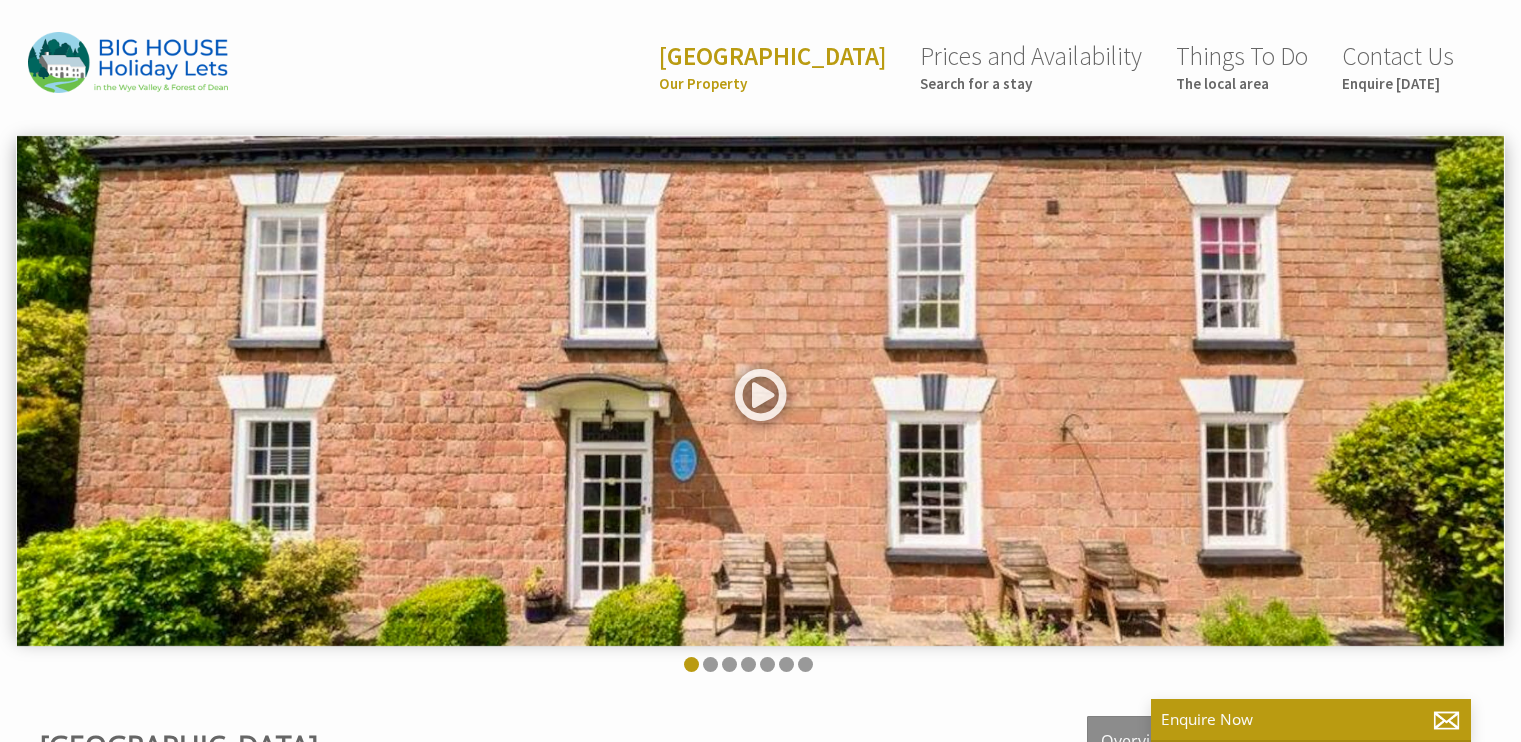 scroll, scrollTop: 0, scrollLeft: 0, axis: both 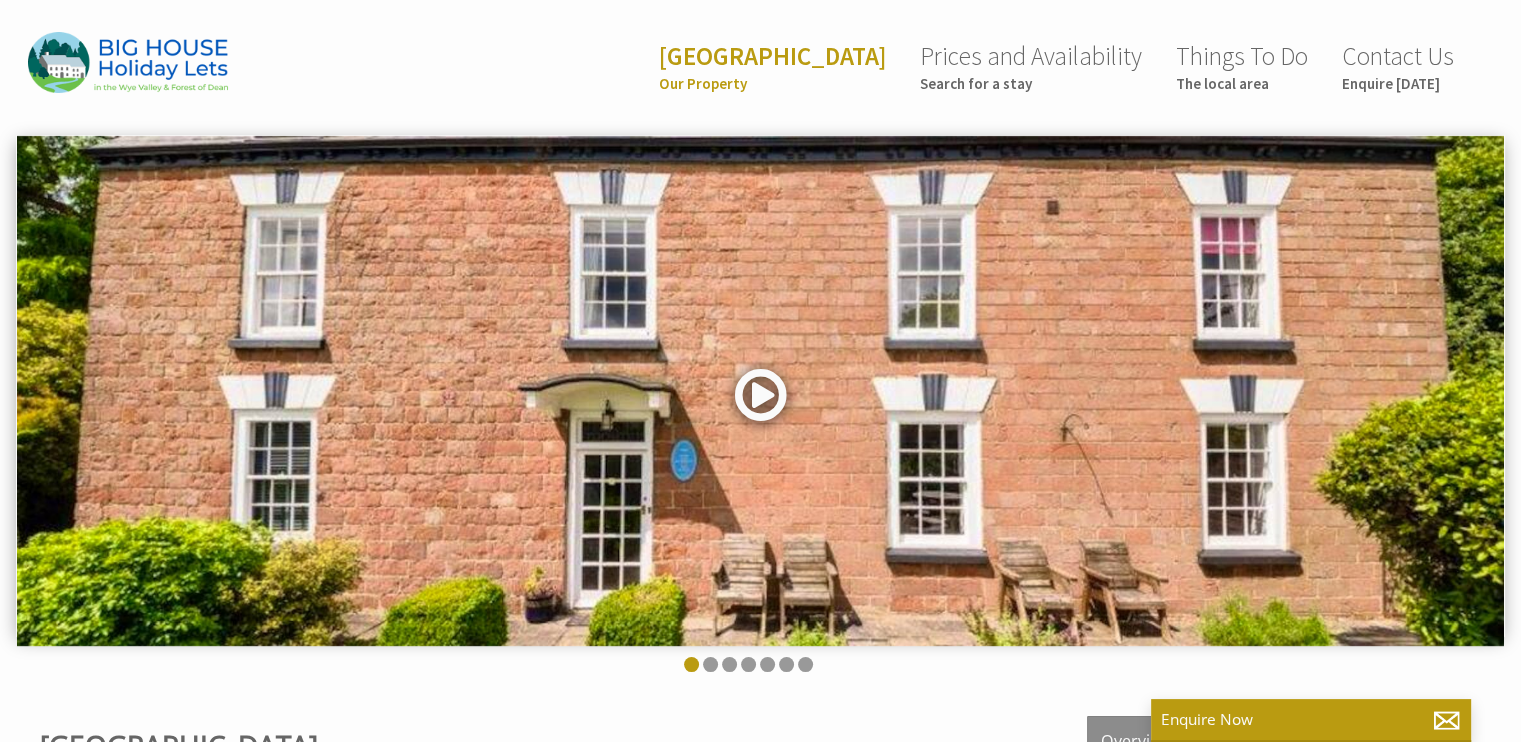 click at bounding box center (761, 402) 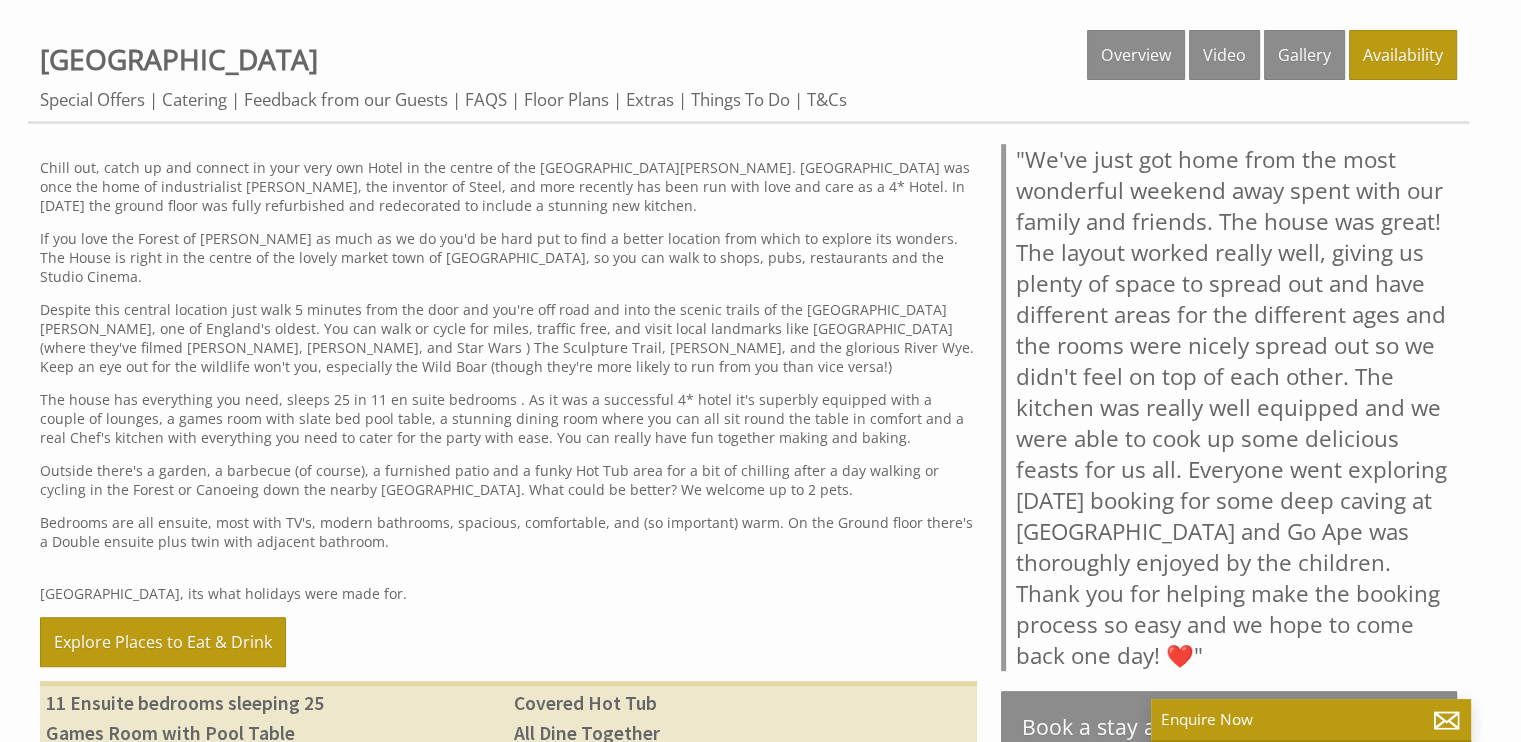 scroll, scrollTop: 694, scrollLeft: 0, axis: vertical 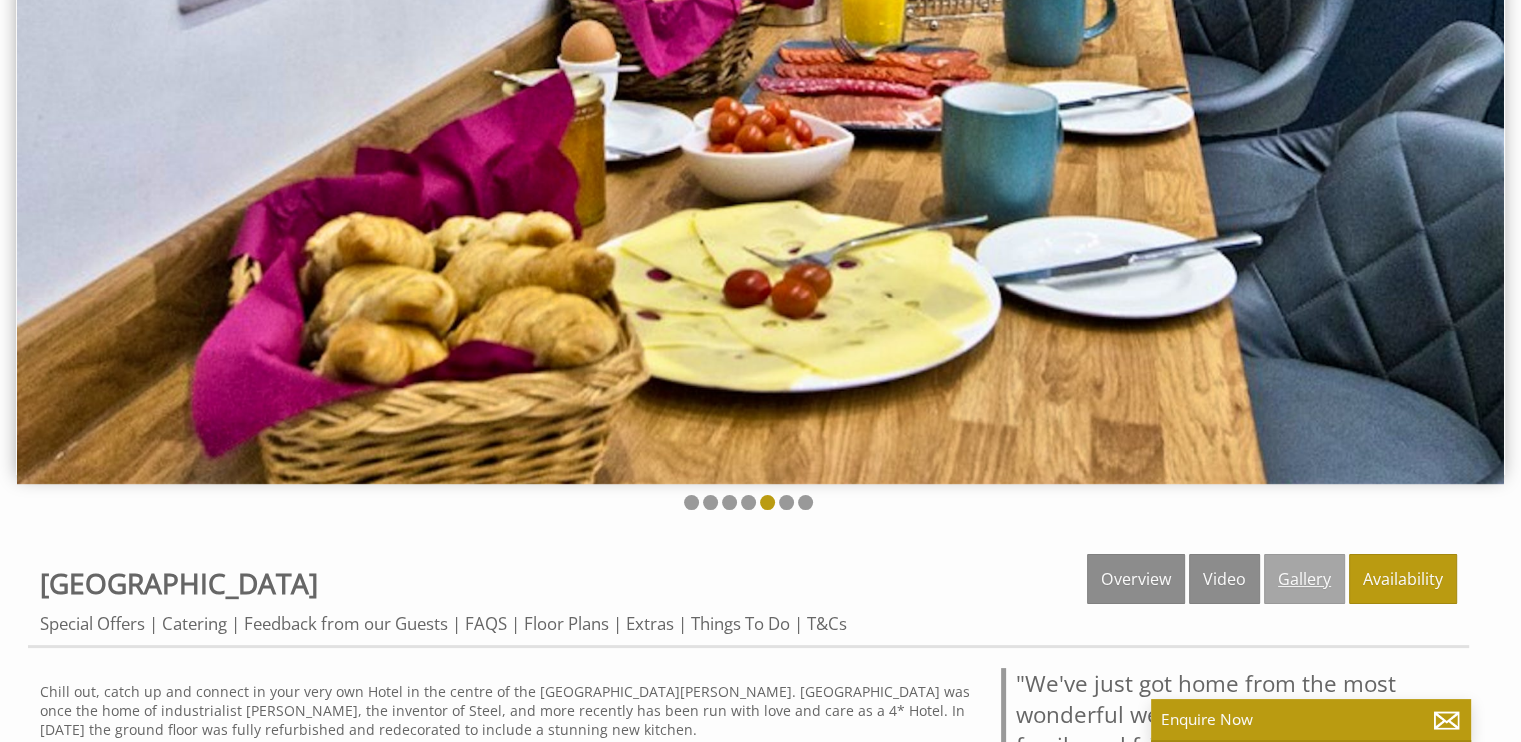 click on "Gallery" at bounding box center (1304, 579) 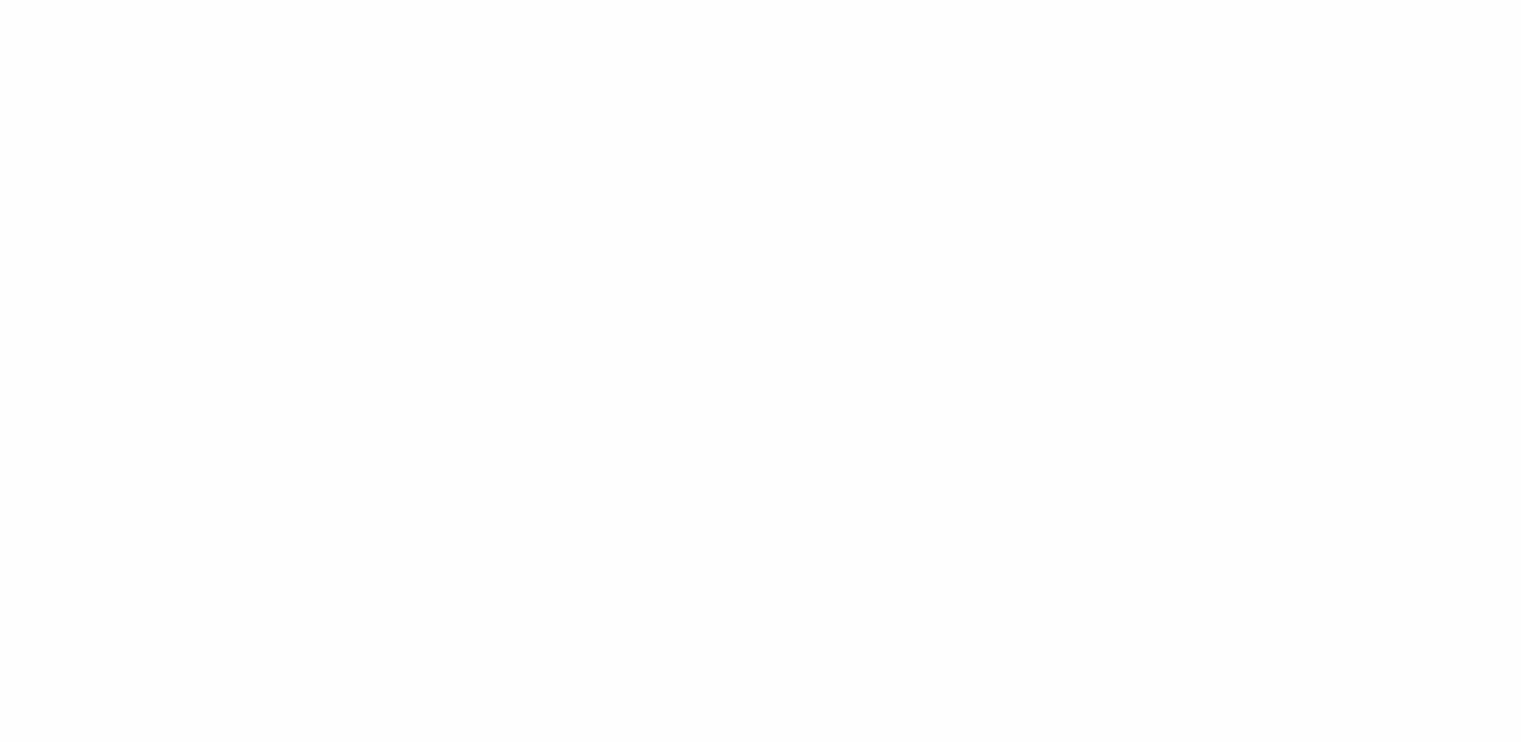 scroll, scrollTop: 1234, scrollLeft: 0, axis: vertical 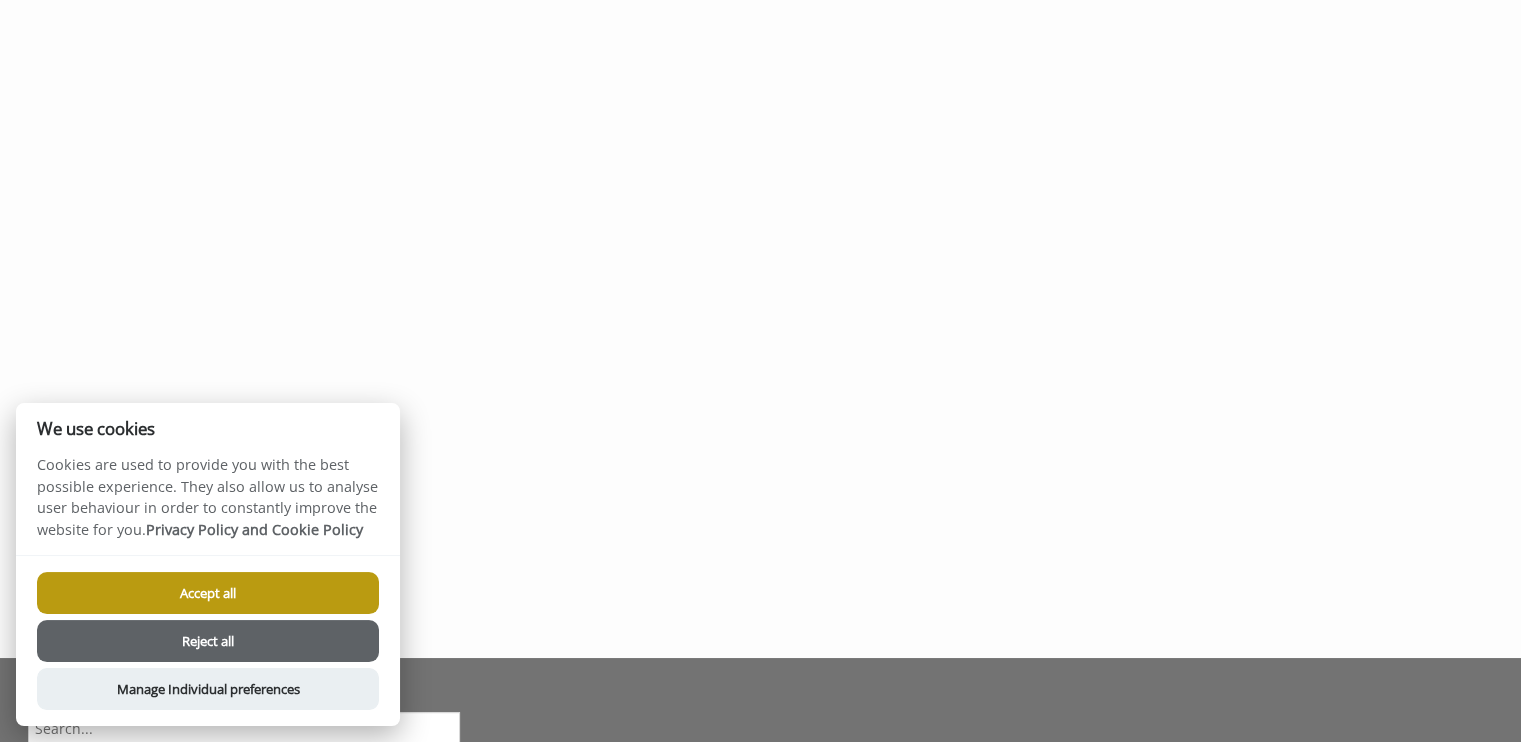 click on "Reject all" at bounding box center (208, 641) 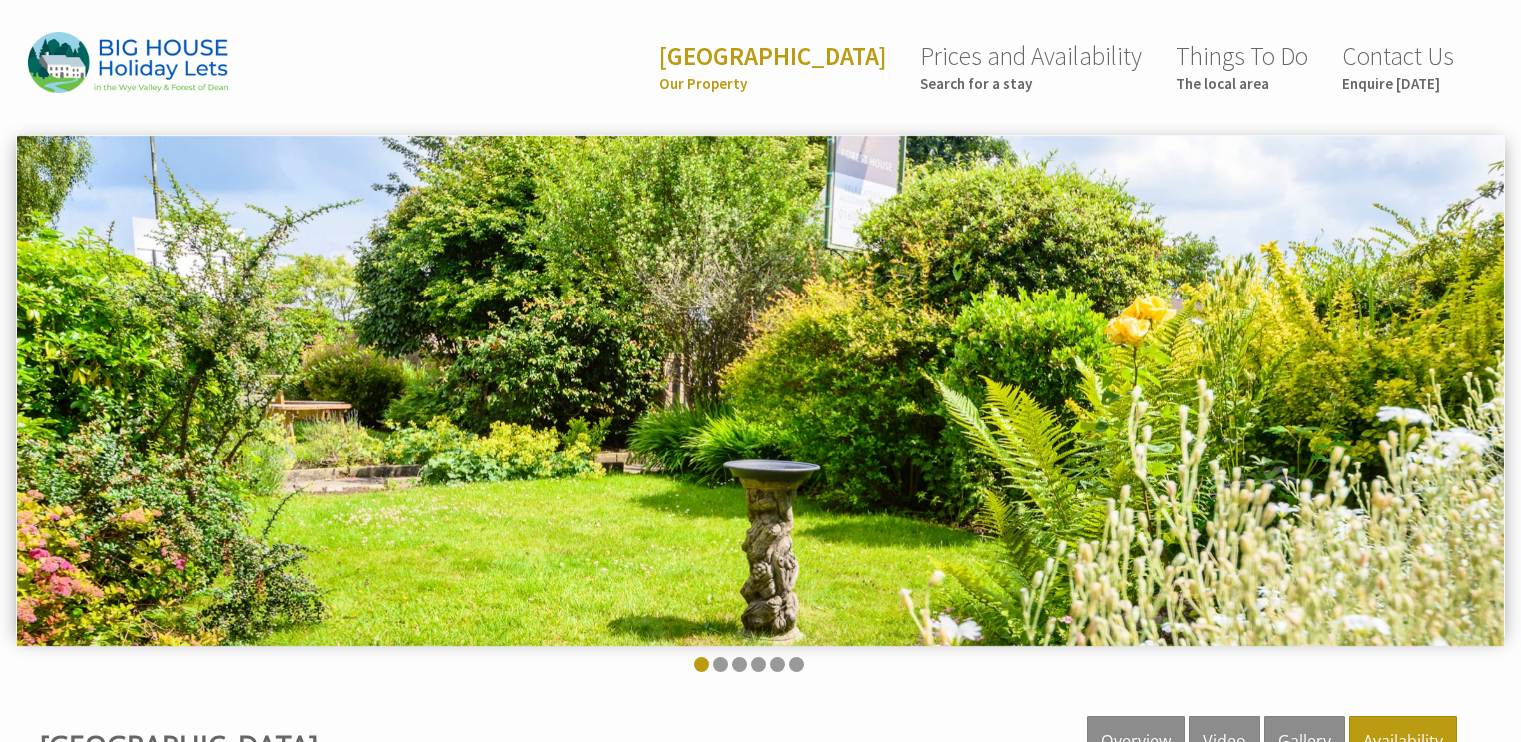 scroll, scrollTop: 1064, scrollLeft: 0, axis: vertical 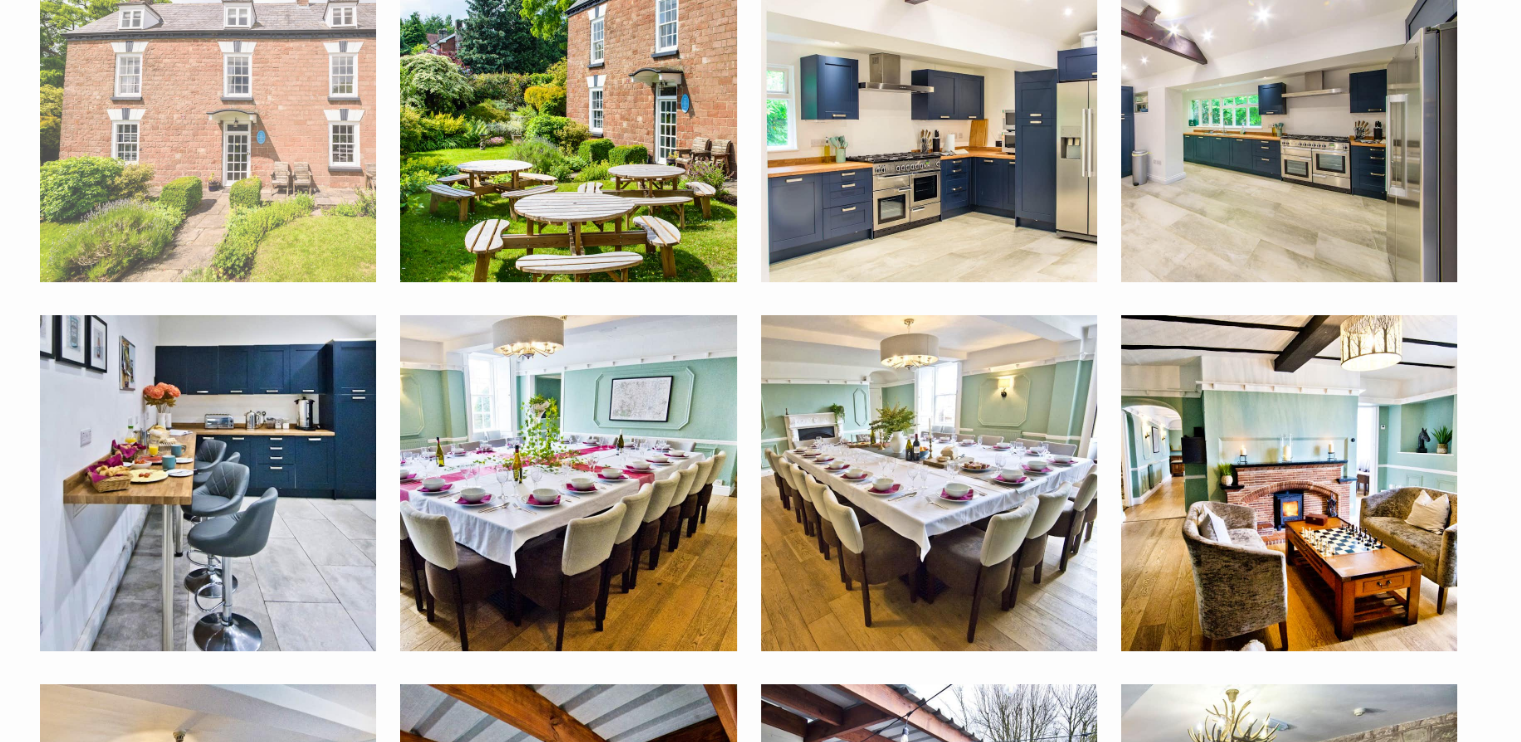 click at bounding box center (208, 114) 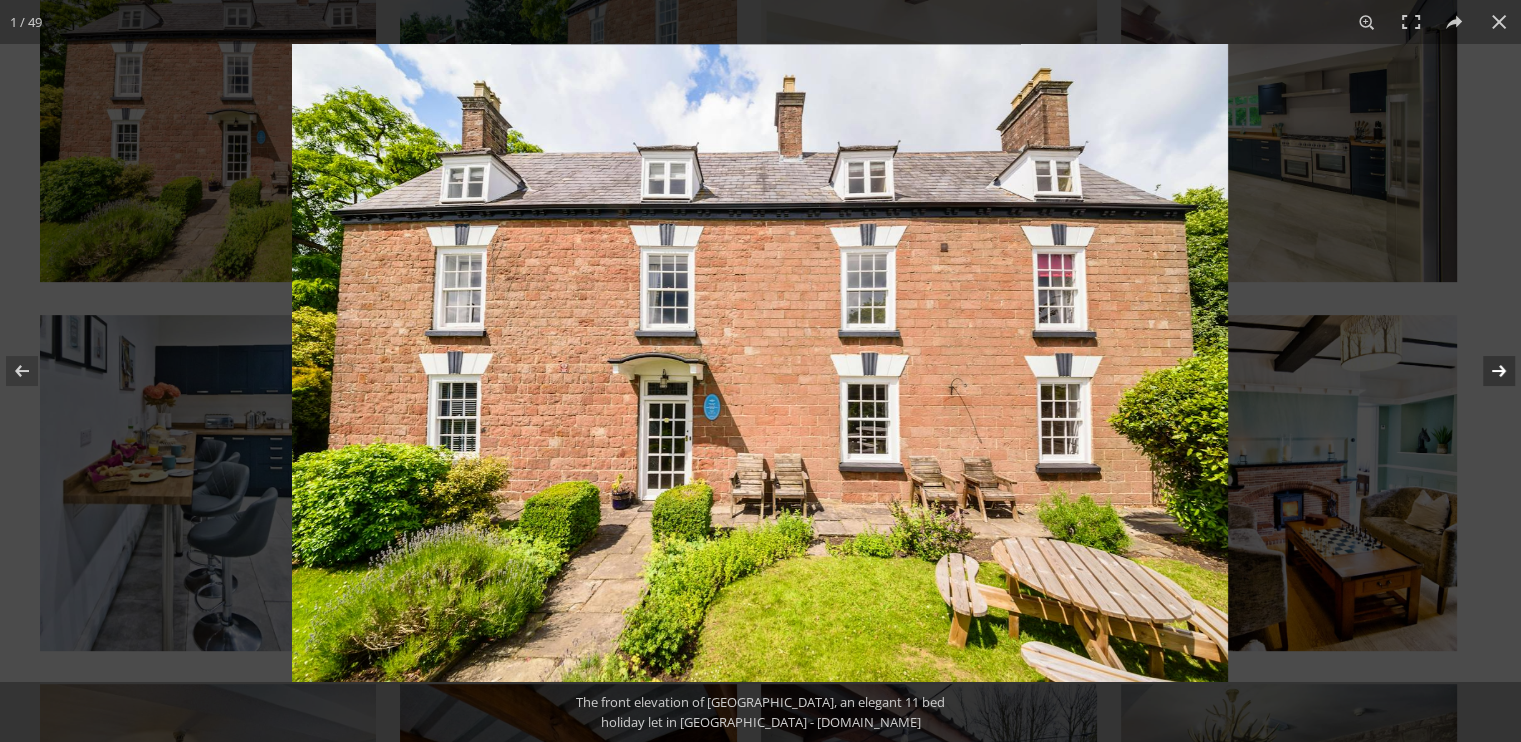 click at bounding box center [1486, 371] 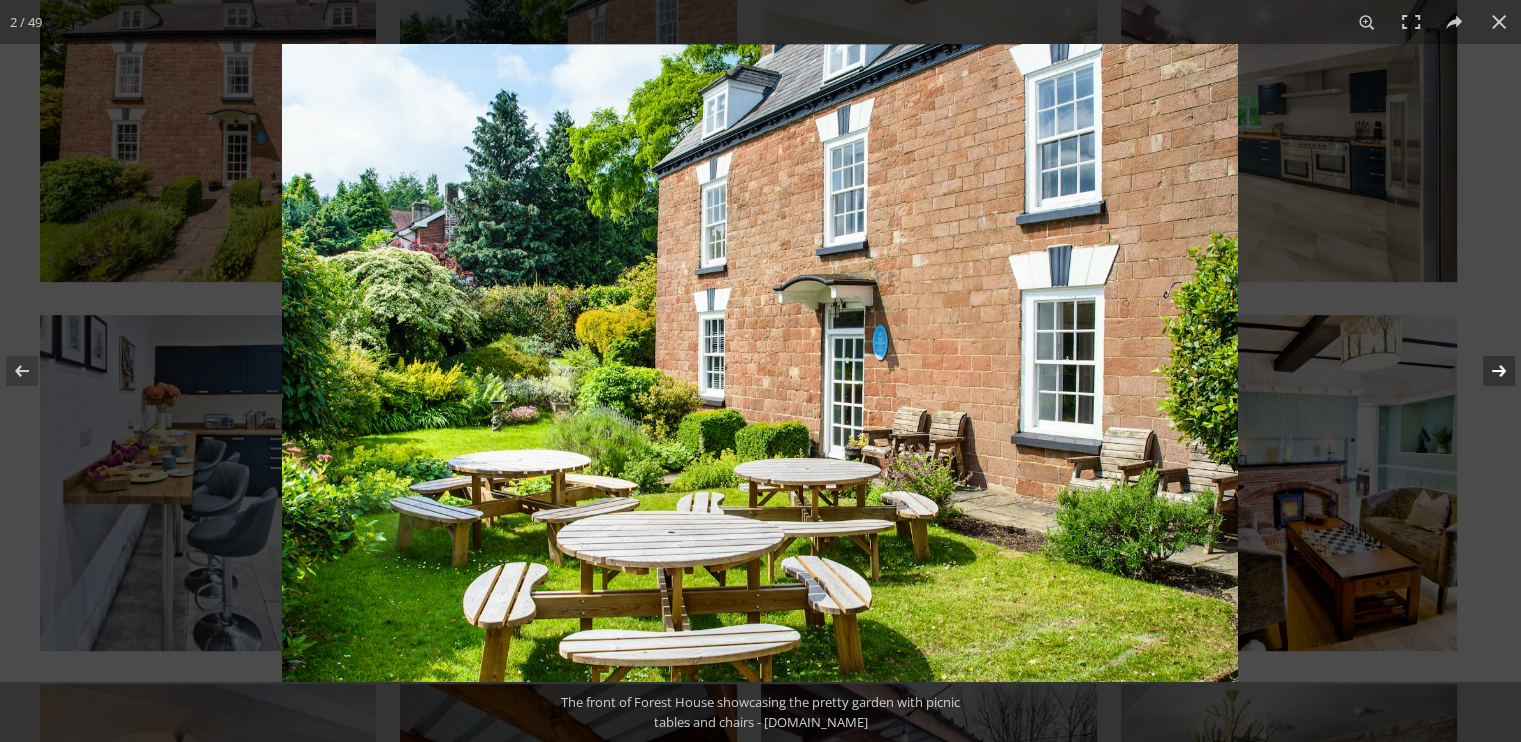 click at bounding box center (1486, 371) 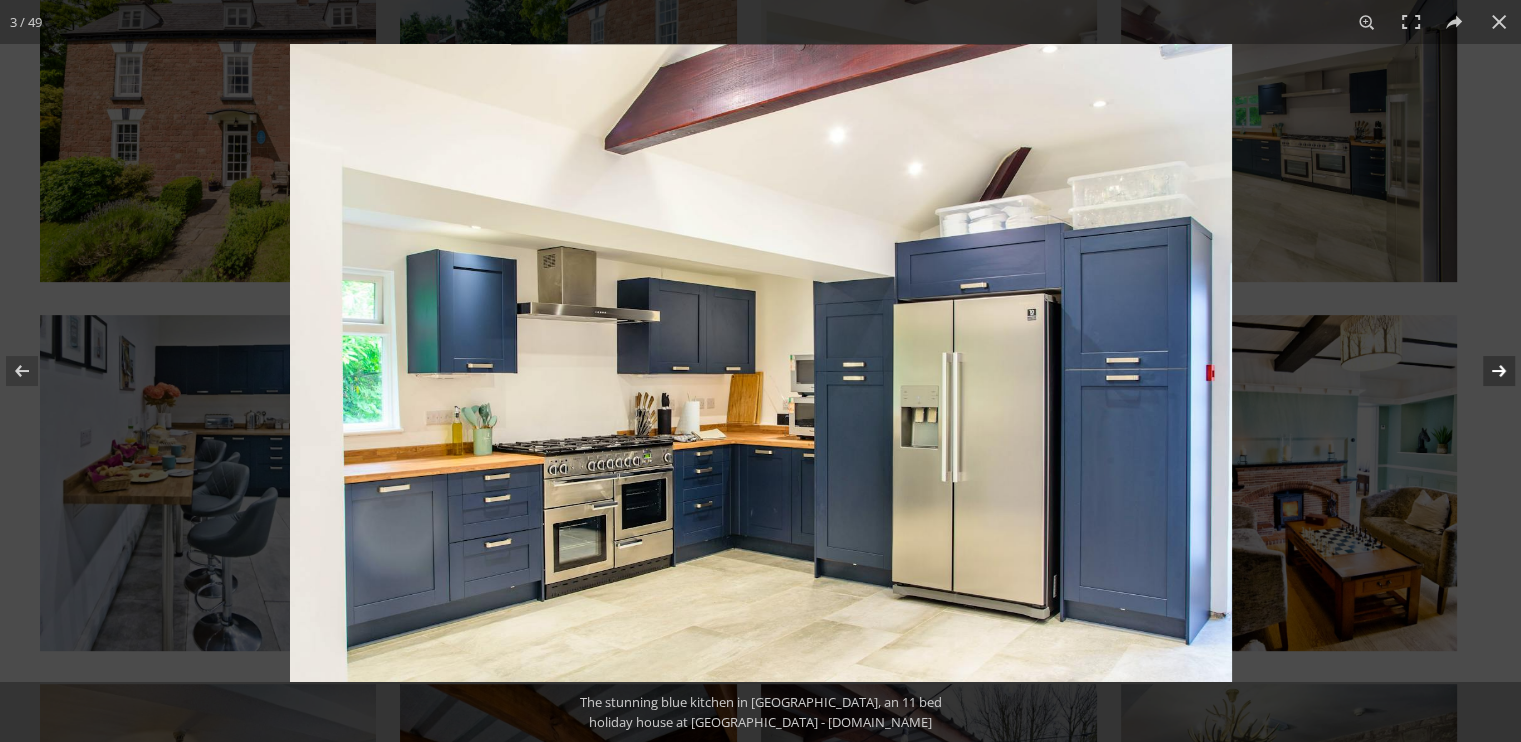 click at bounding box center (1486, 371) 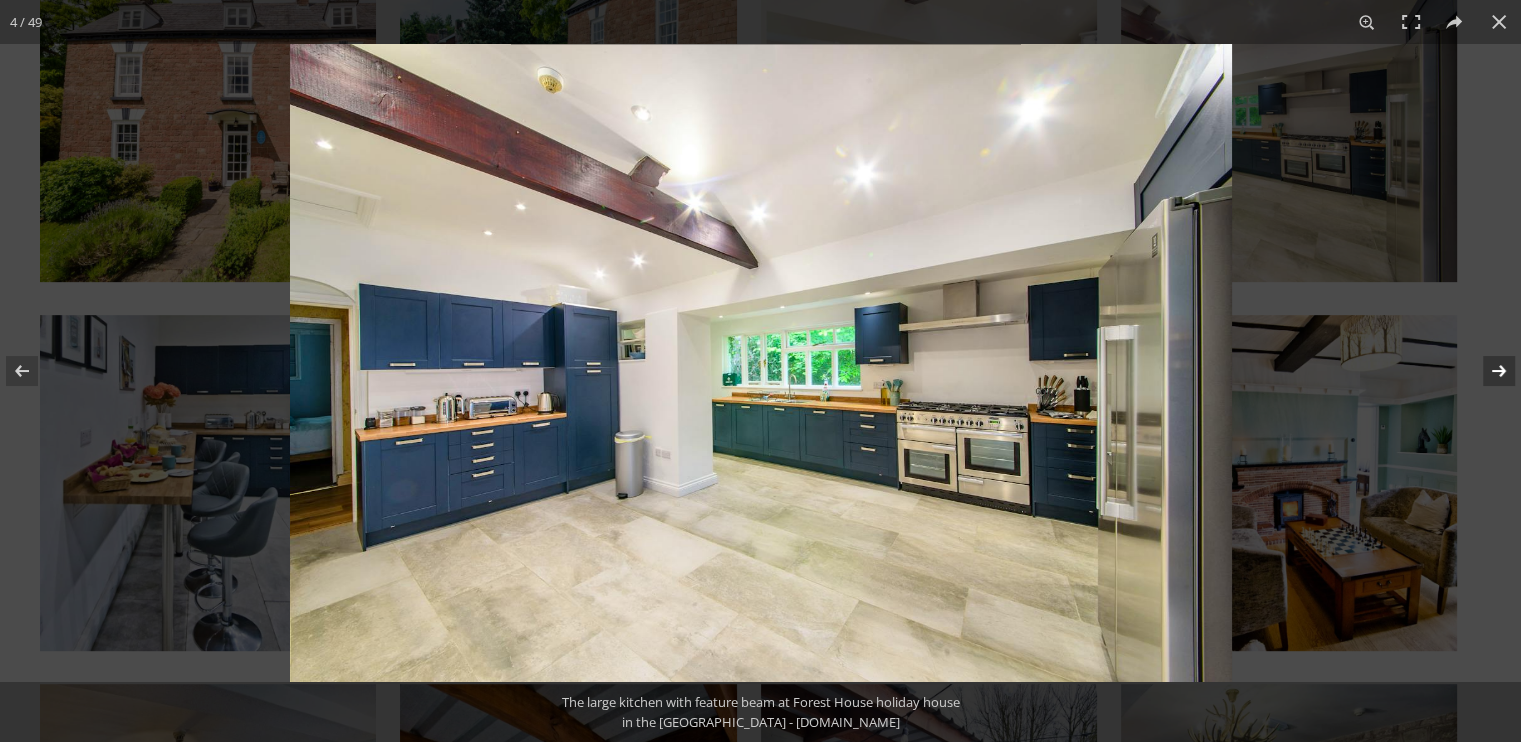 click at bounding box center [1486, 371] 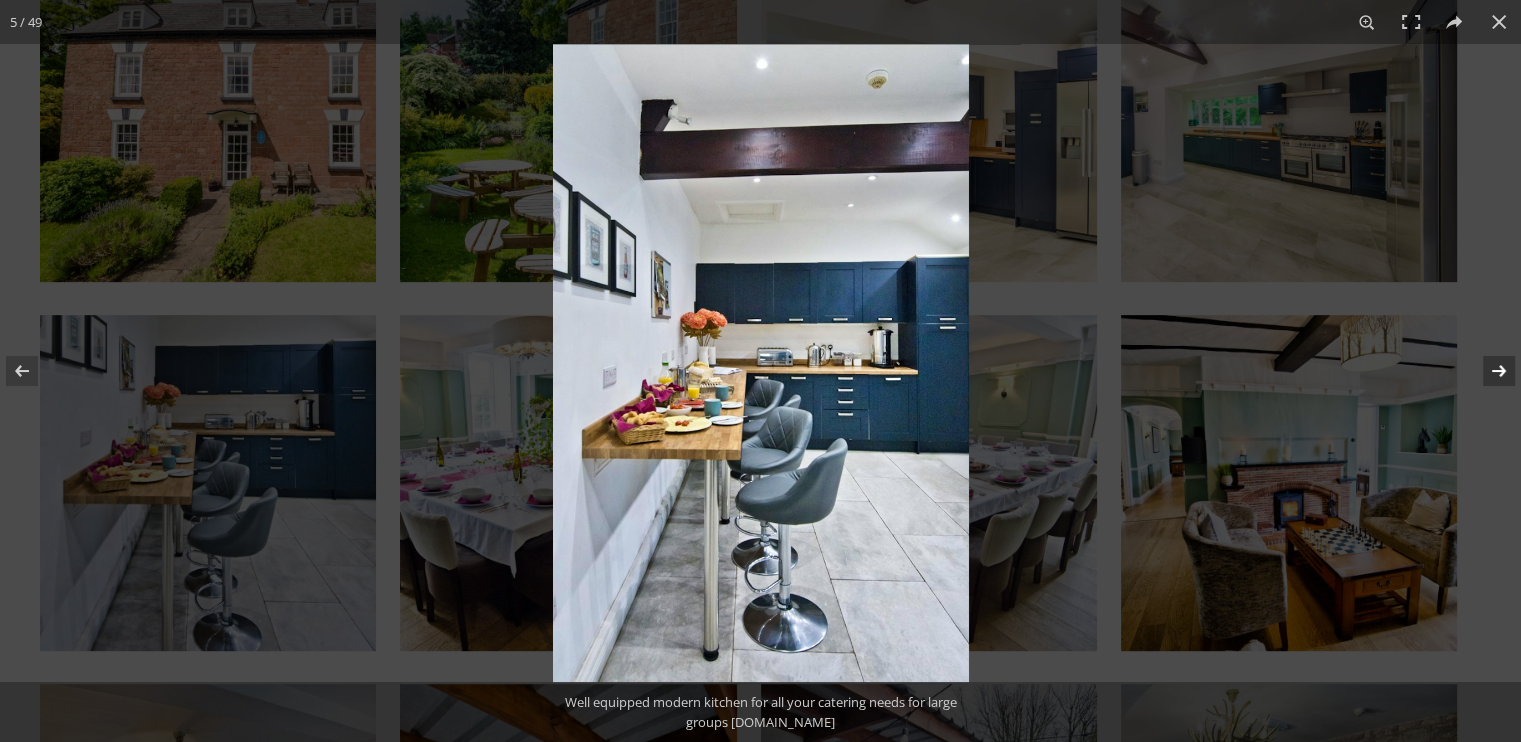 click at bounding box center [1486, 371] 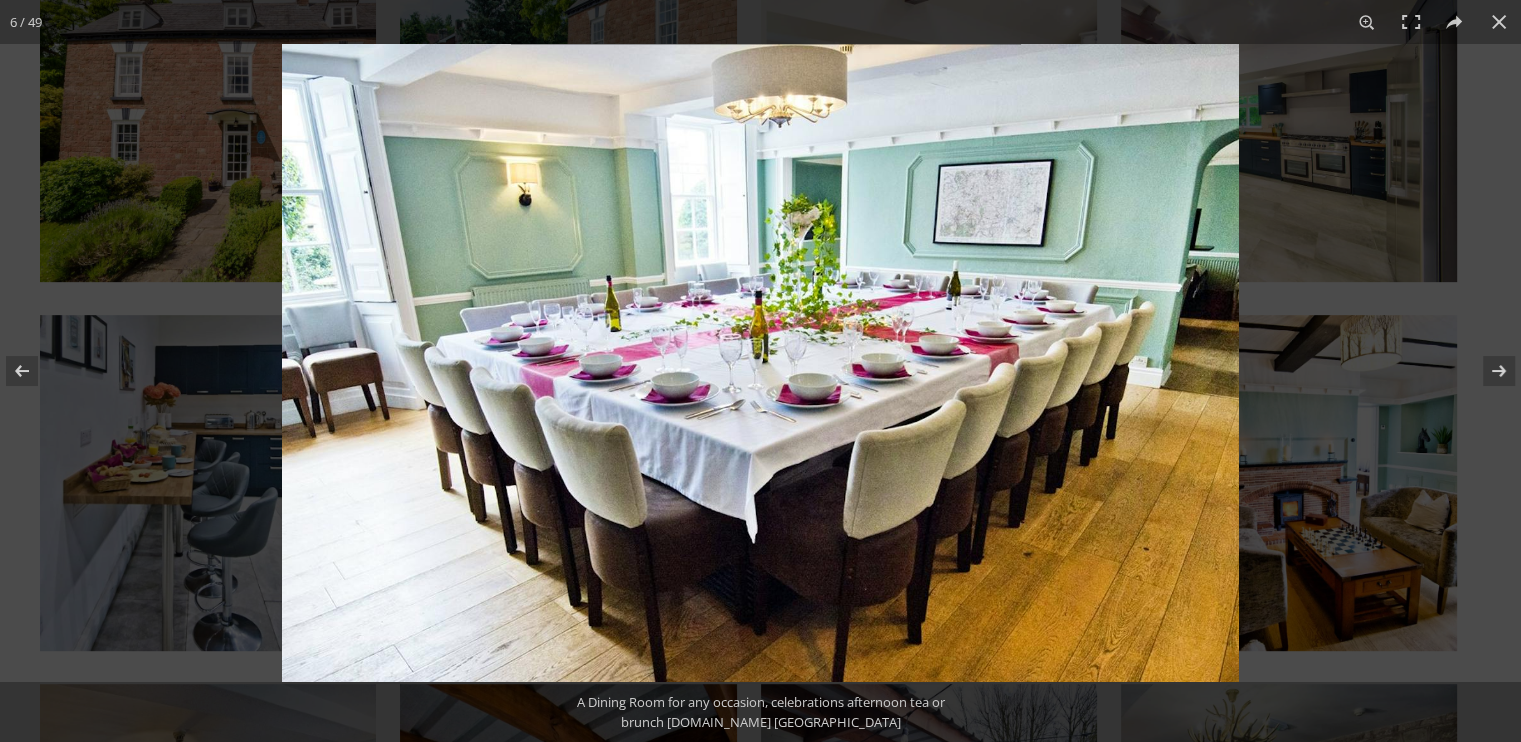 scroll, scrollTop: 1260, scrollLeft: 0, axis: vertical 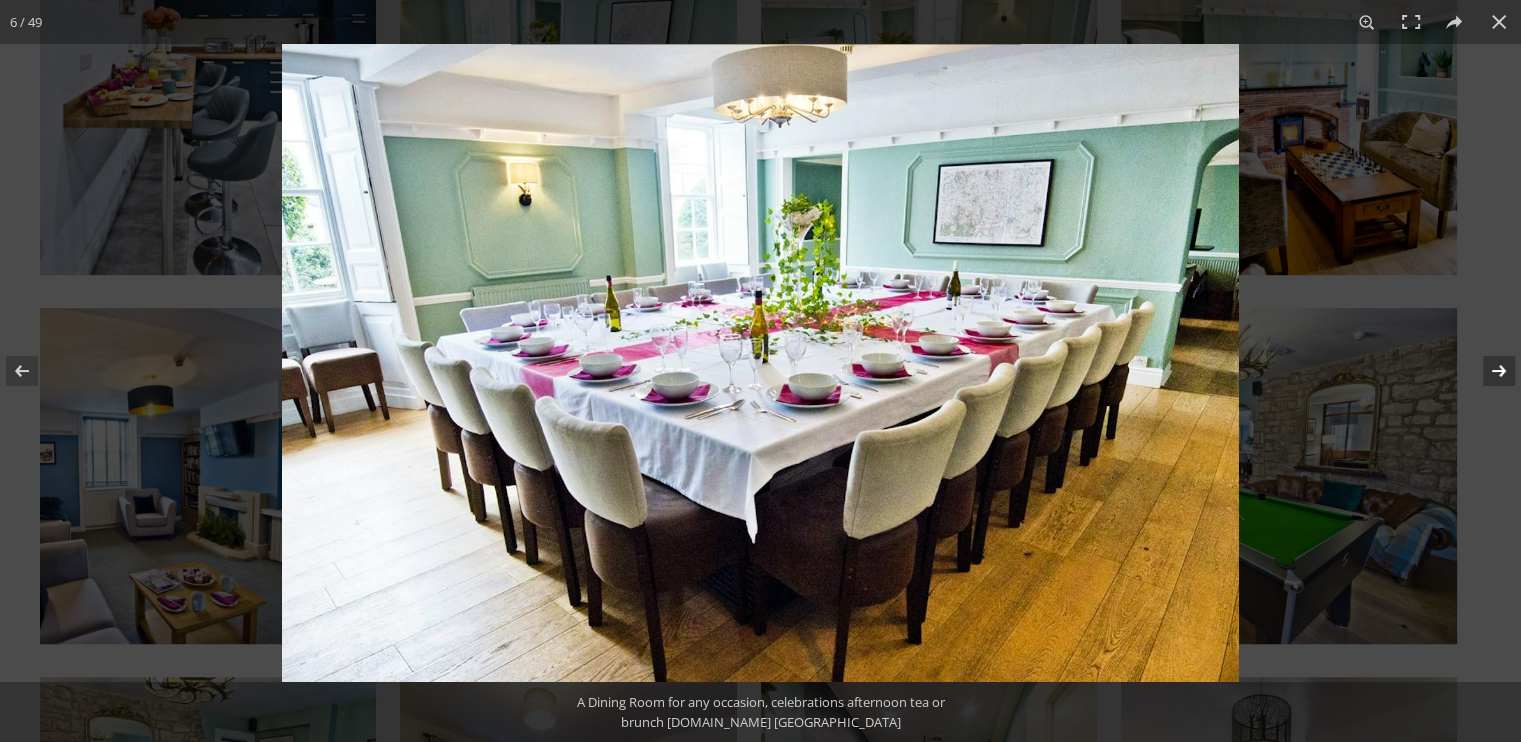 click at bounding box center (1486, 371) 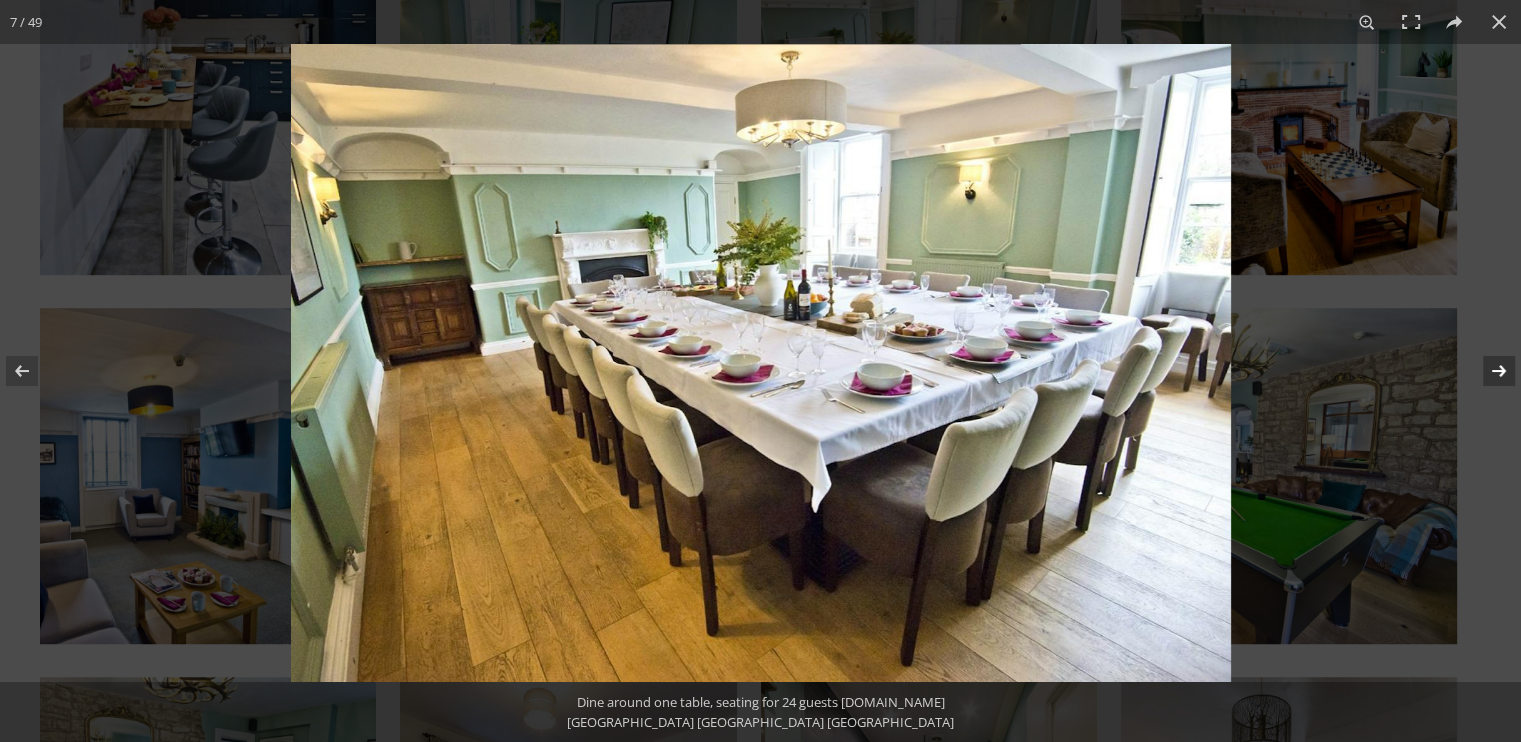 click at bounding box center (1486, 371) 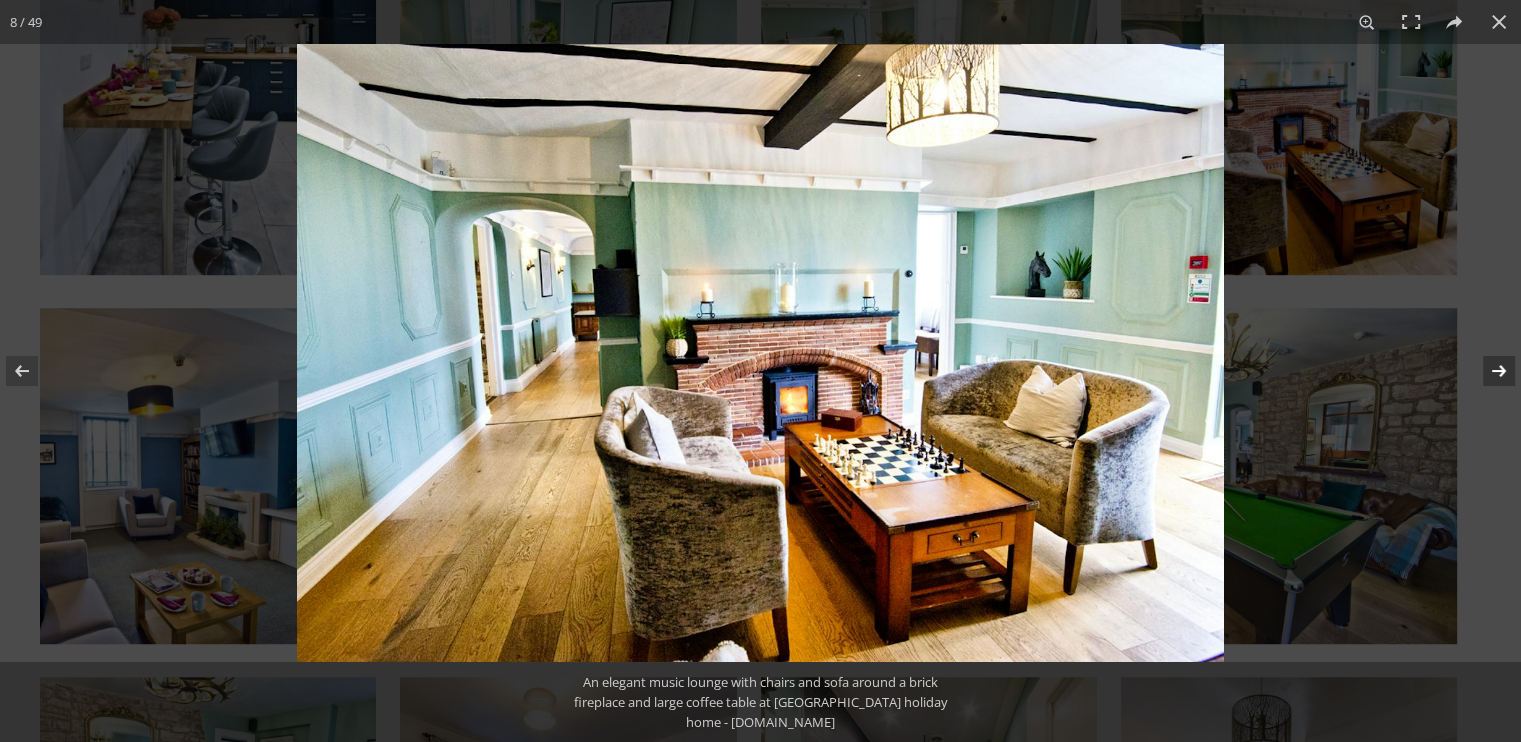 click at bounding box center [1486, 371] 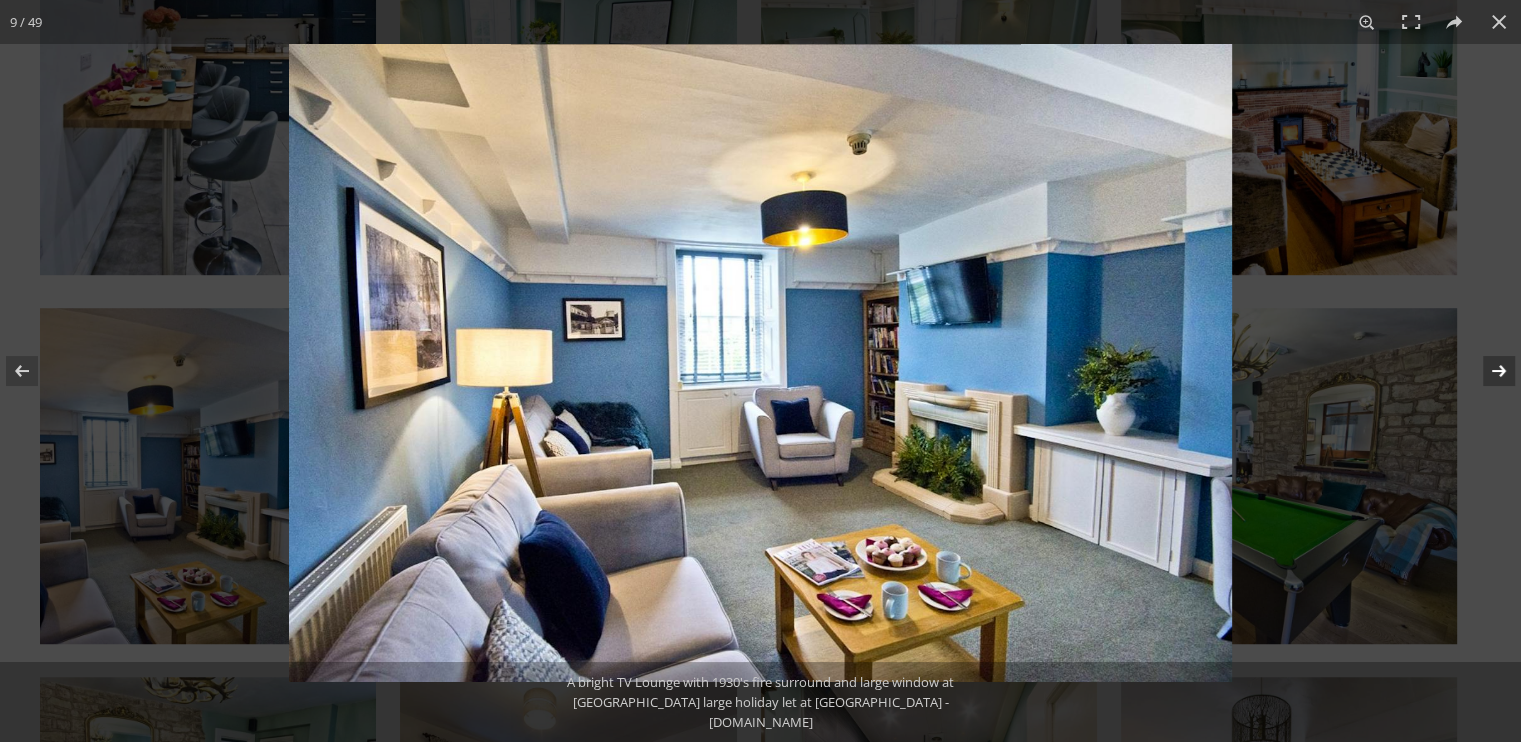 click at bounding box center (1486, 371) 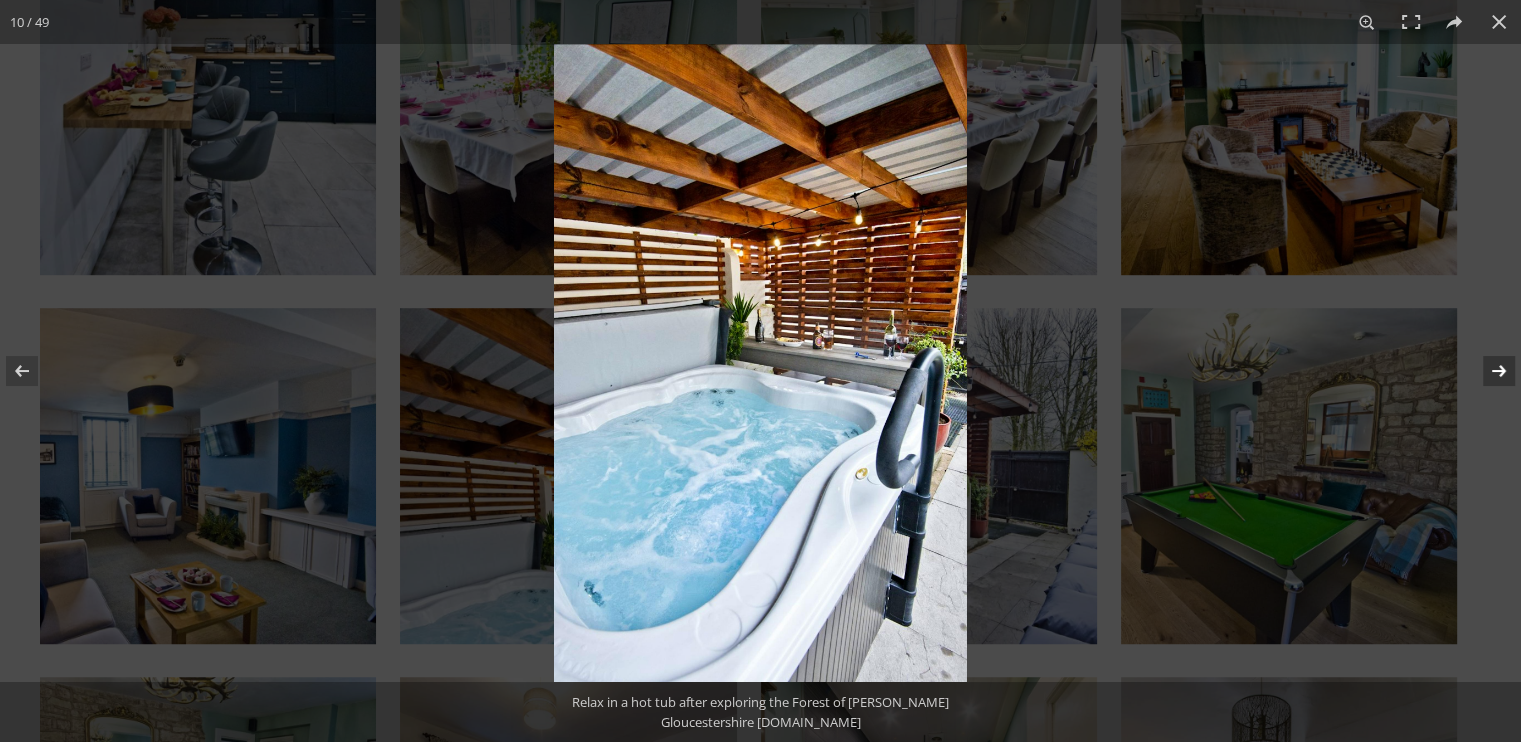 click at bounding box center [1486, 371] 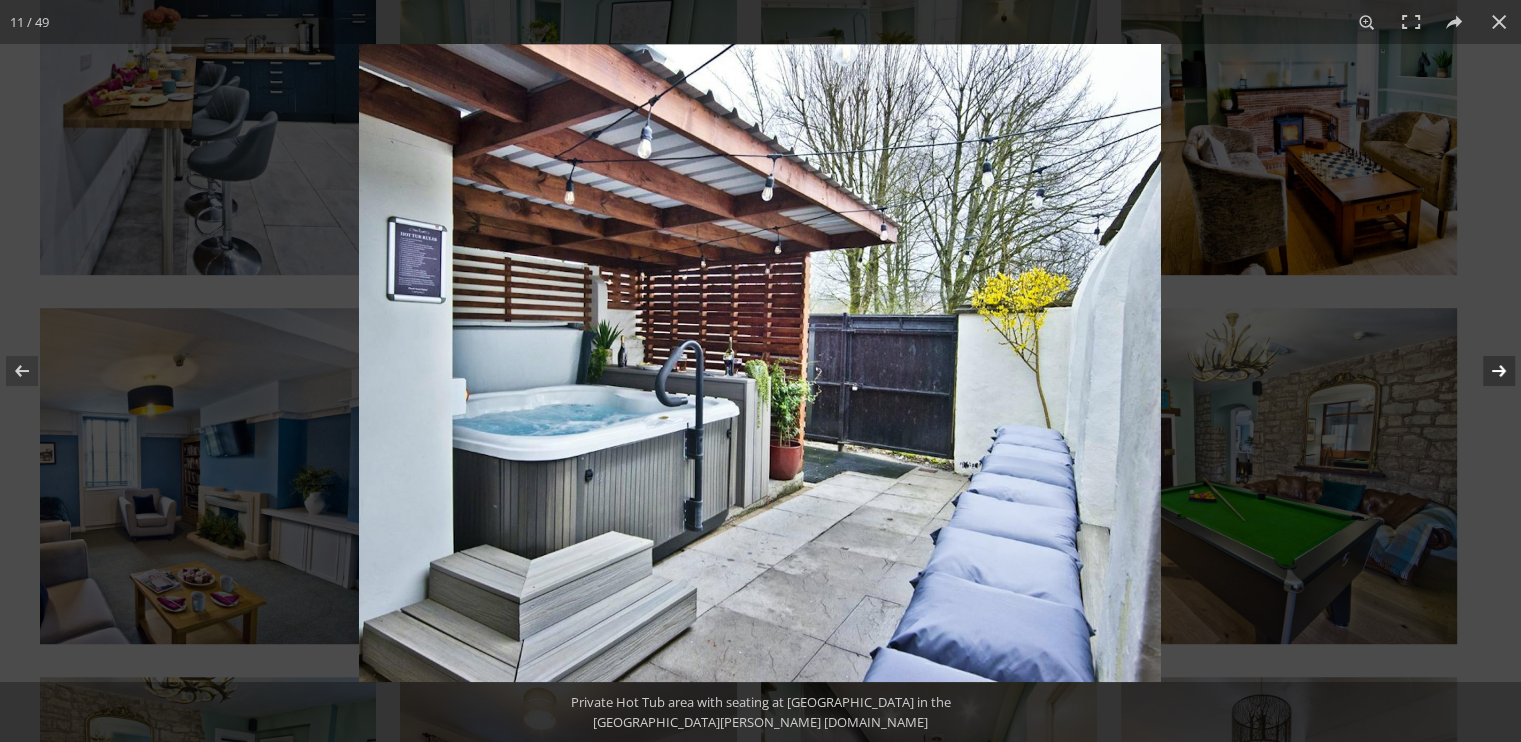 click at bounding box center (1486, 371) 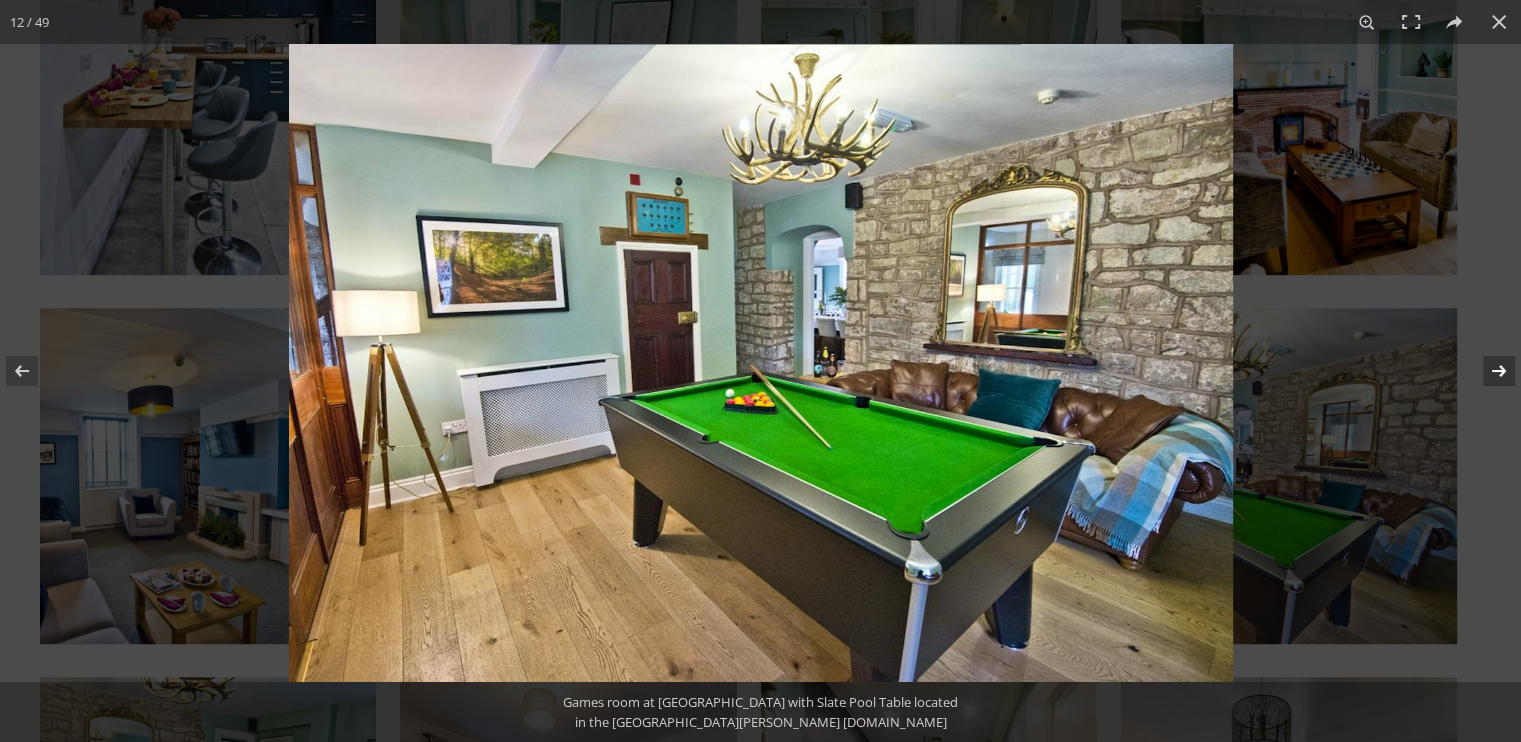 click at bounding box center [1486, 371] 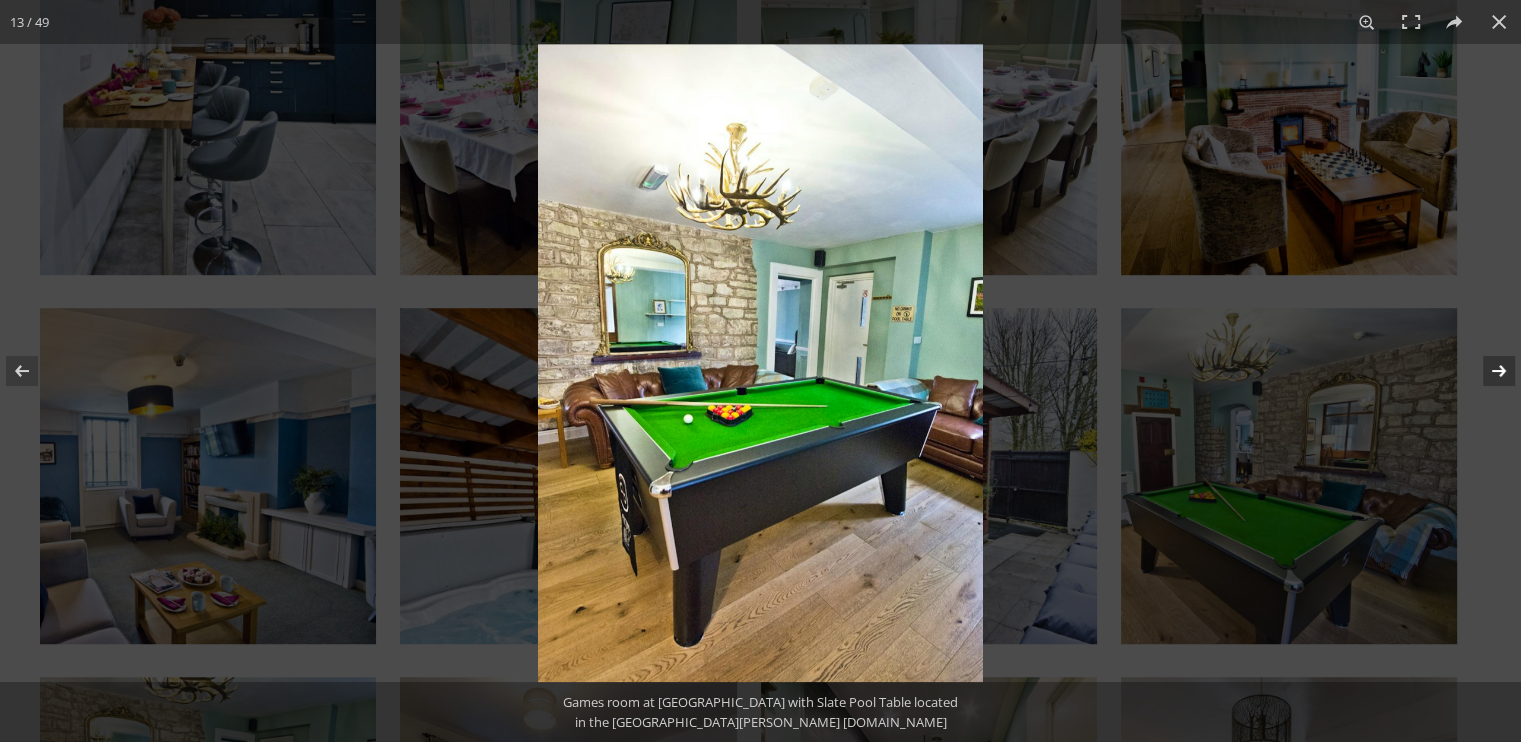 click at bounding box center (1486, 371) 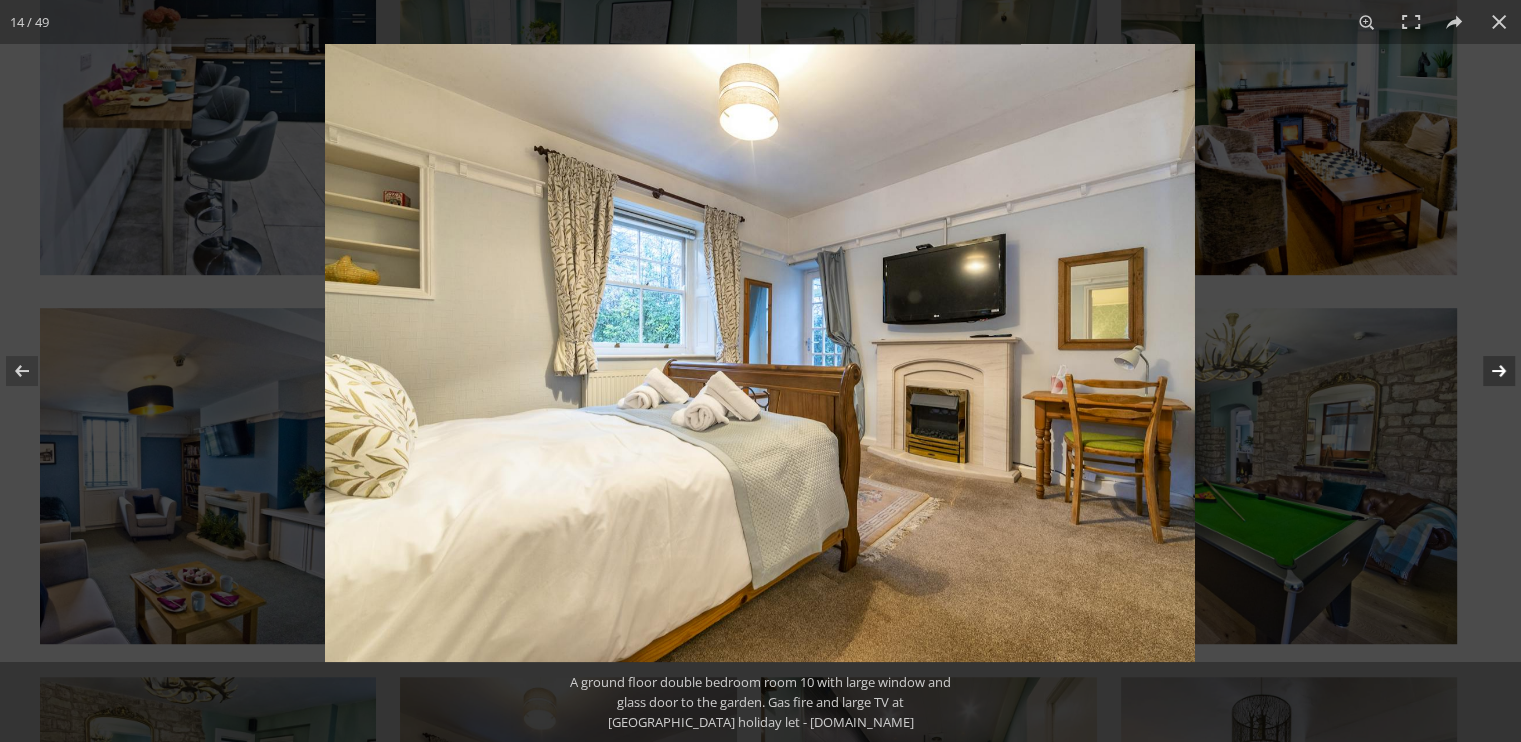 click at bounding box center (1486, 371) 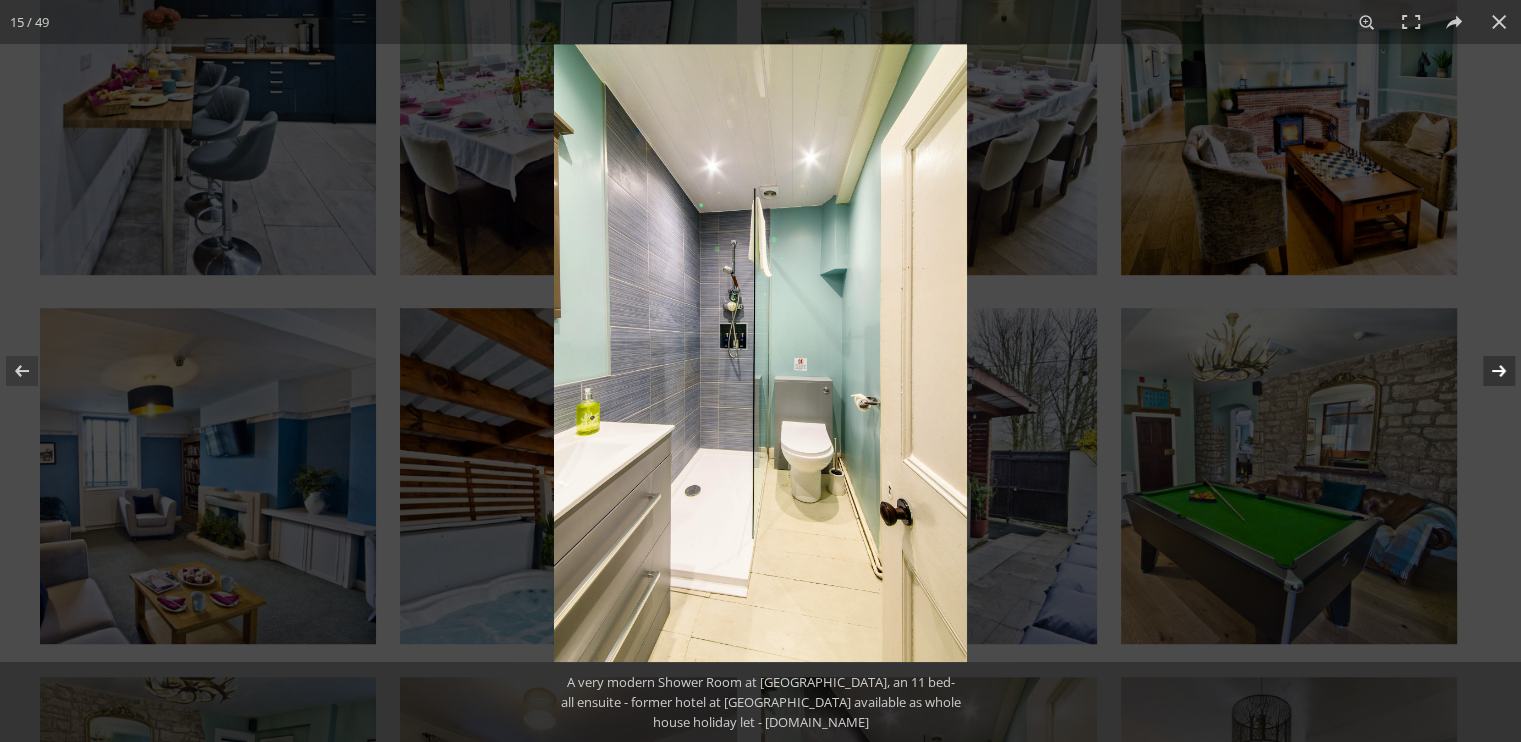 click at bounding box center (1486, 371) 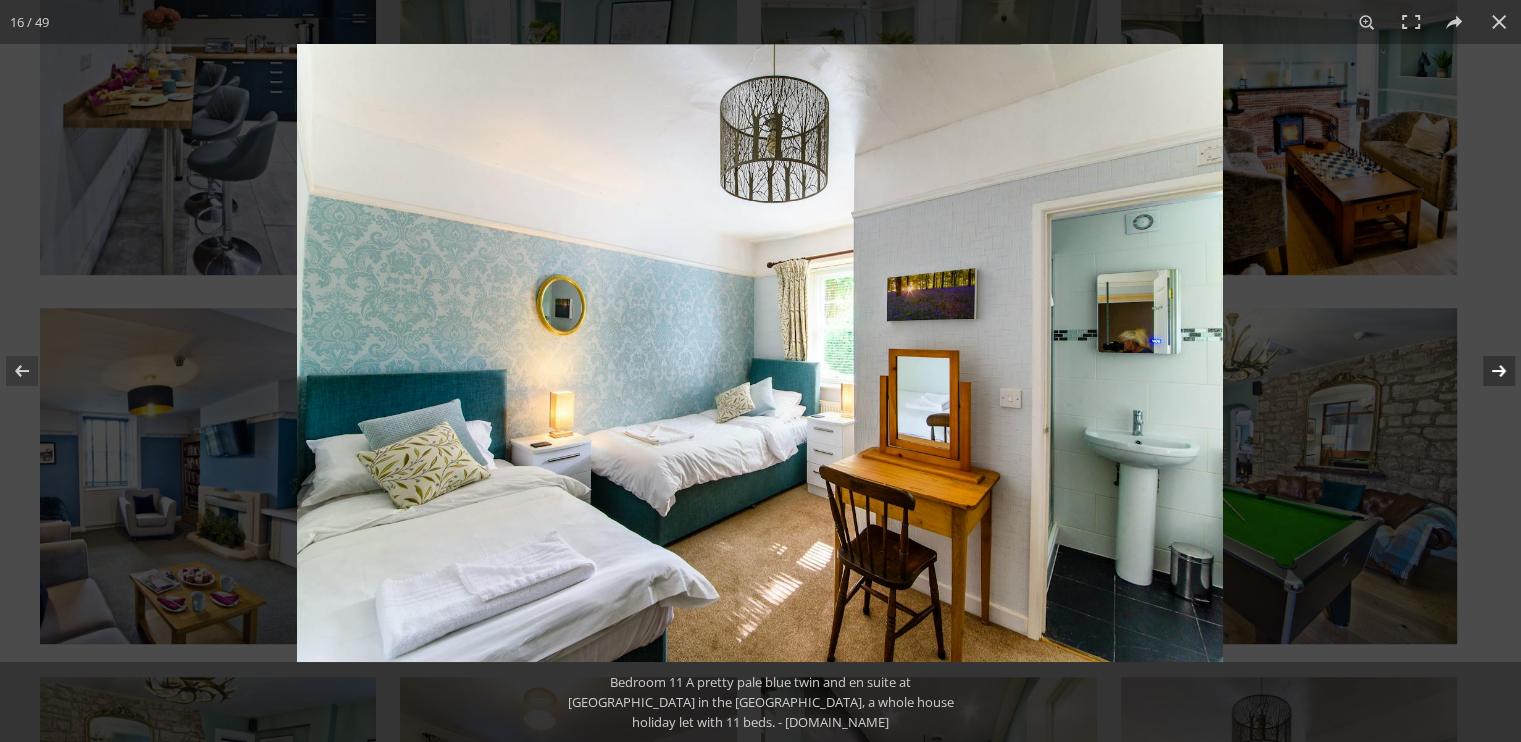 click at bounding box center (1486, 371) 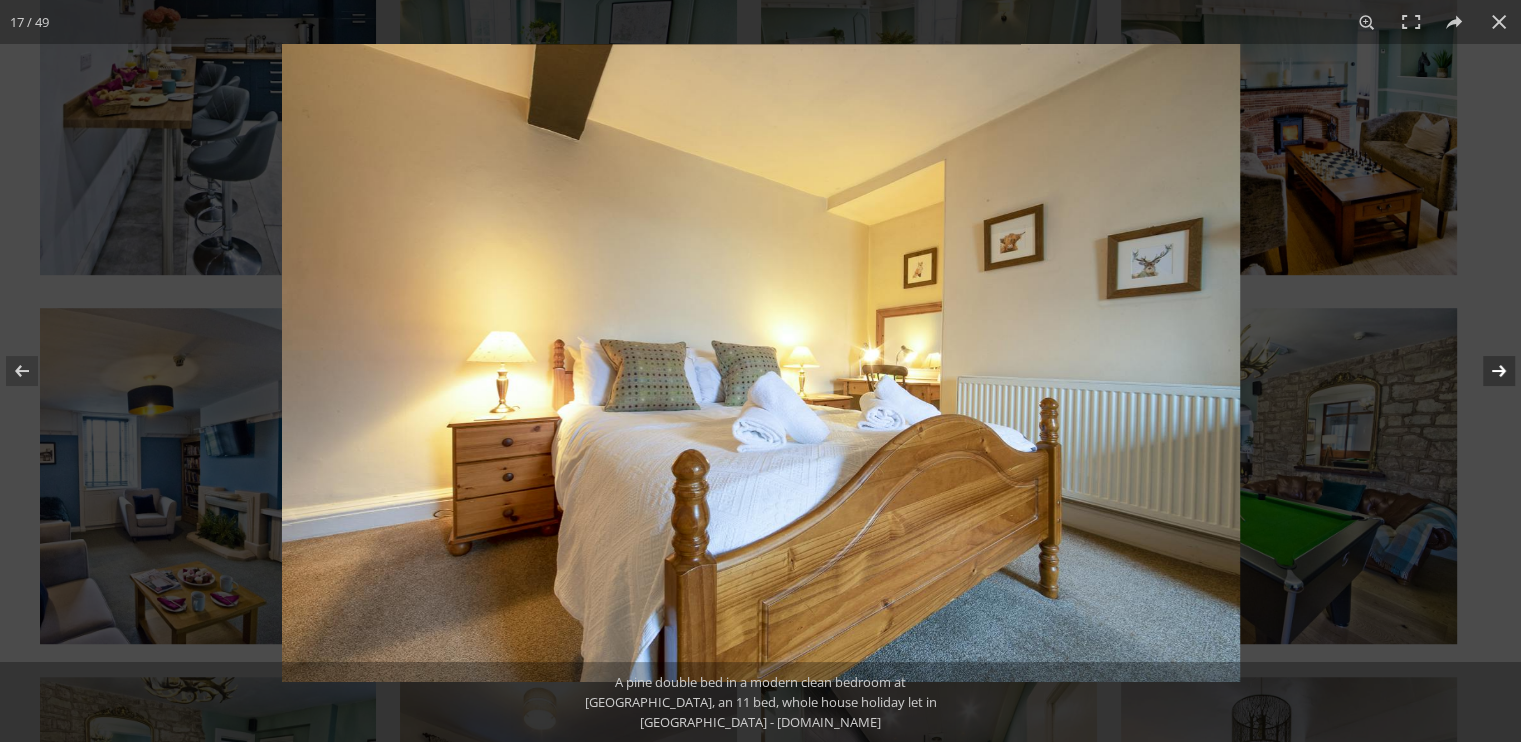 click at bounding box center (1486, 371) 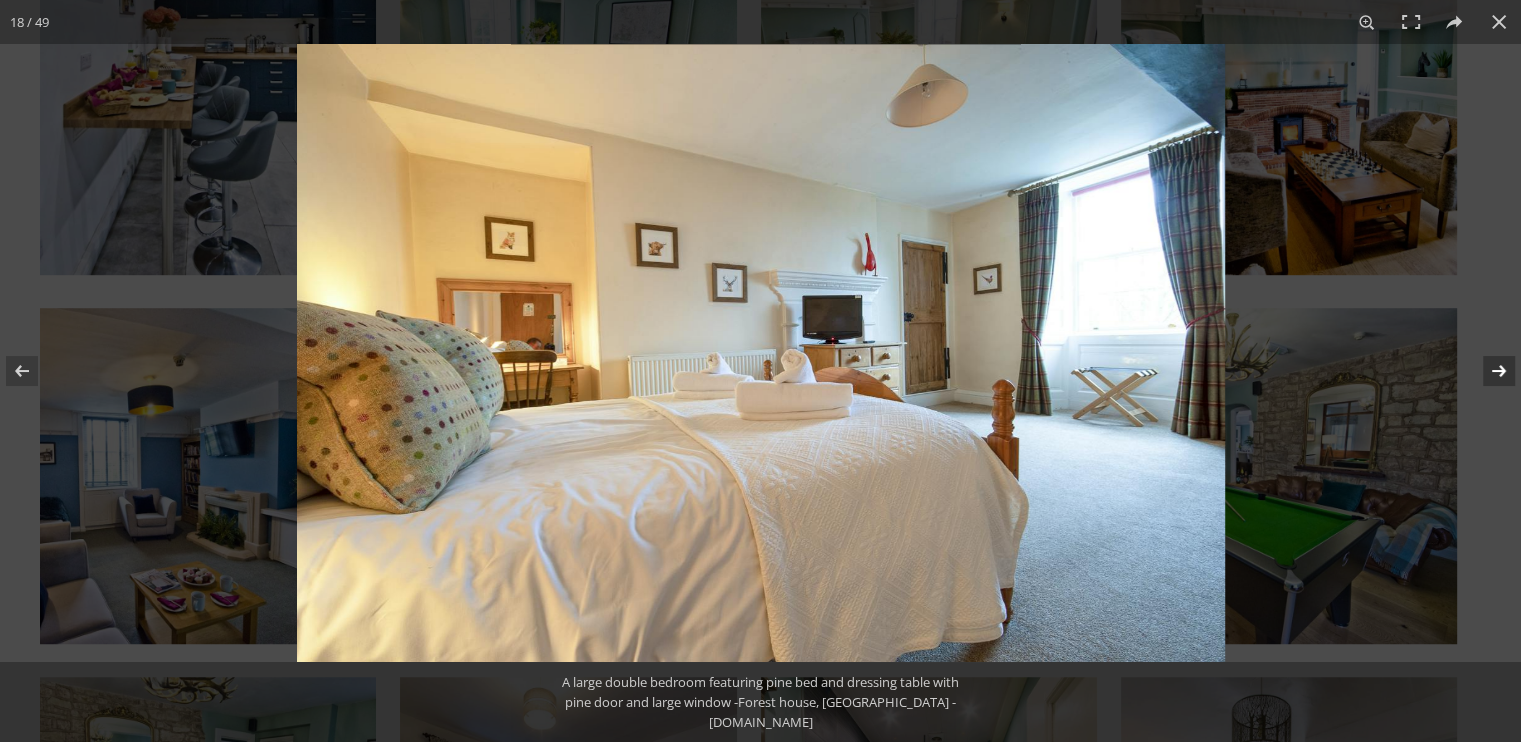 click at bounding box center [1486, 371] 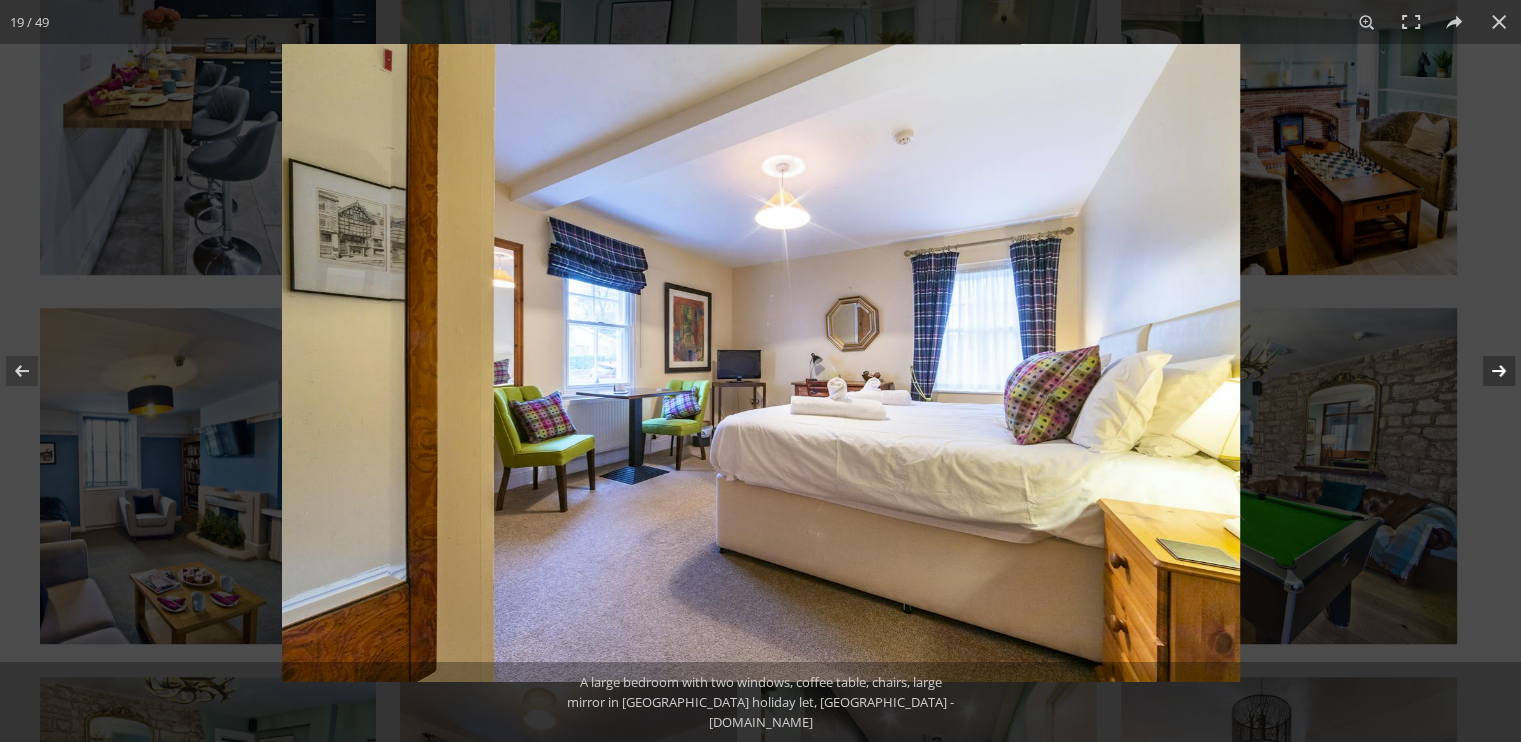 click at bounding box center (1486, 371) 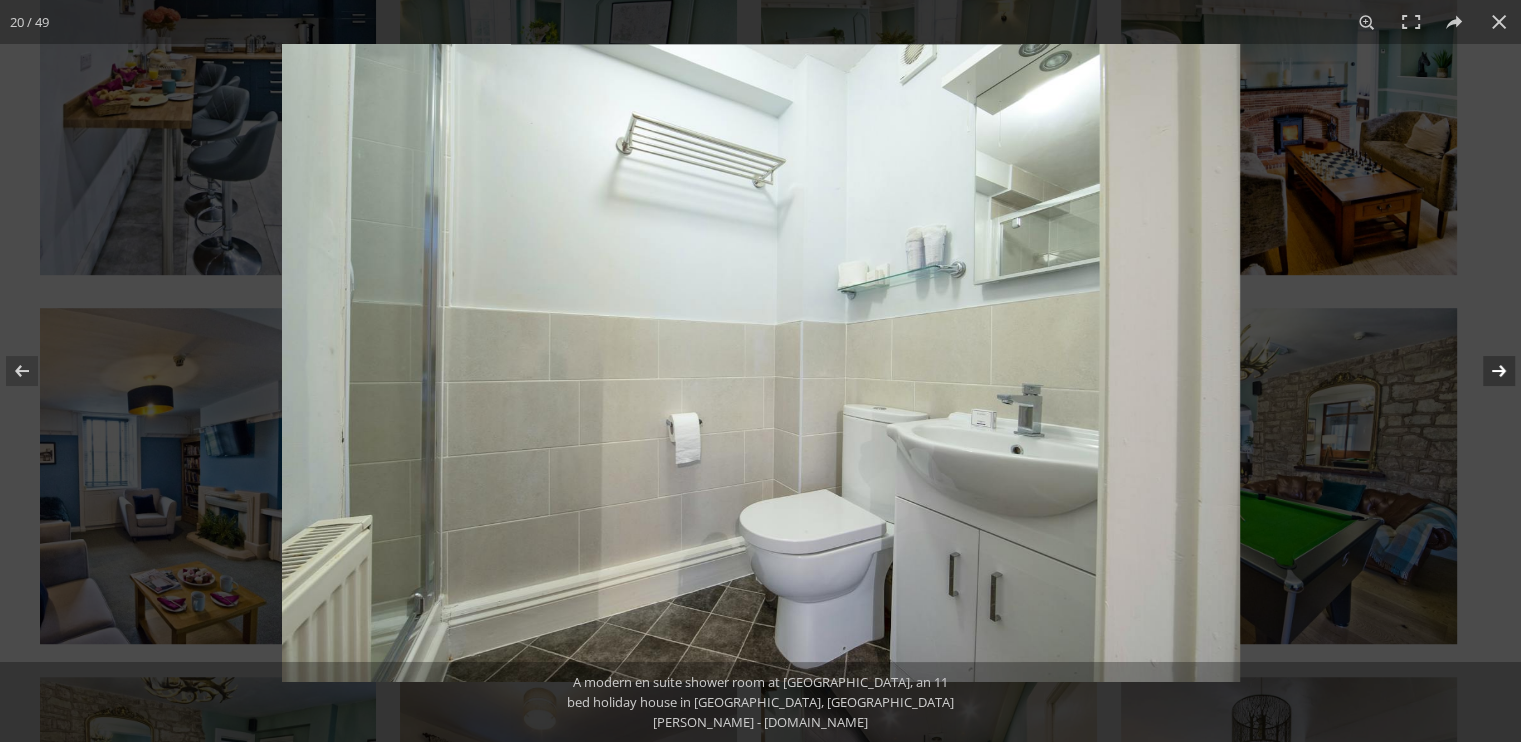 click at bounding box center (1486, 371) 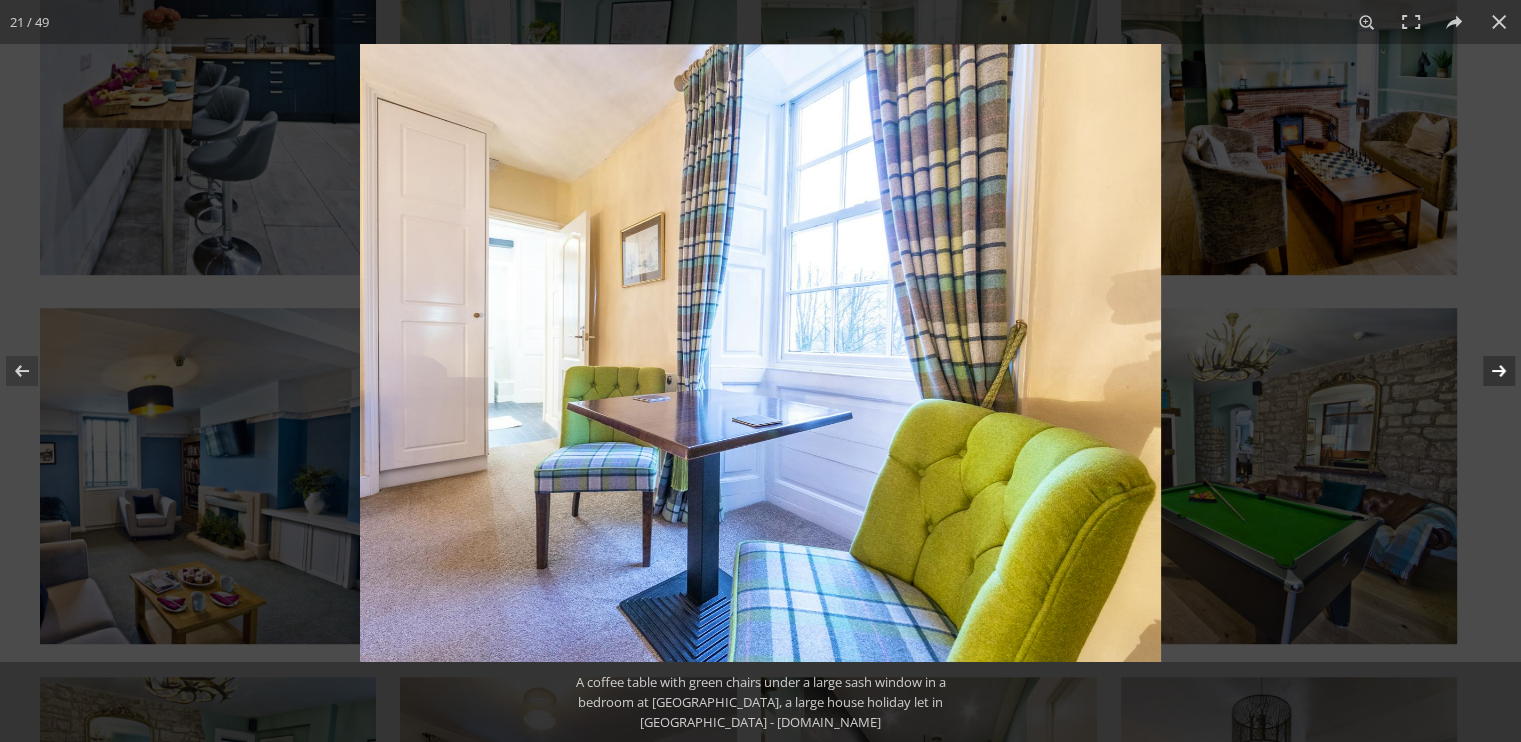 click at bounding box center [1486, 371] 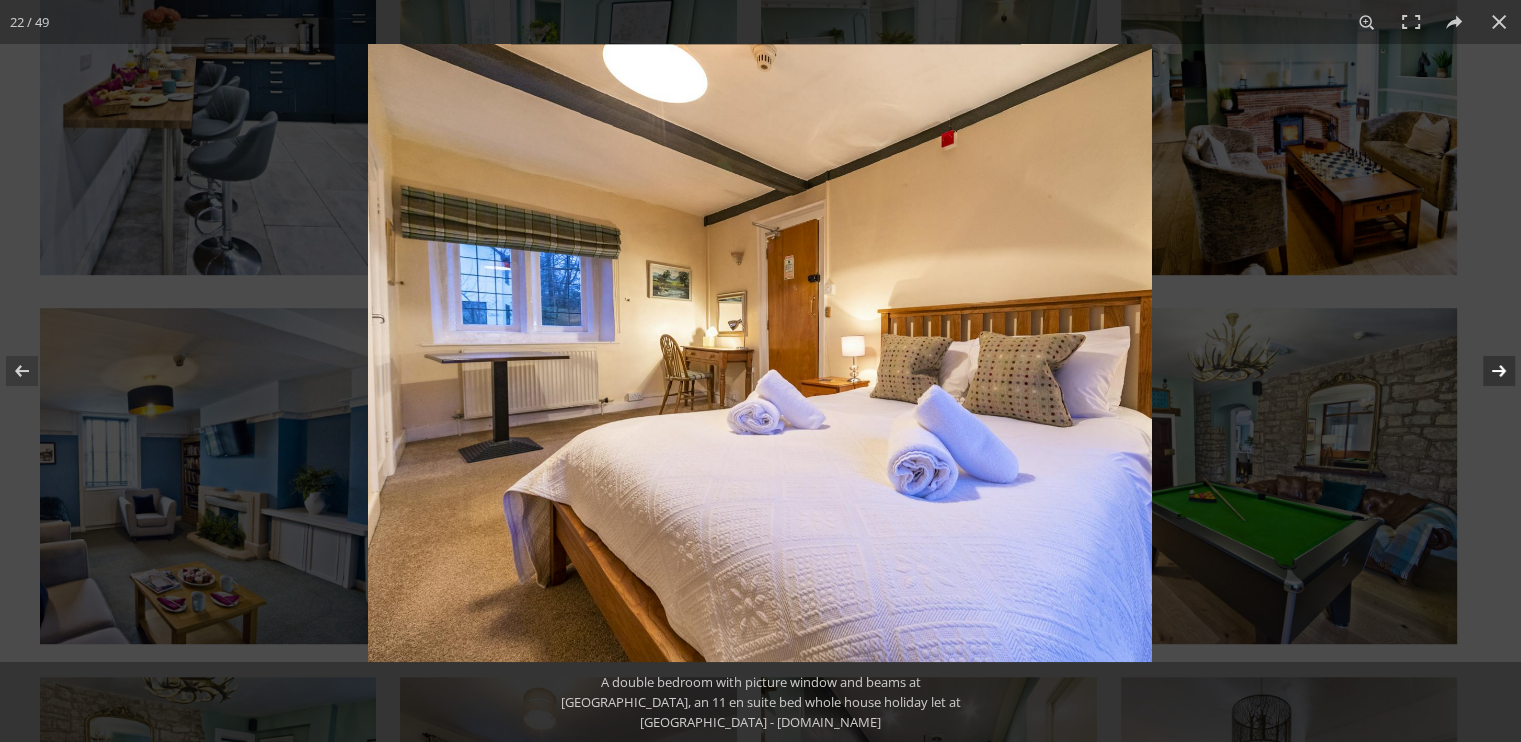click at bounding box center [1486, 371] 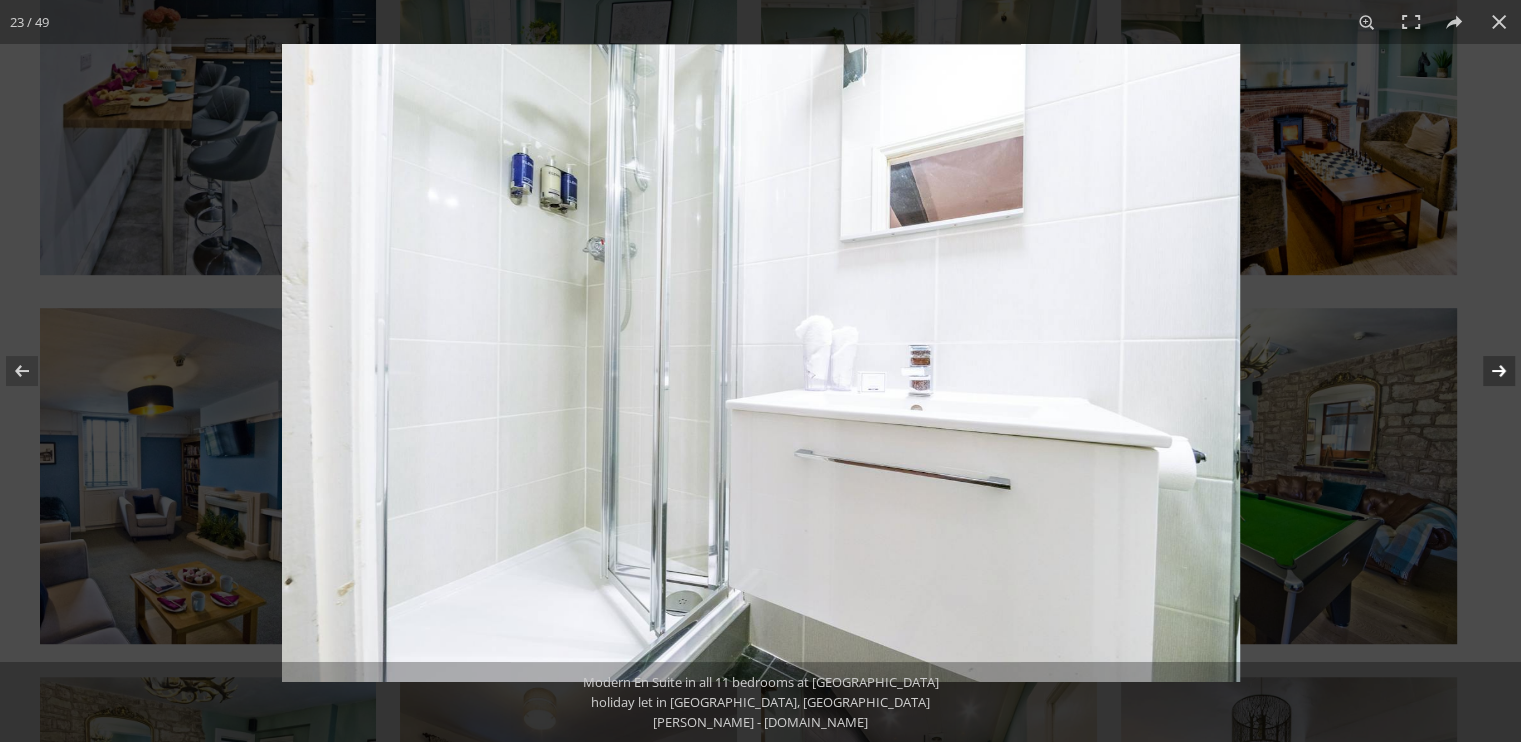 click at bounding box center (1486, 371) 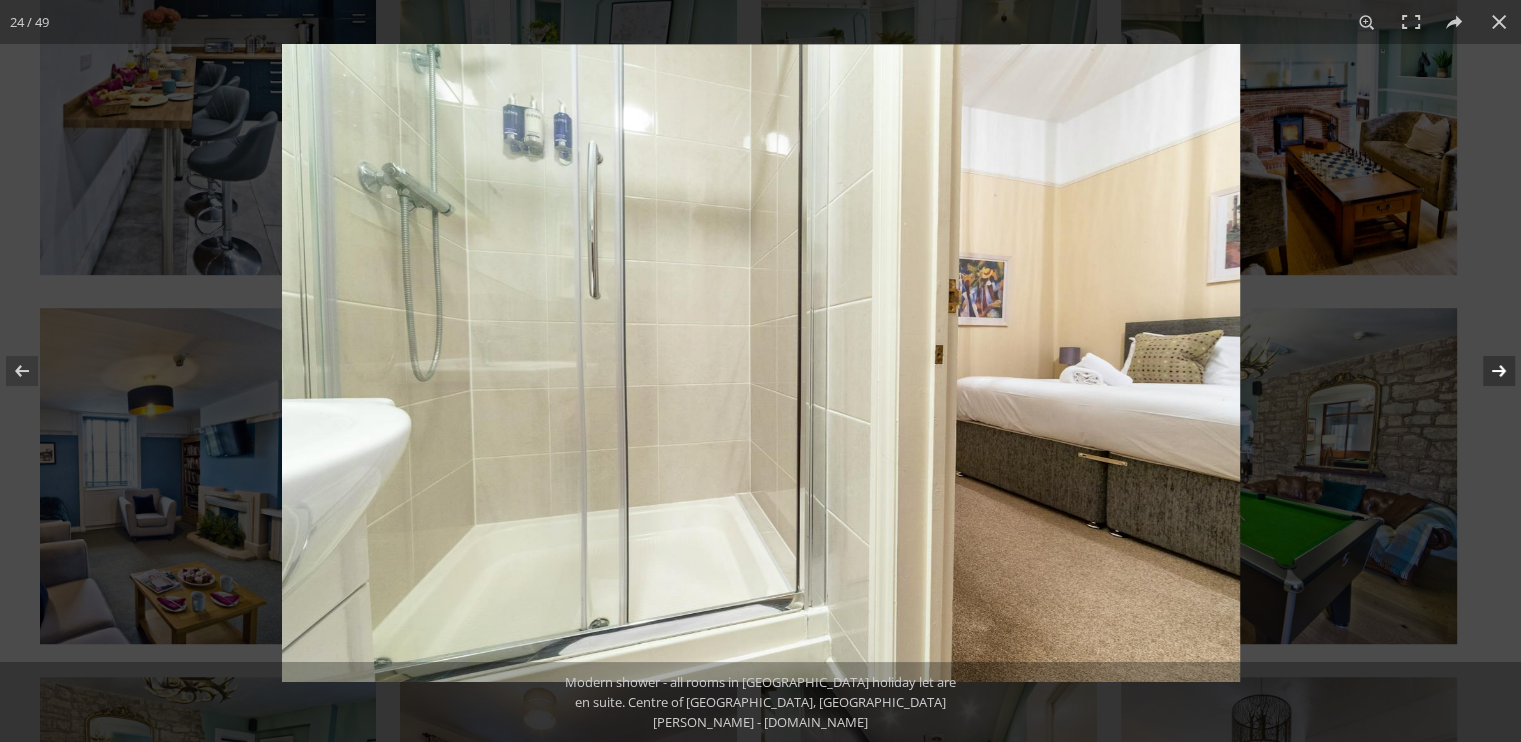 click at bounding box center [1486, 371] 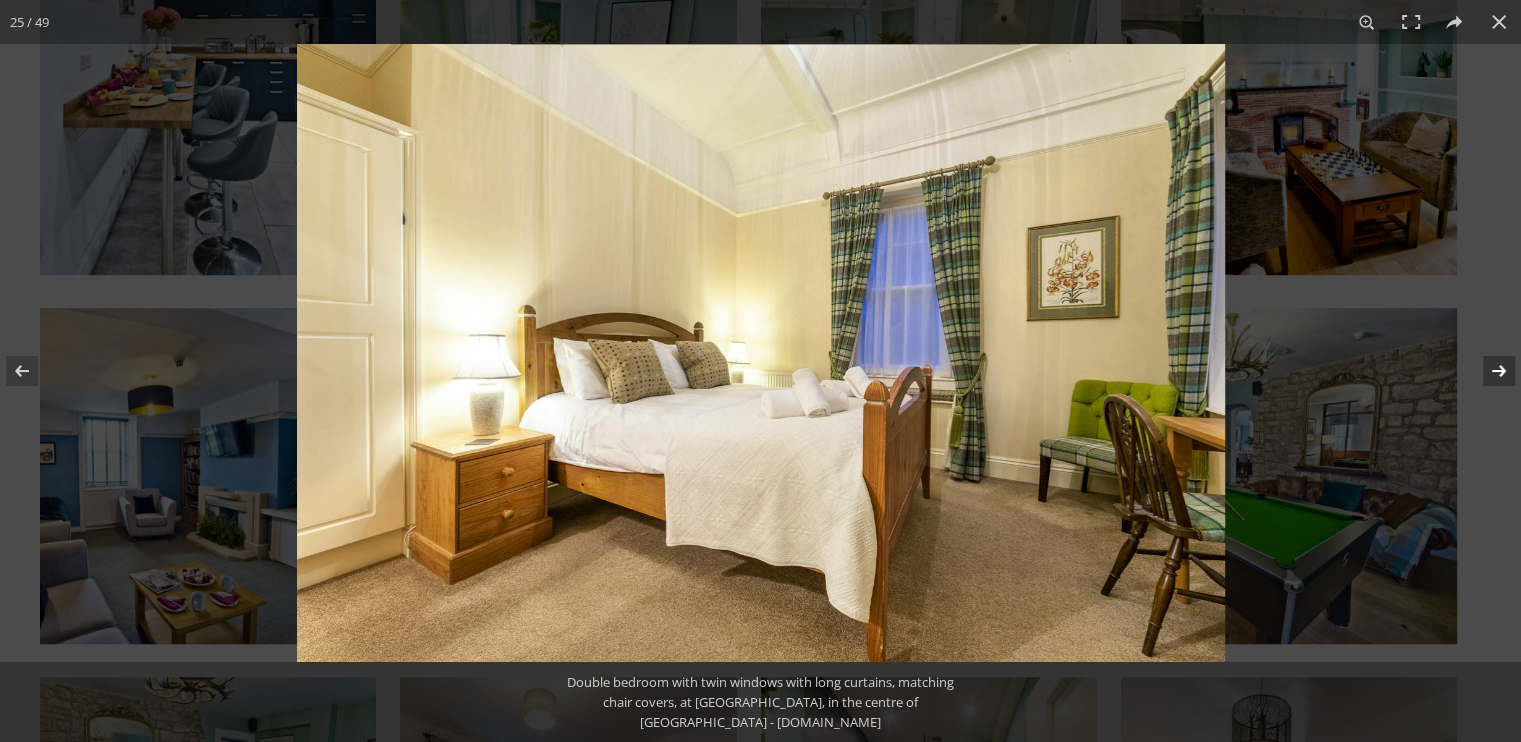 click at bounding box center [1486, 371] 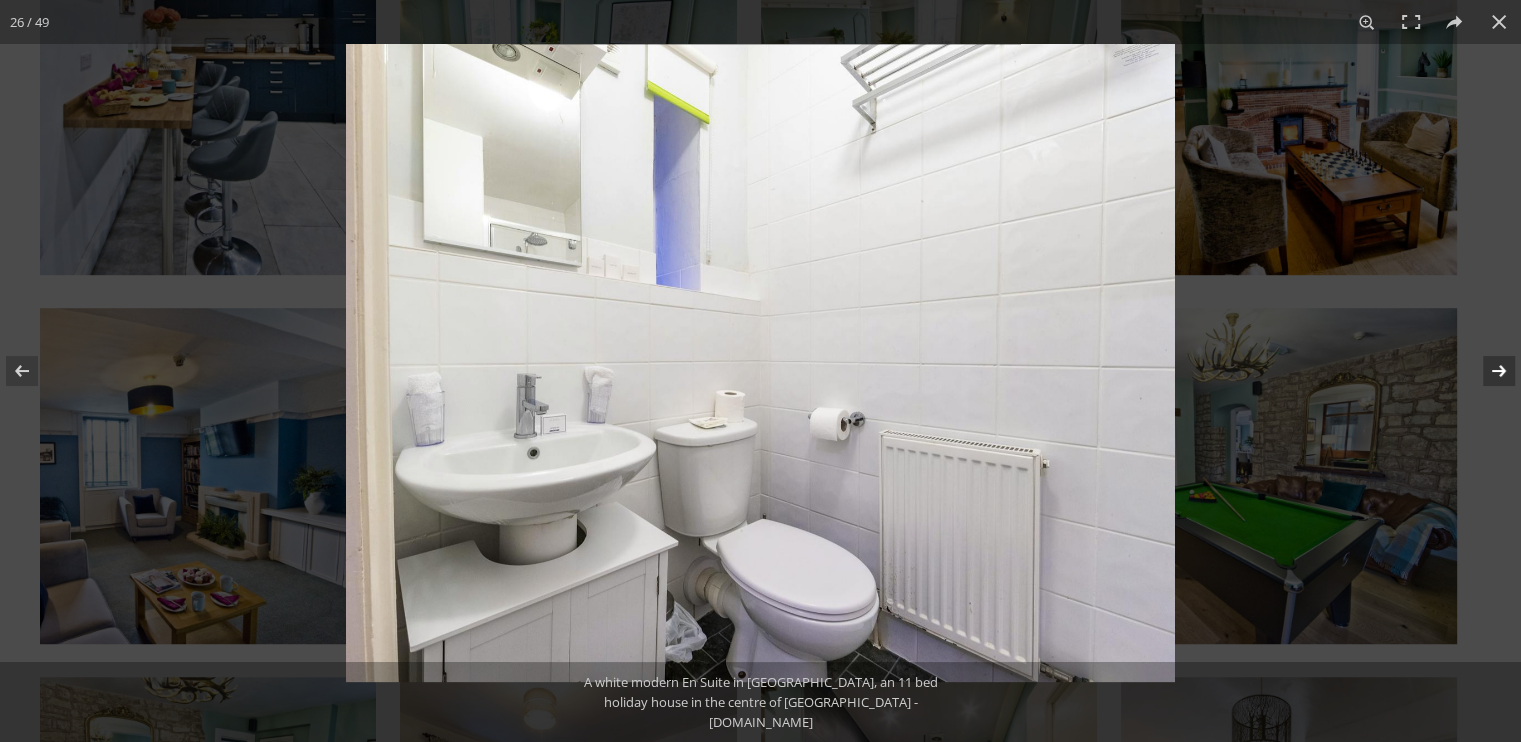 click at bounding box center [1486, 371] 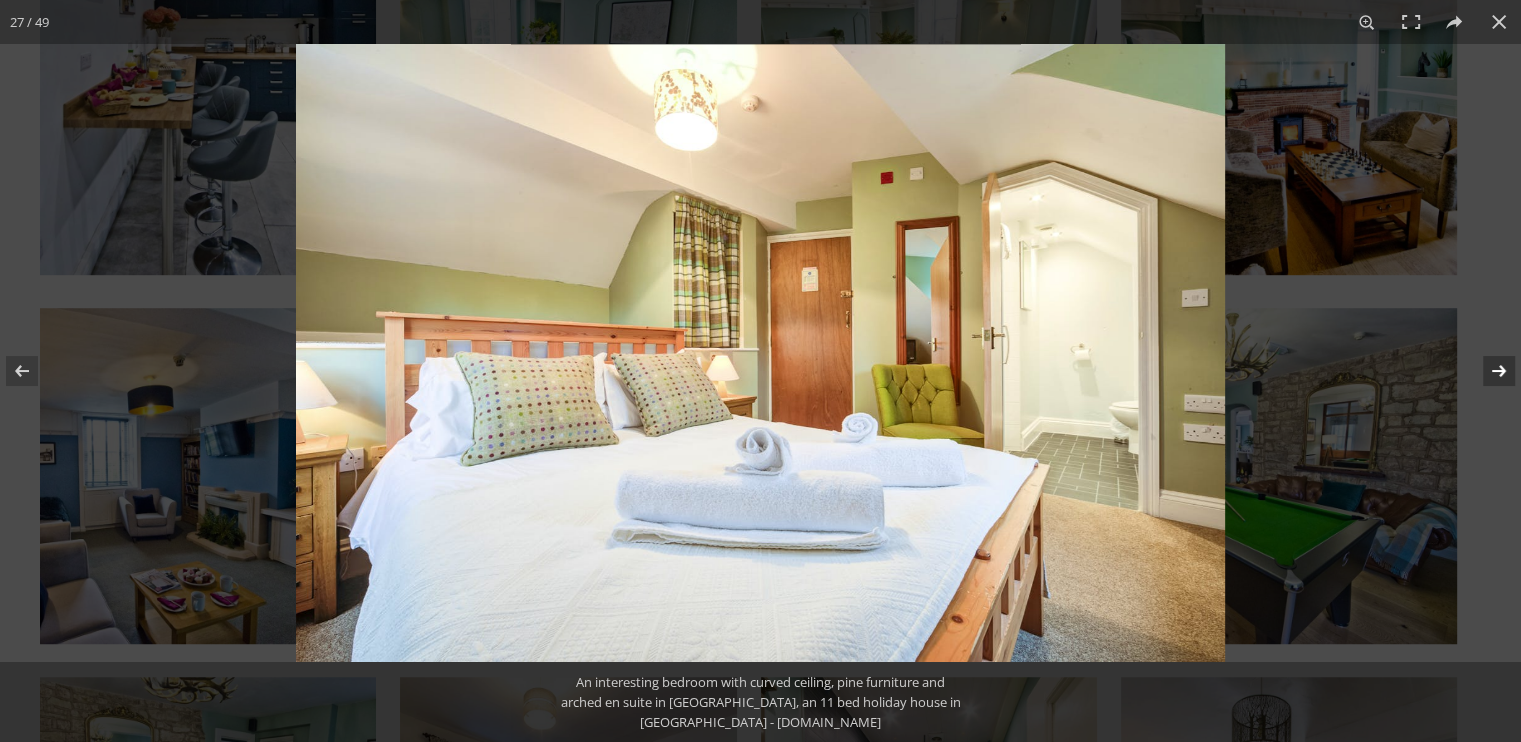 click at bounding box center [1486, 371] 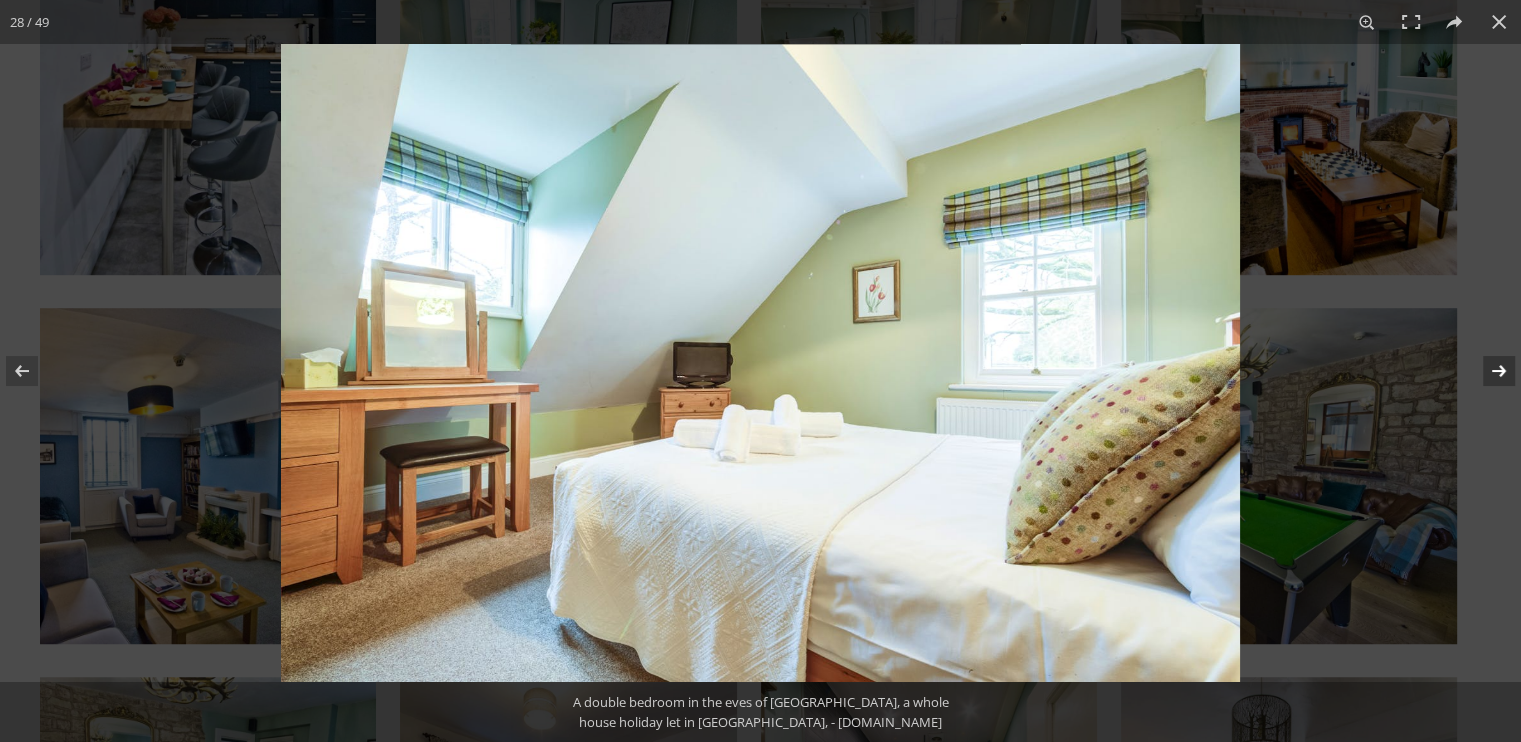 click at bounding box center [1486, 371] 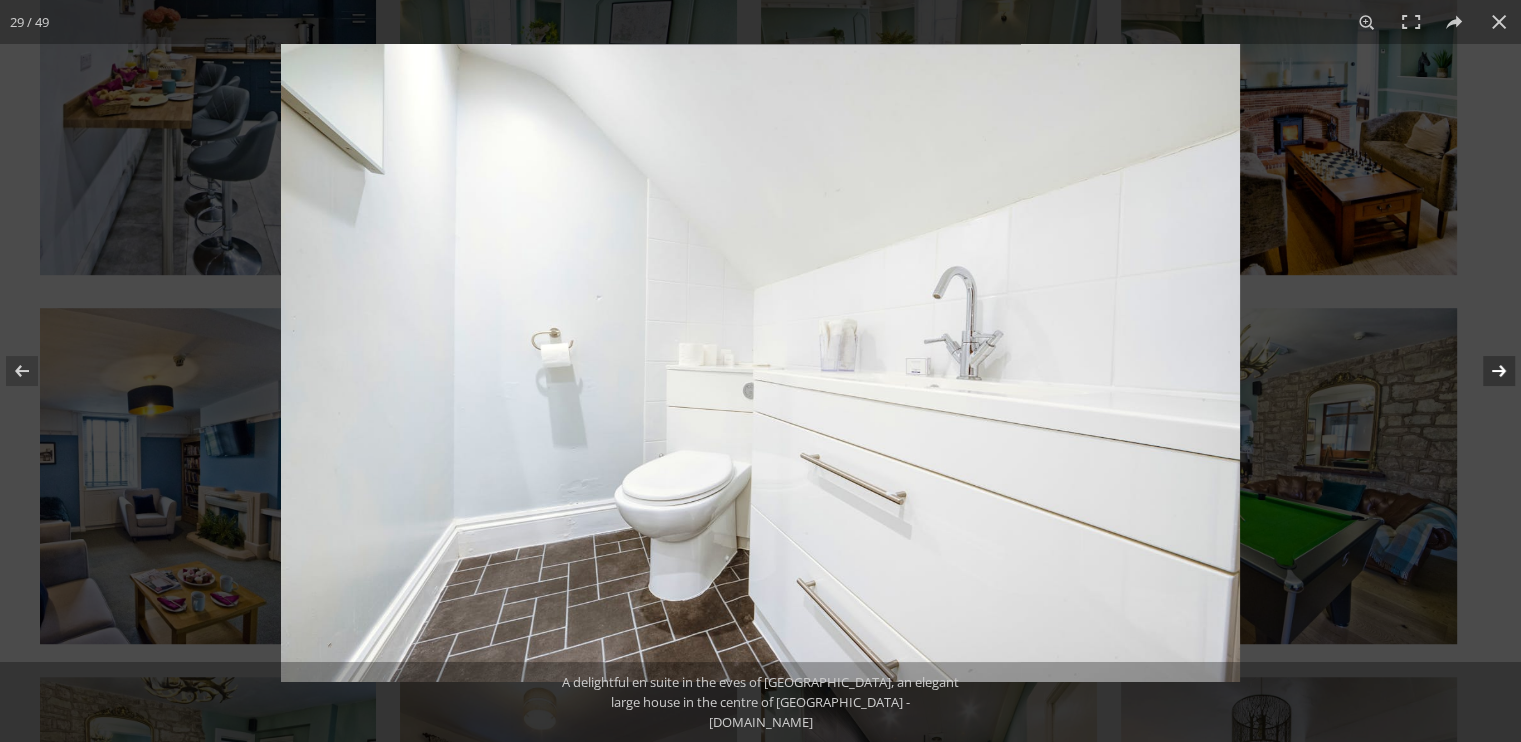 click at bounding box center [1486, 371] 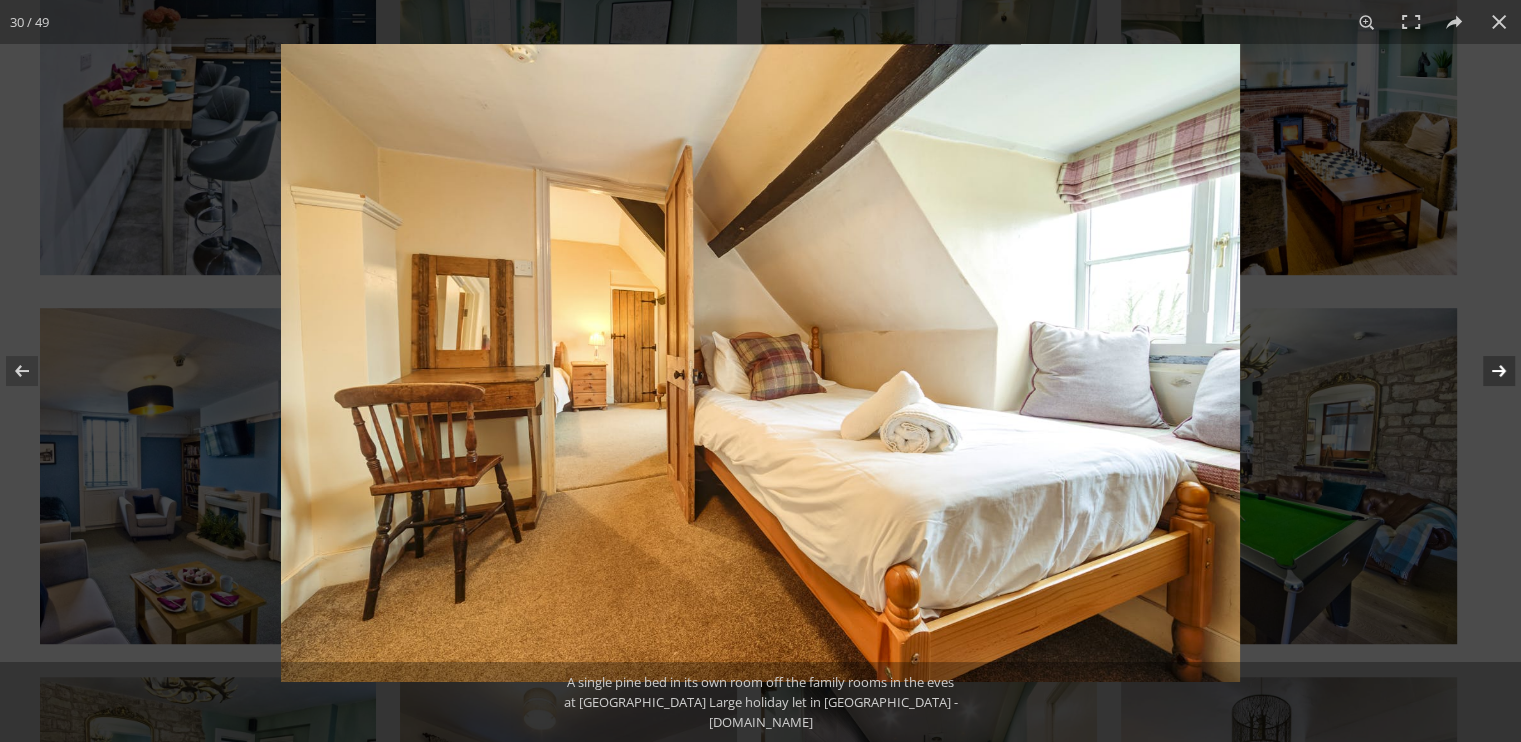 click at bounding box center (1486, 371) 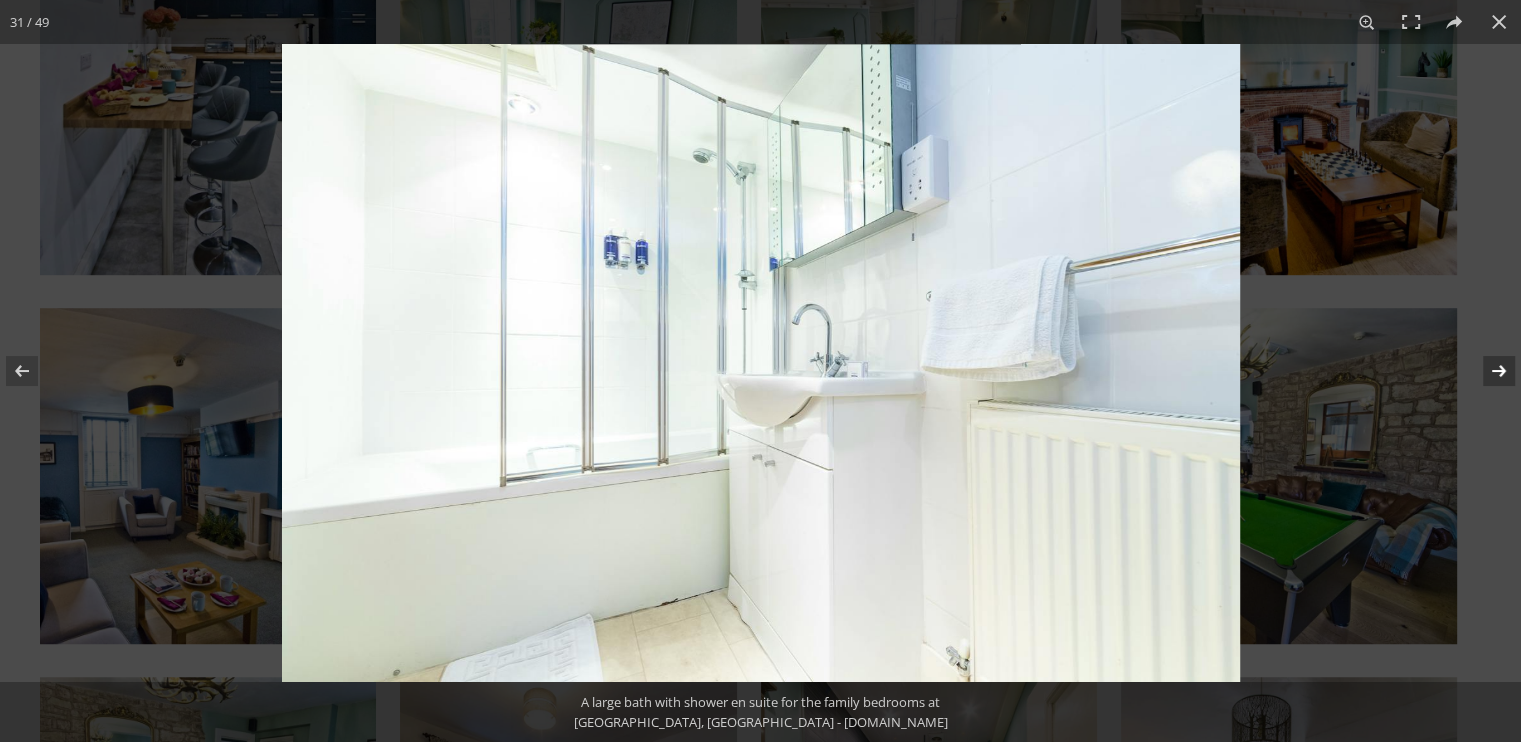click at bounding box center [1486, 371] 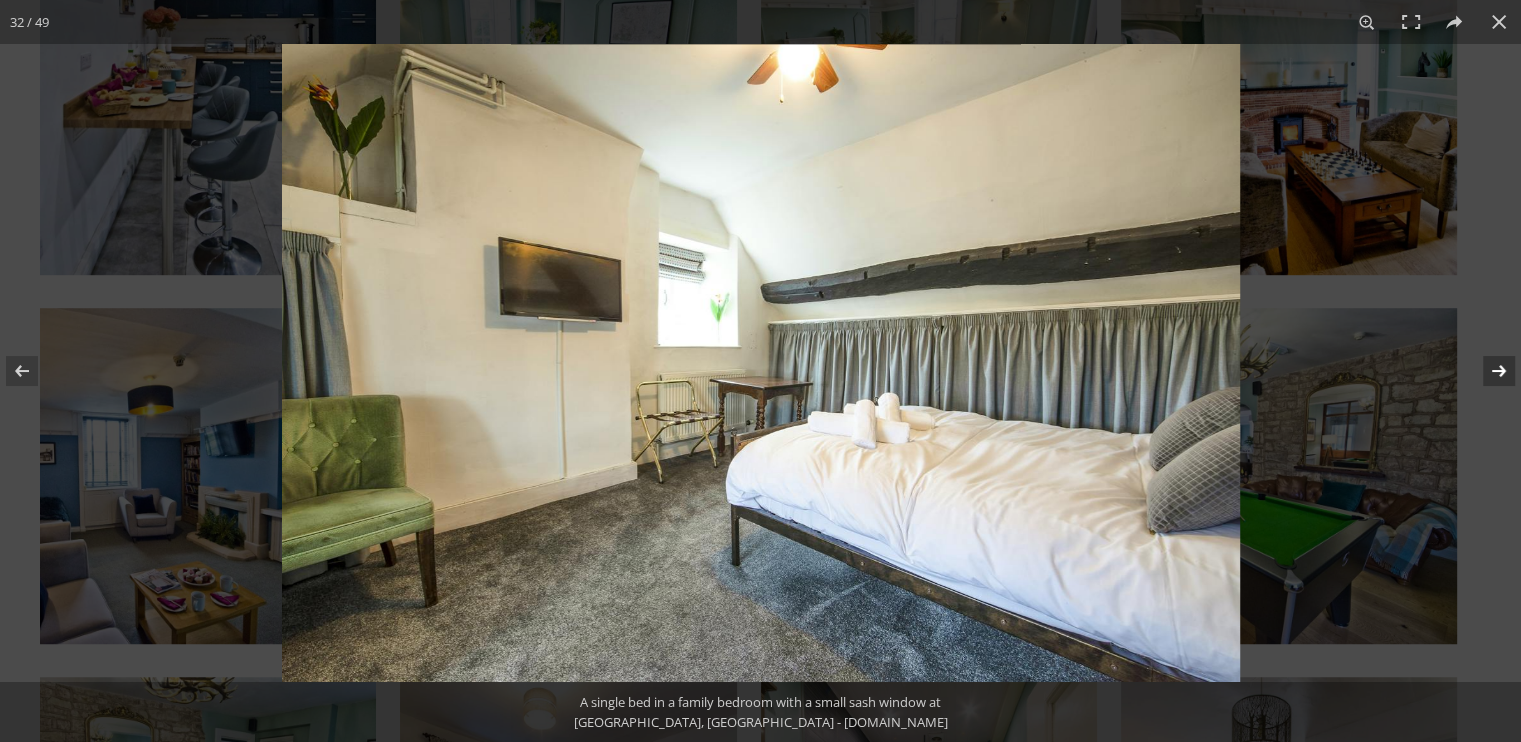 click at bounding box center (1486, 371) 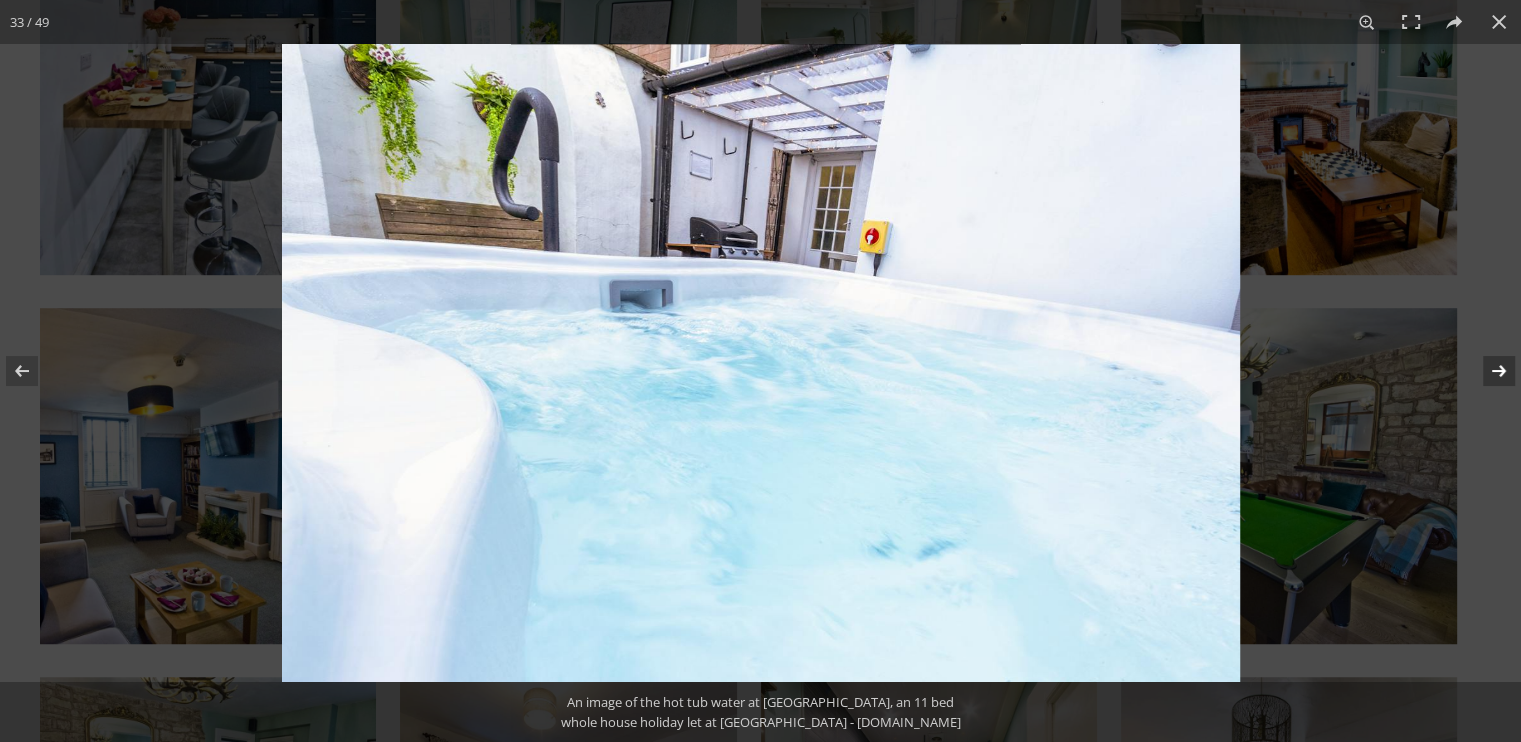 click at bounding box center (1486, 371) 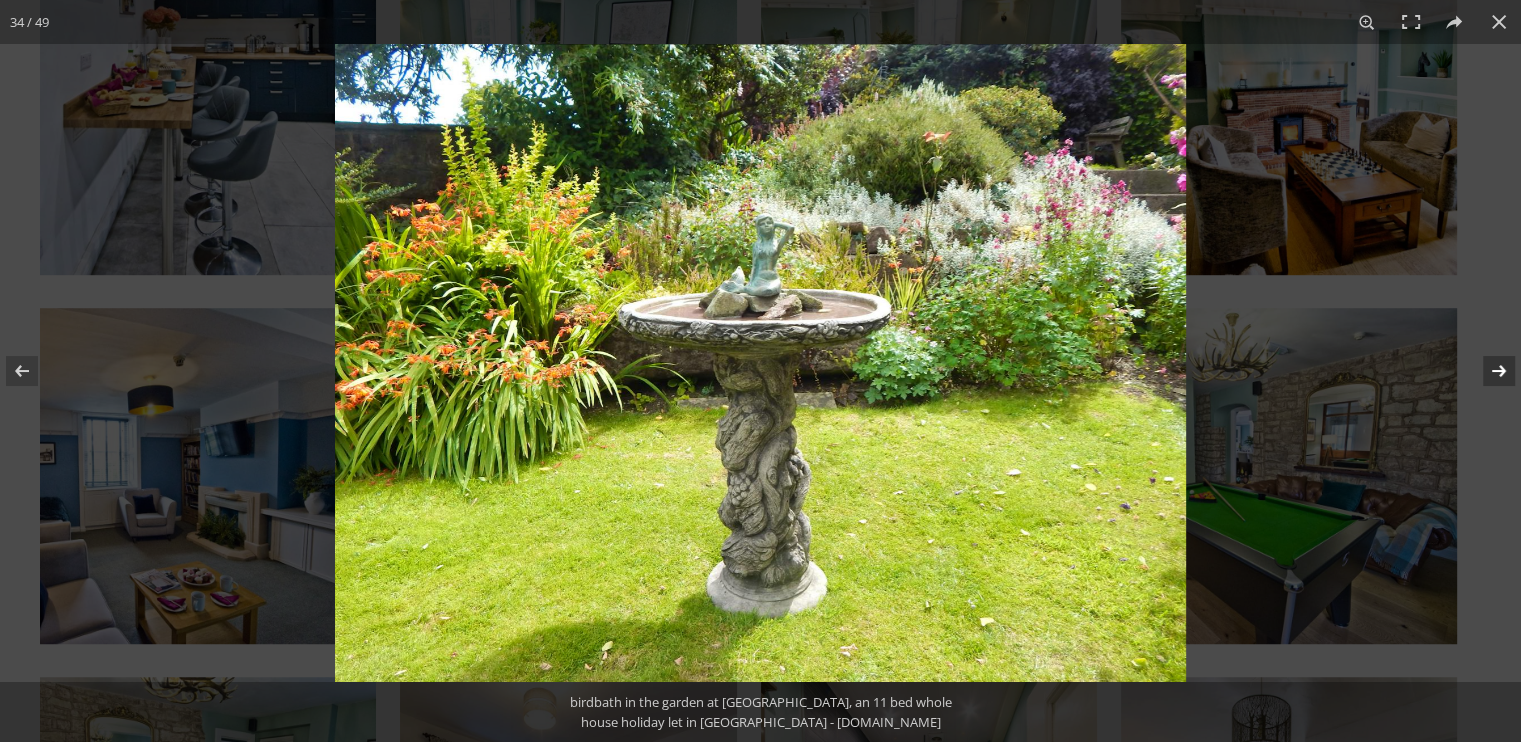 click at bounding box center [1486, 371] 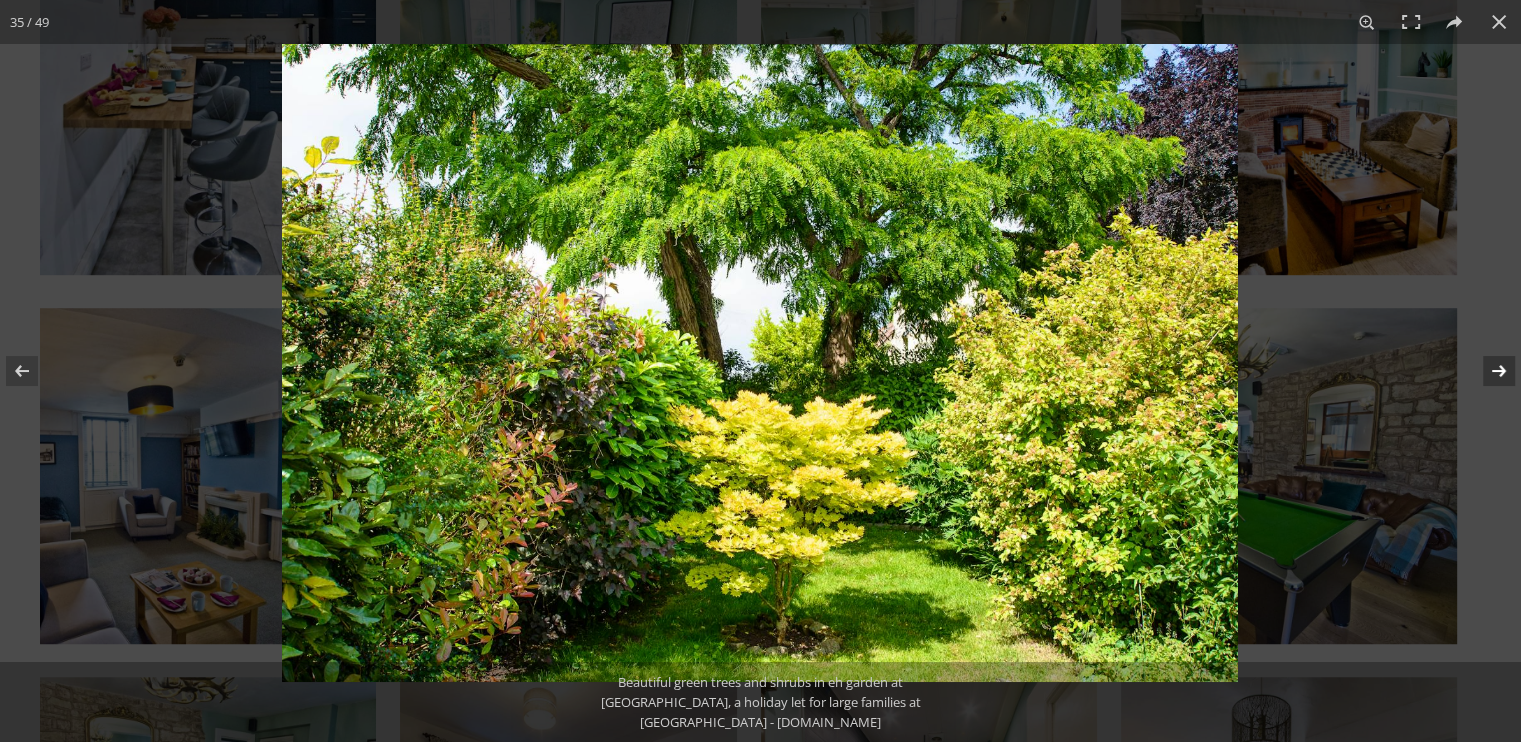 click at bounding box center (1486, 371) 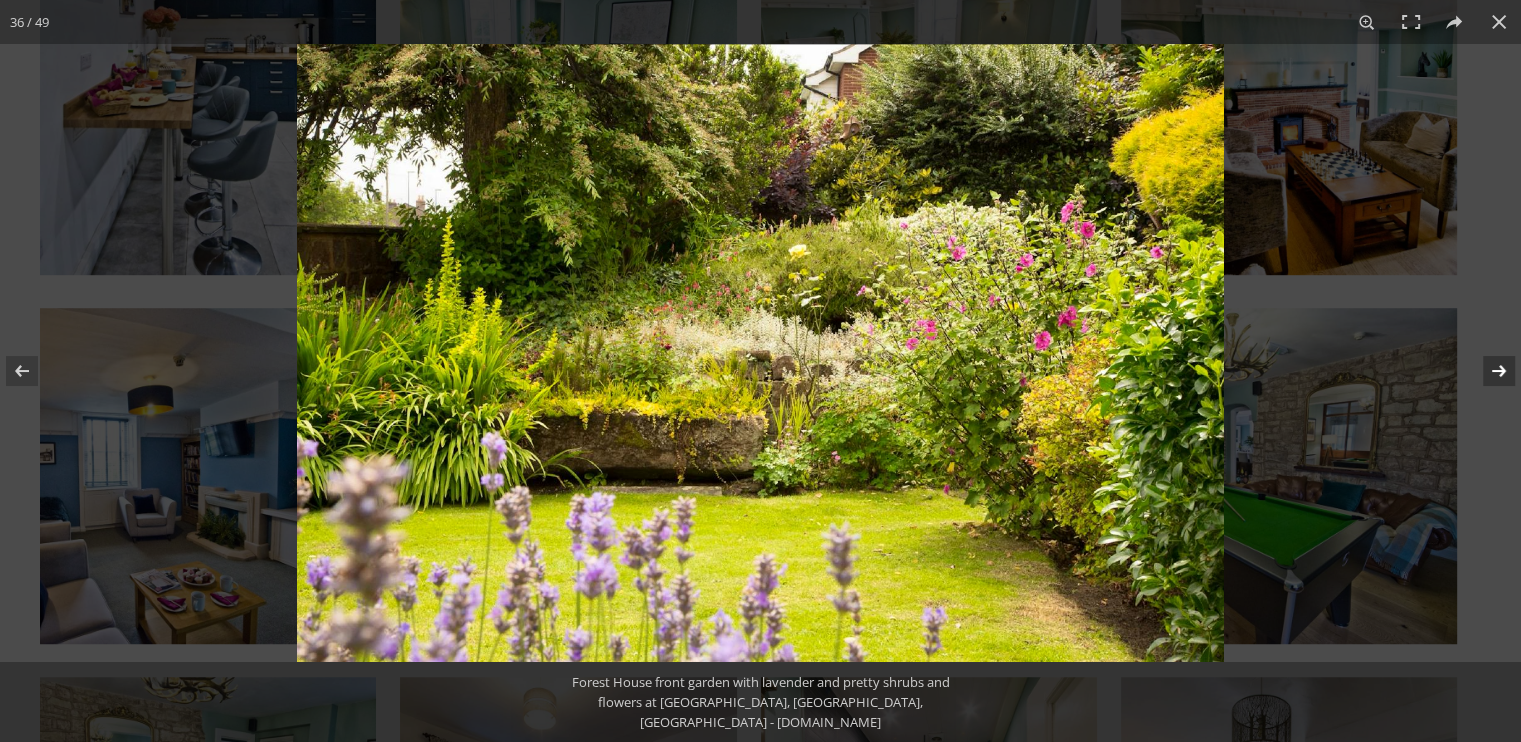 click at bounding box center (1486, 371) 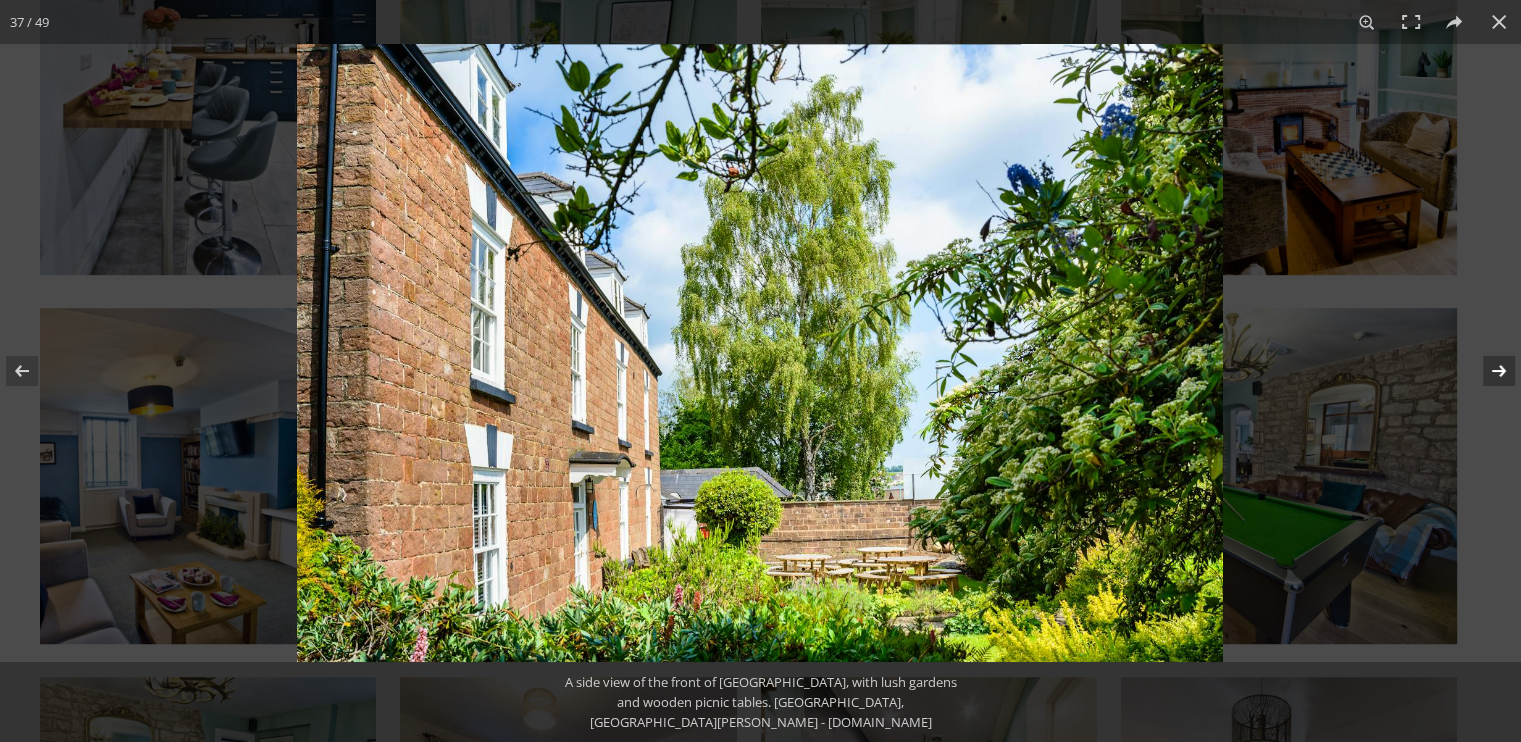 click at bounding box center [1486, 371] 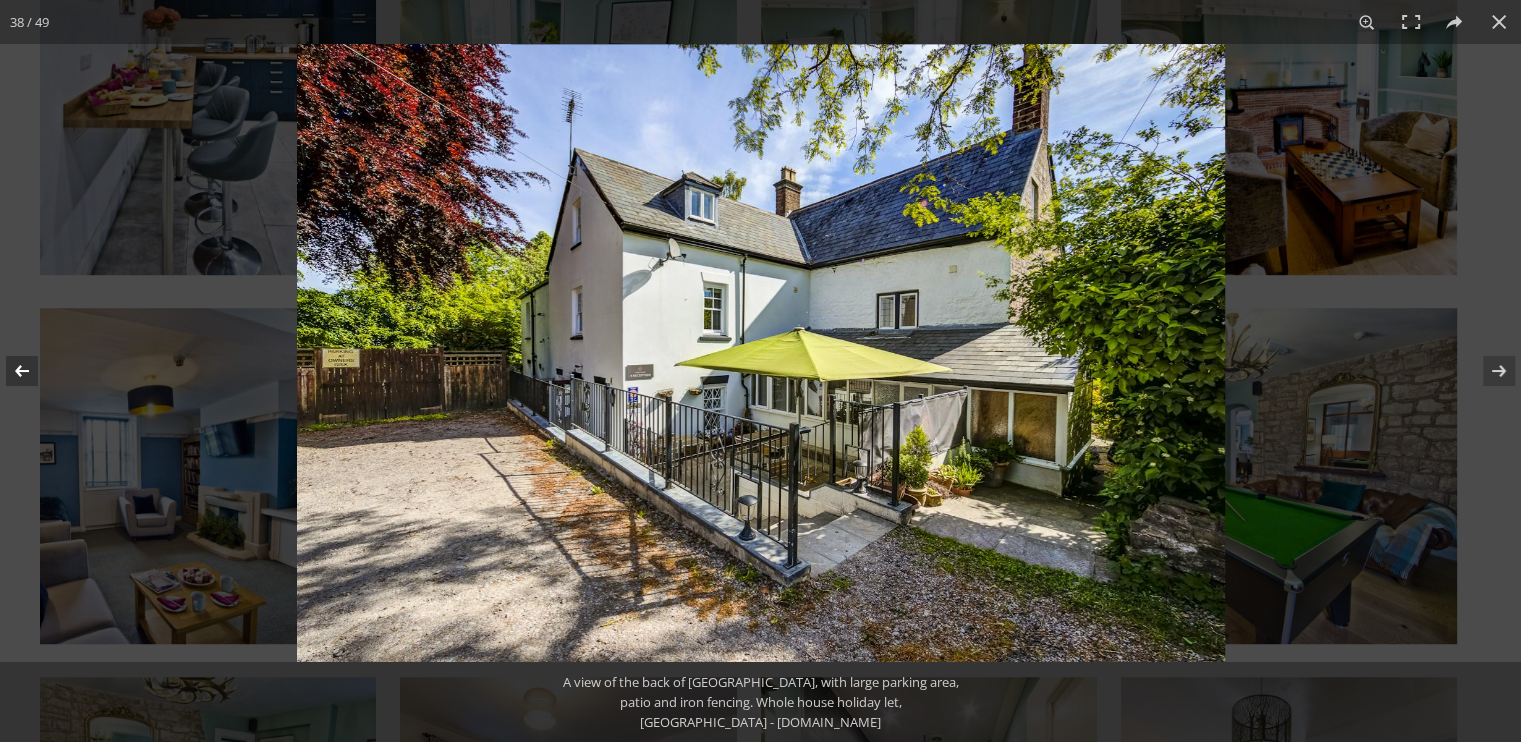 click at bounding box center (35, 371) 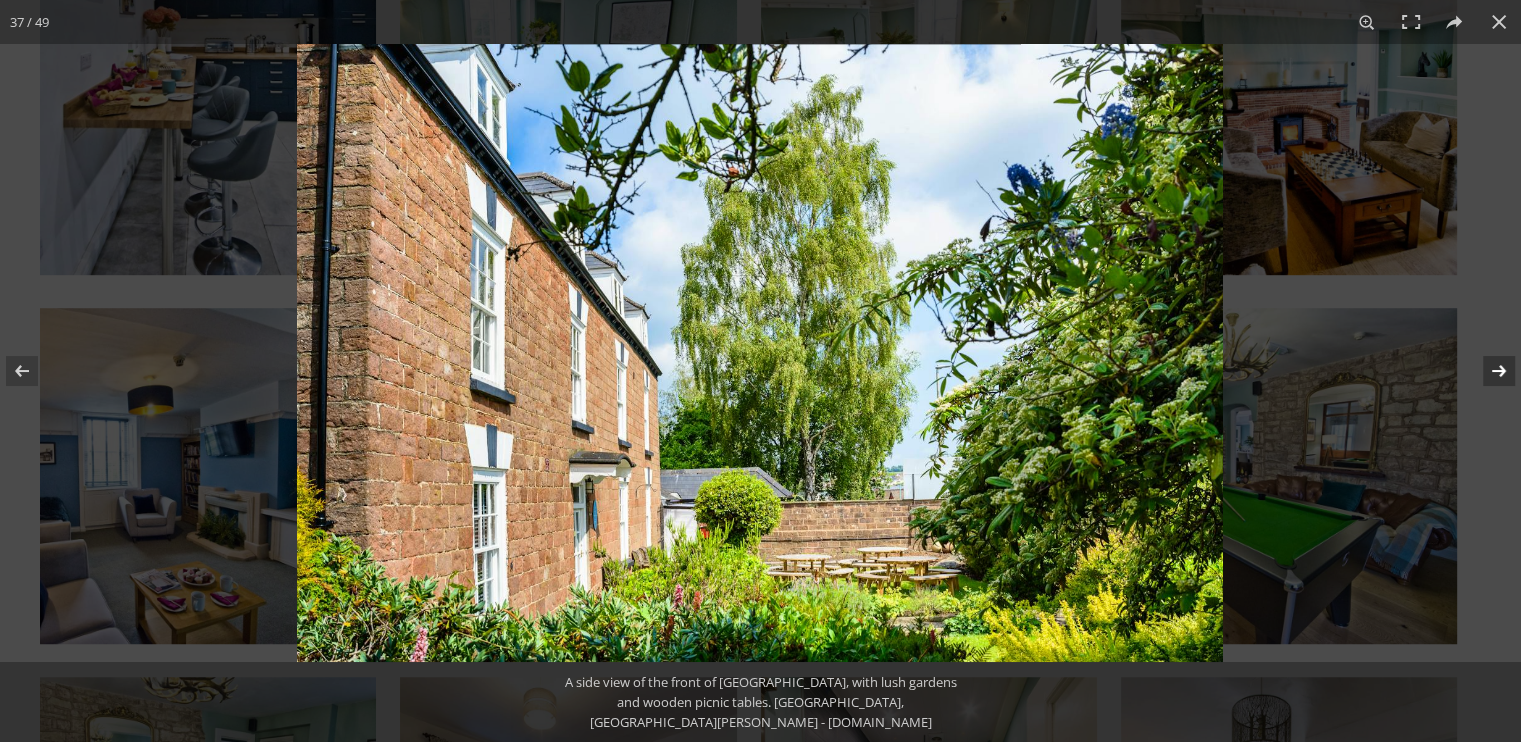 click at bounding box center [1486, 371] 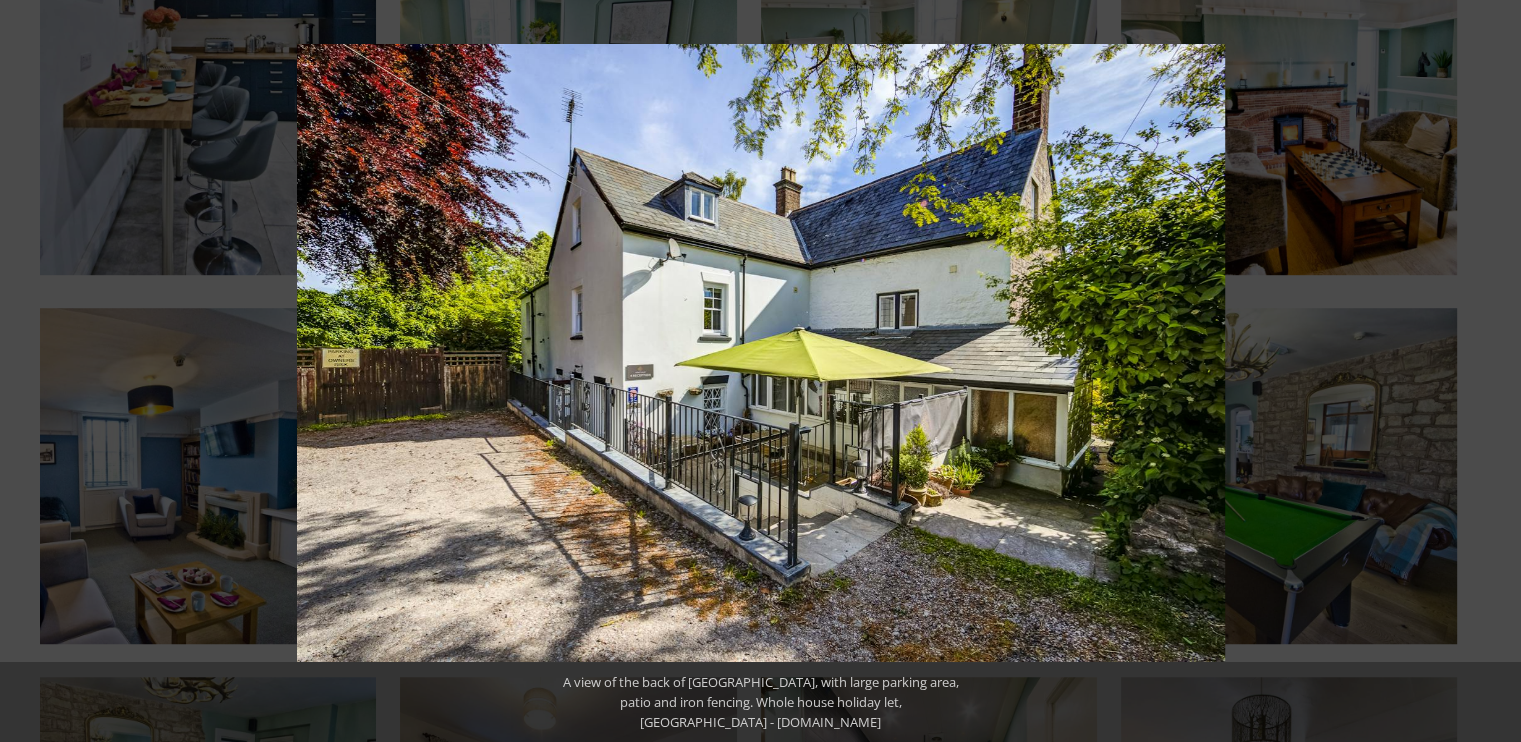 click at bounding box center (1486, 371) 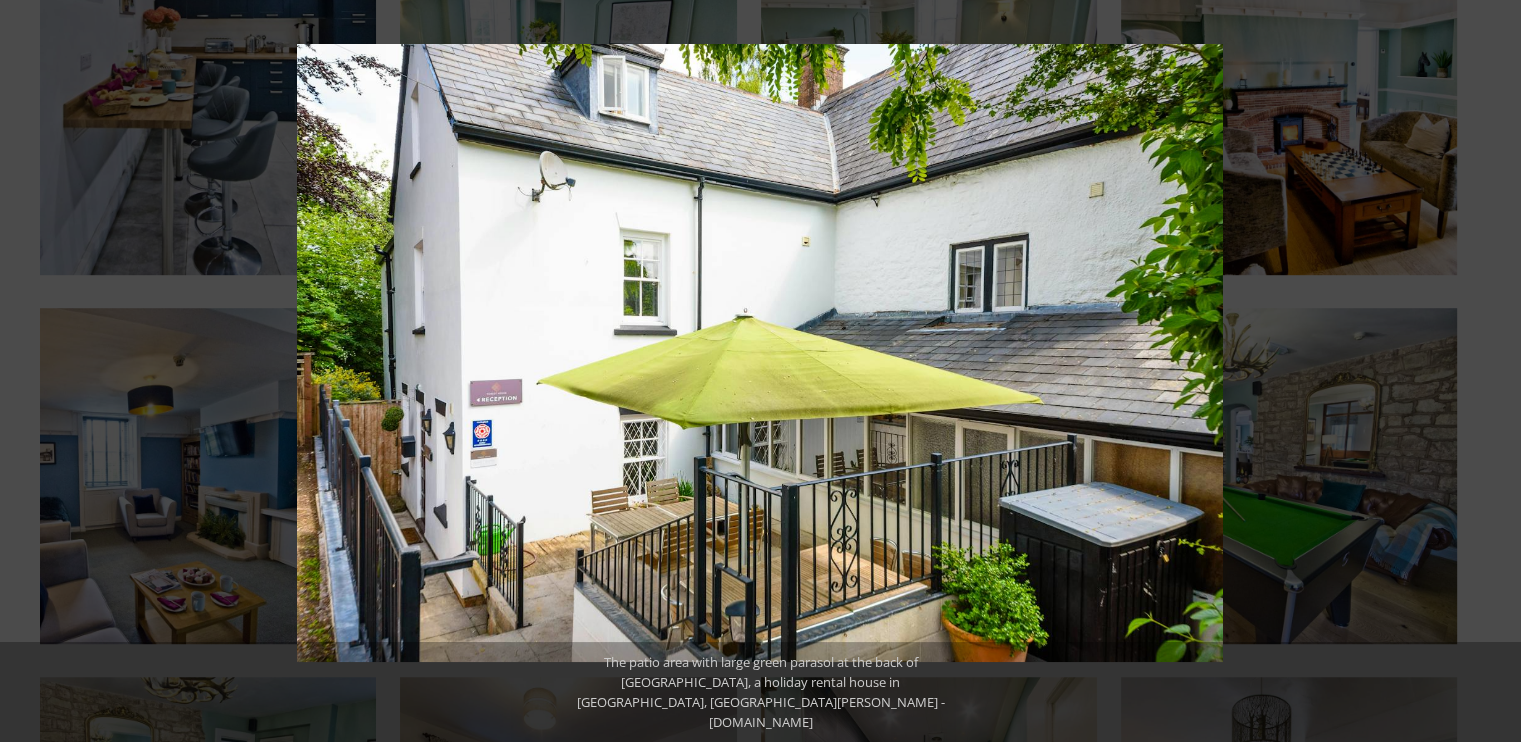 click at bounding box center (1486, 371) 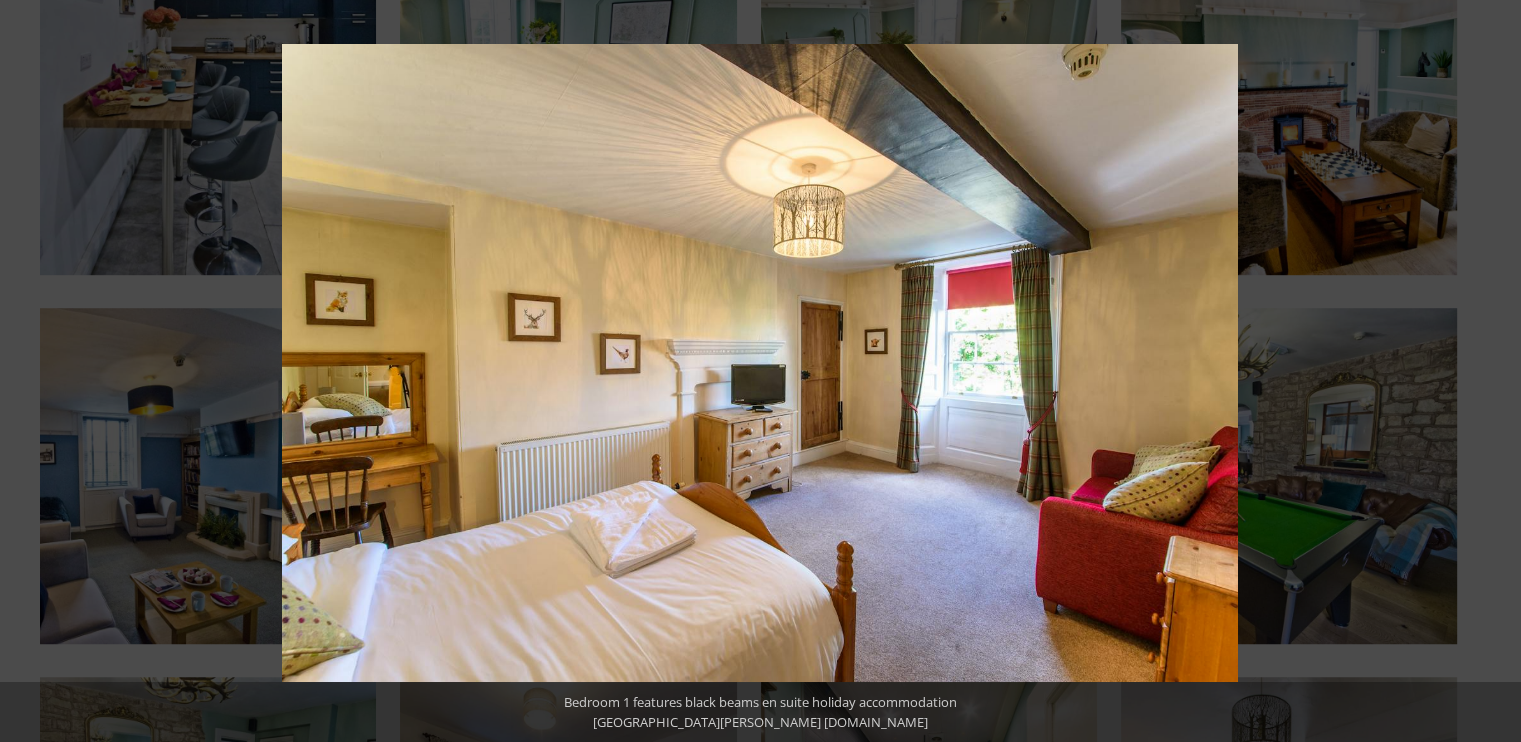 click at bounding box center (1486, 371) 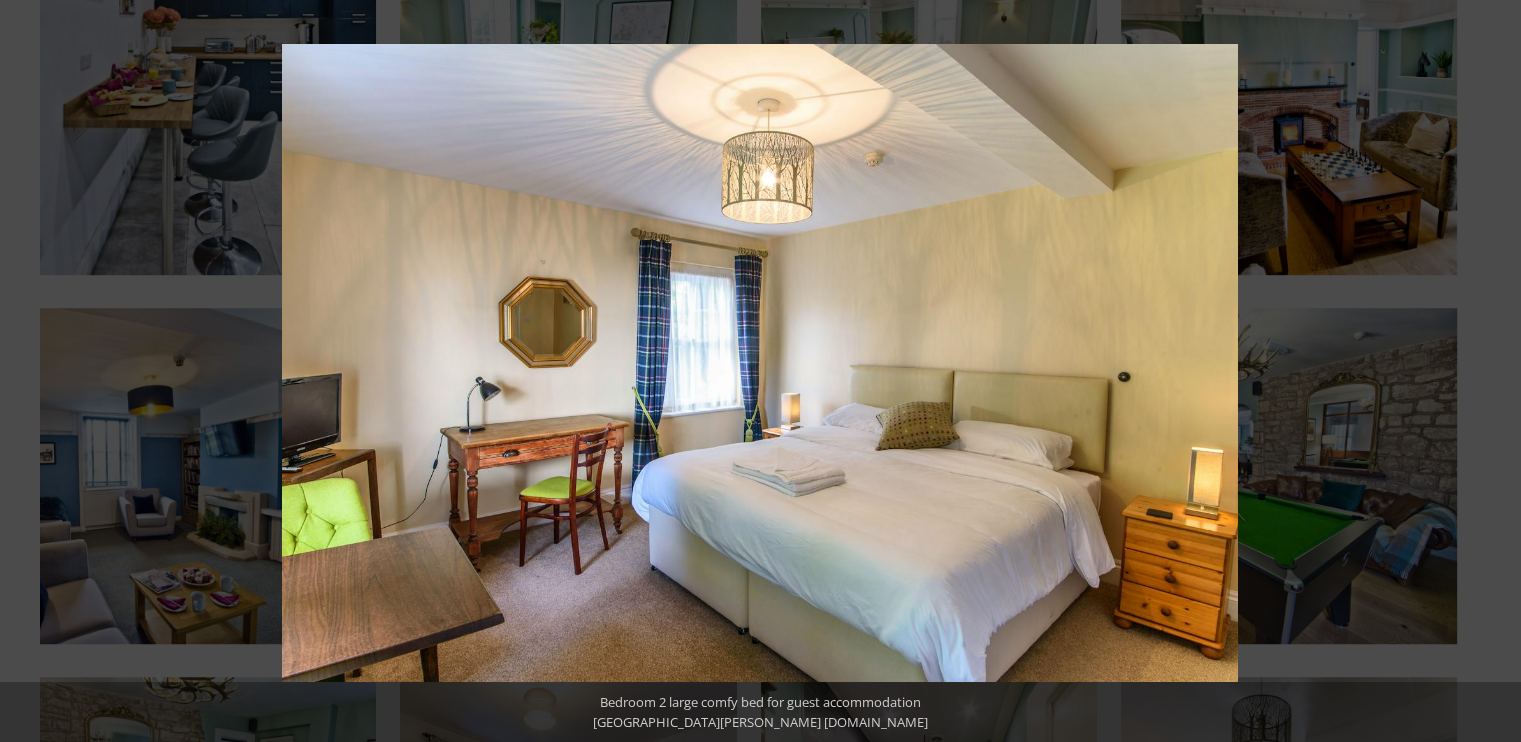 click at bounding box center [1486, 371] 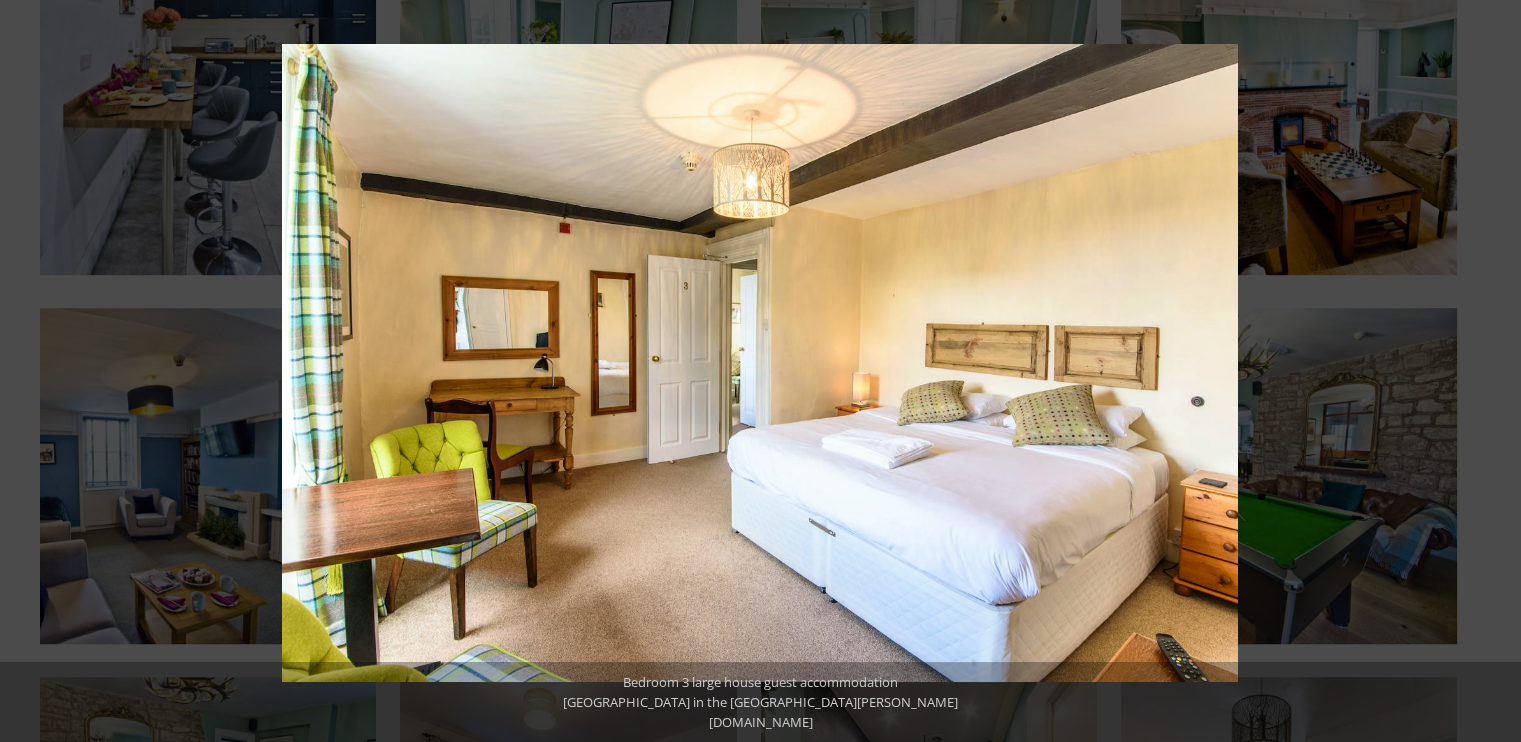 click at bounding box center [1486, 371] 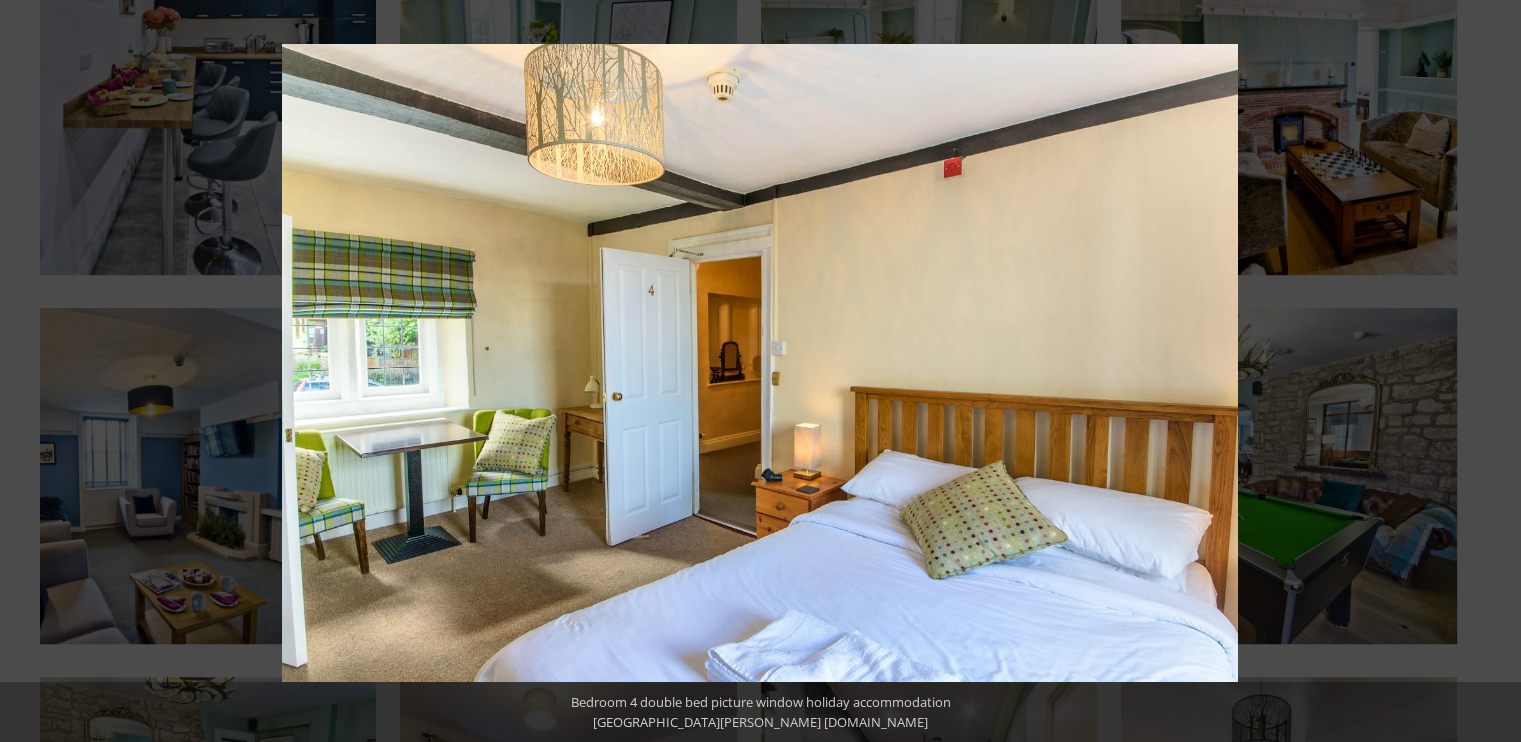 click at bounding box center [1486, 371] 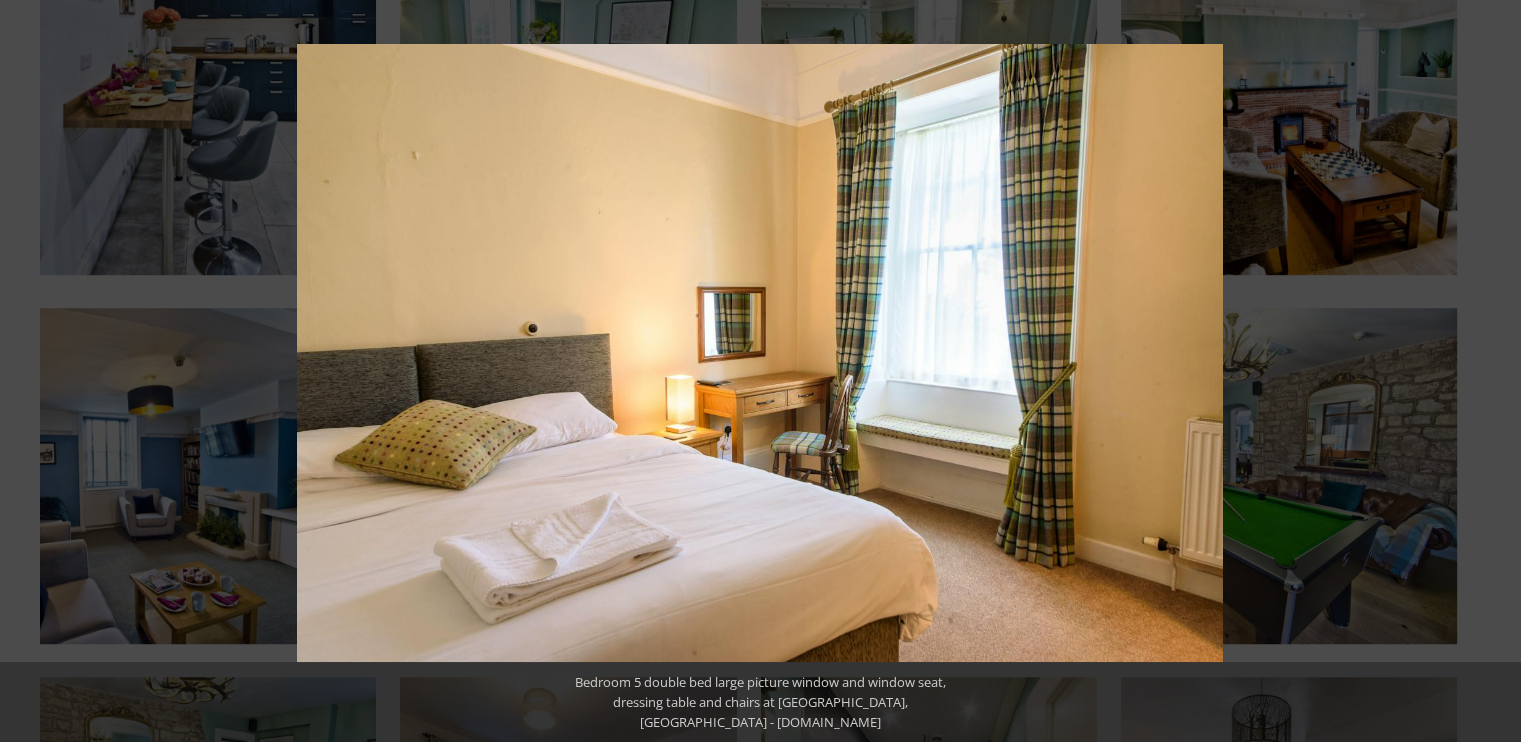 click at bounding box center [1486, 371] 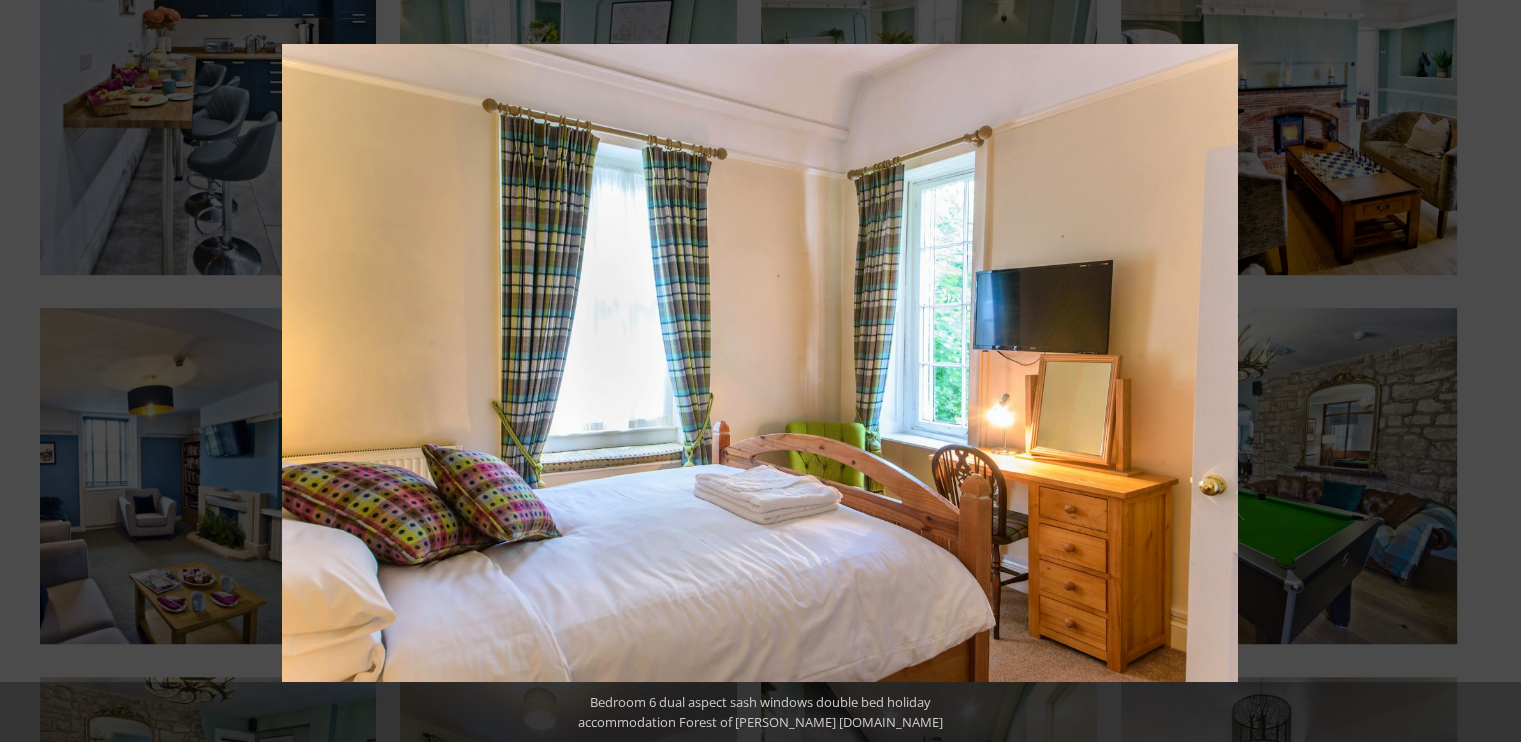click at bounding box center [1486, 371] 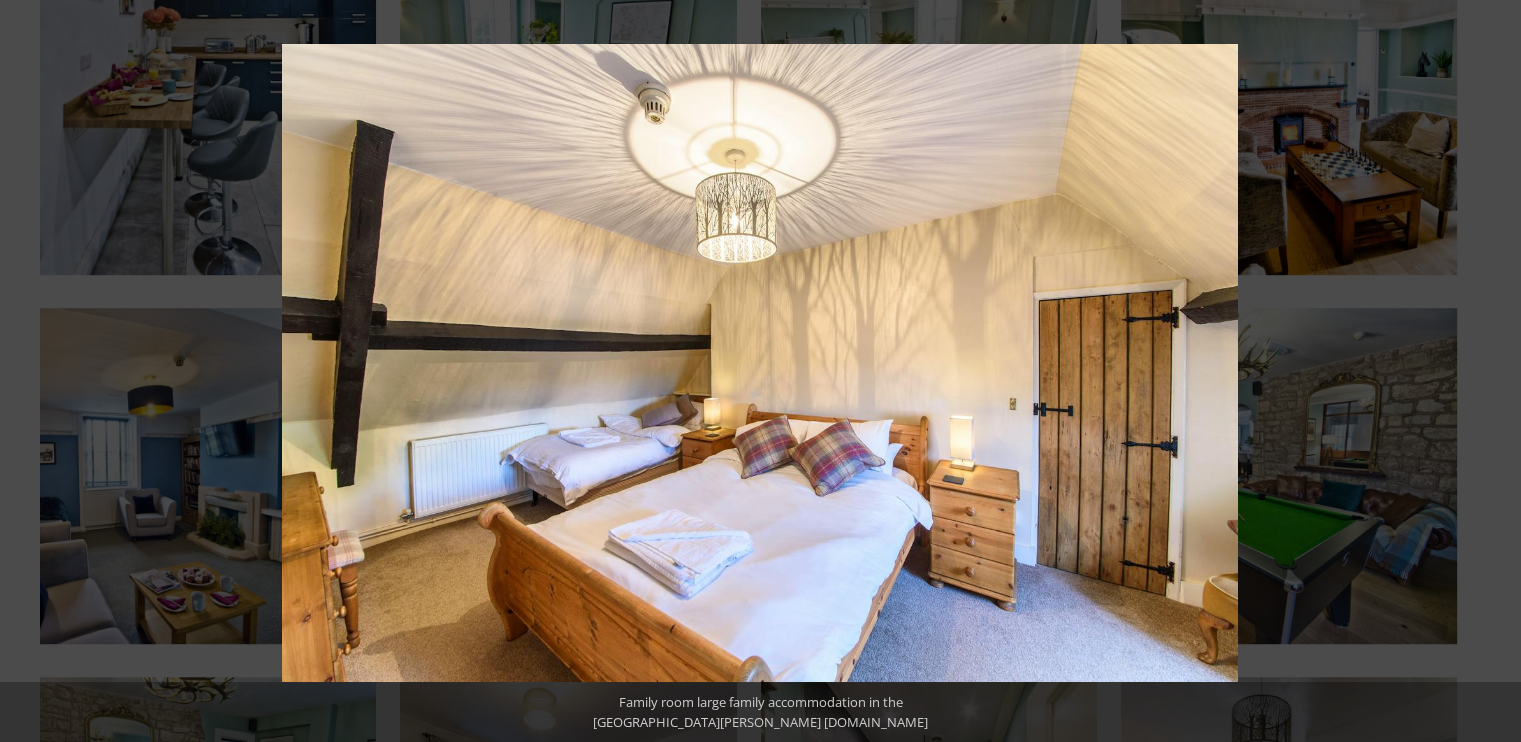 click at bounding box center (1486, 371) 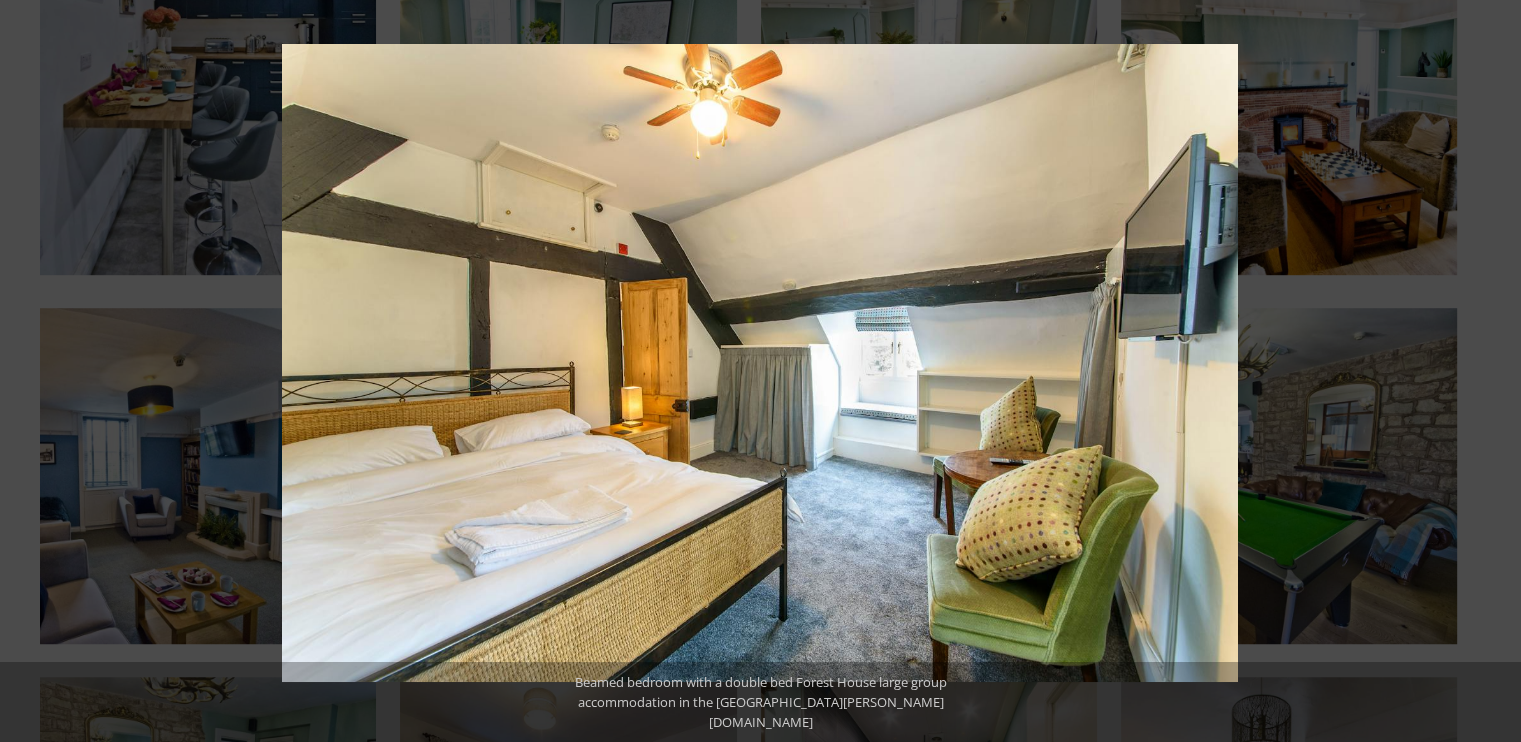 click at bounding box center [1486, 371] 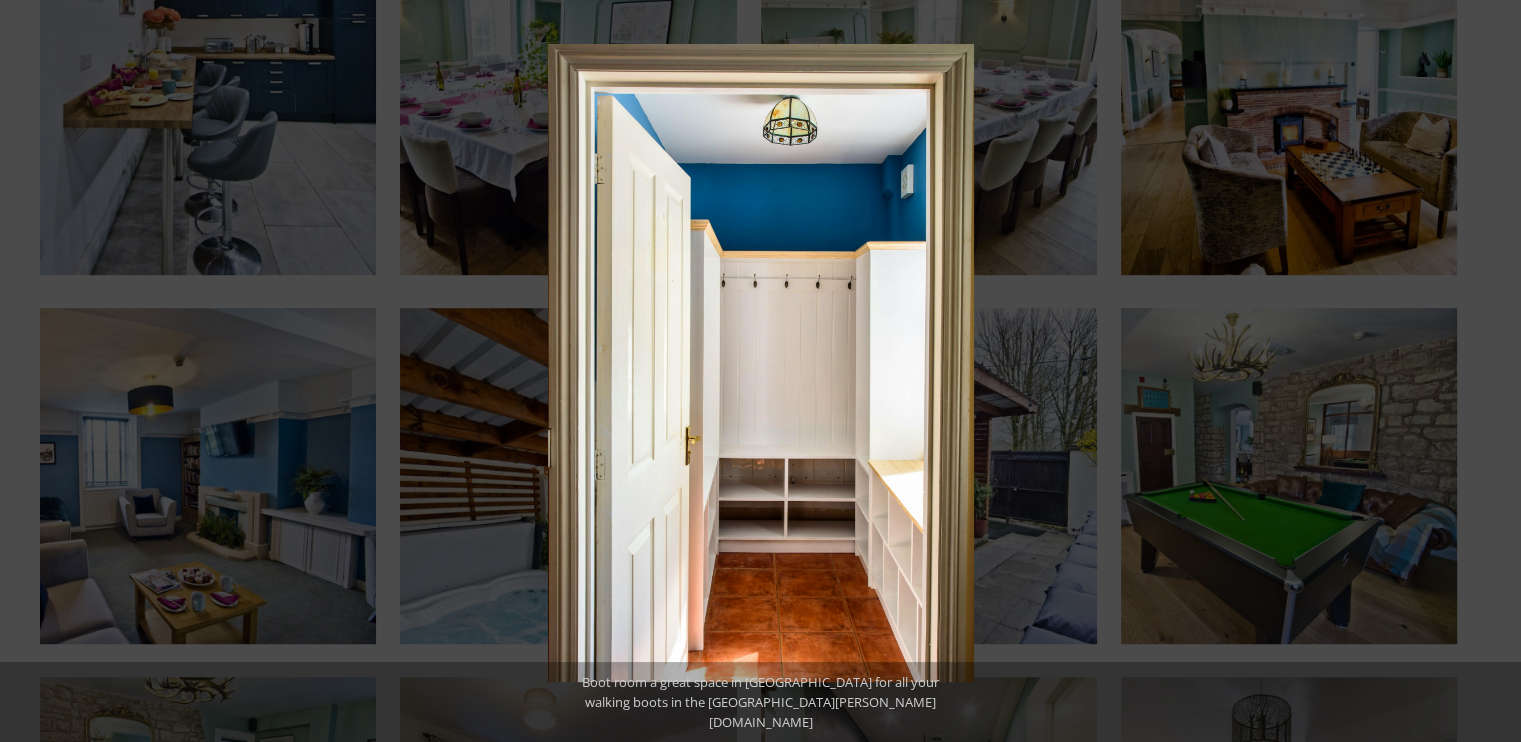 click at bounding box center [1486, 371] 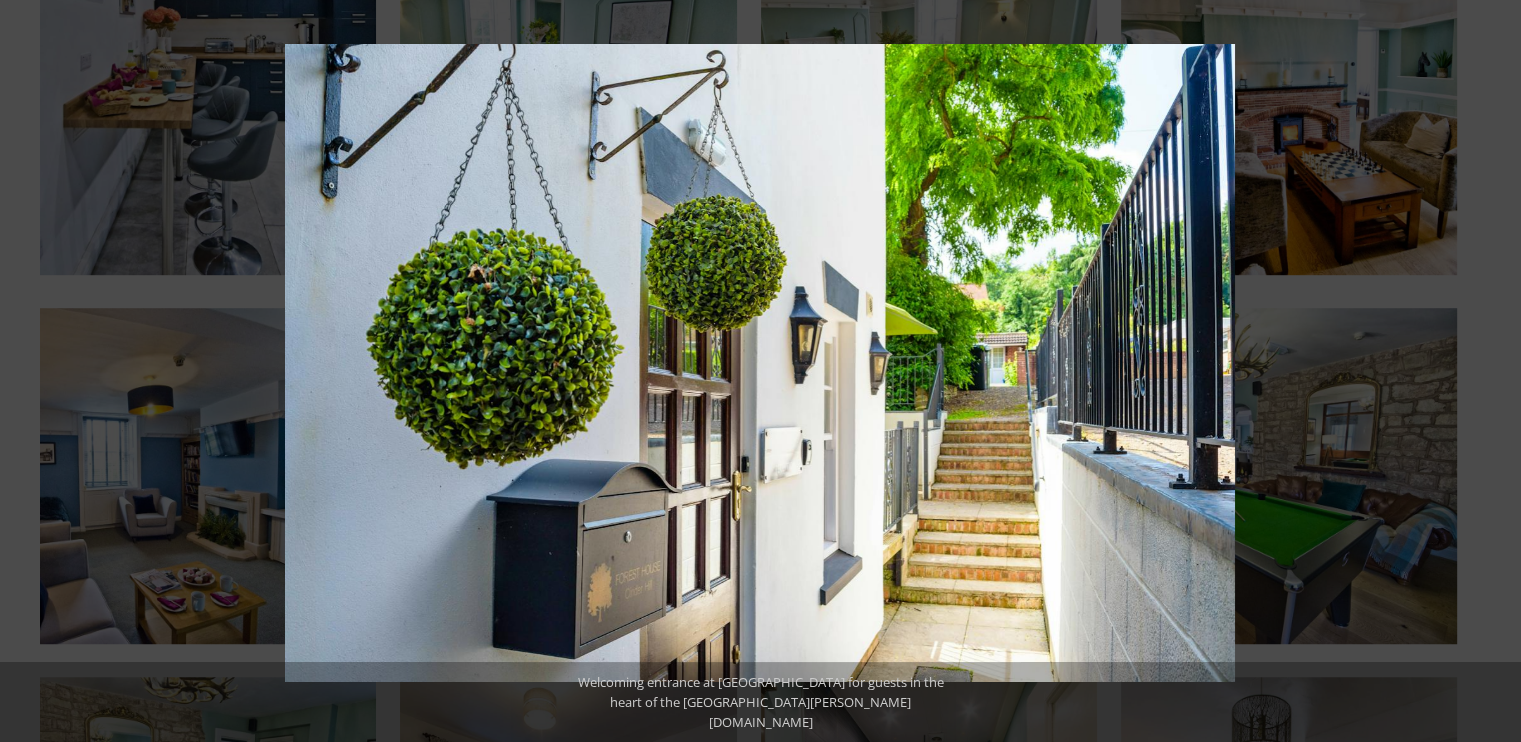 click at bounding box center (1486, 371) 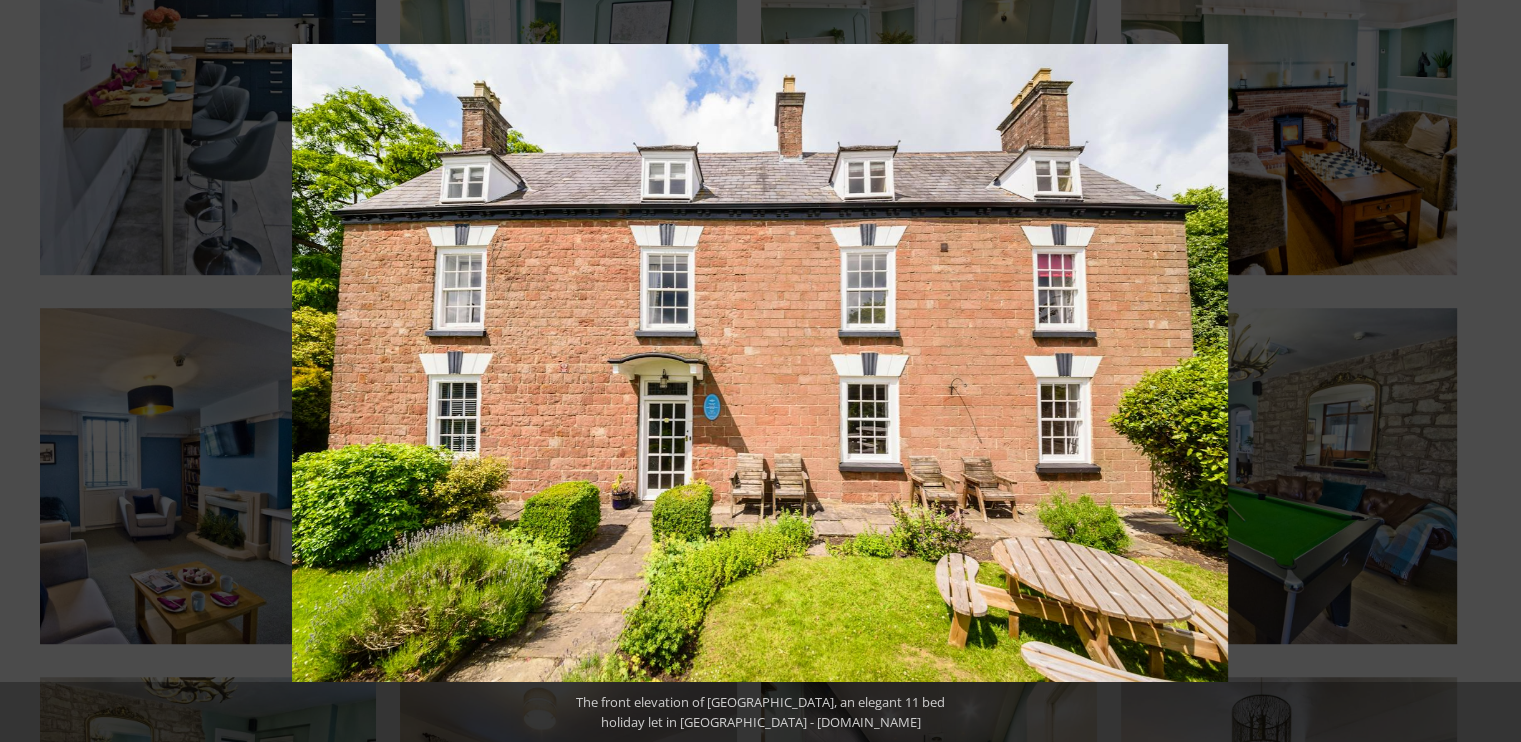 click at bounding box center [1486, 371] 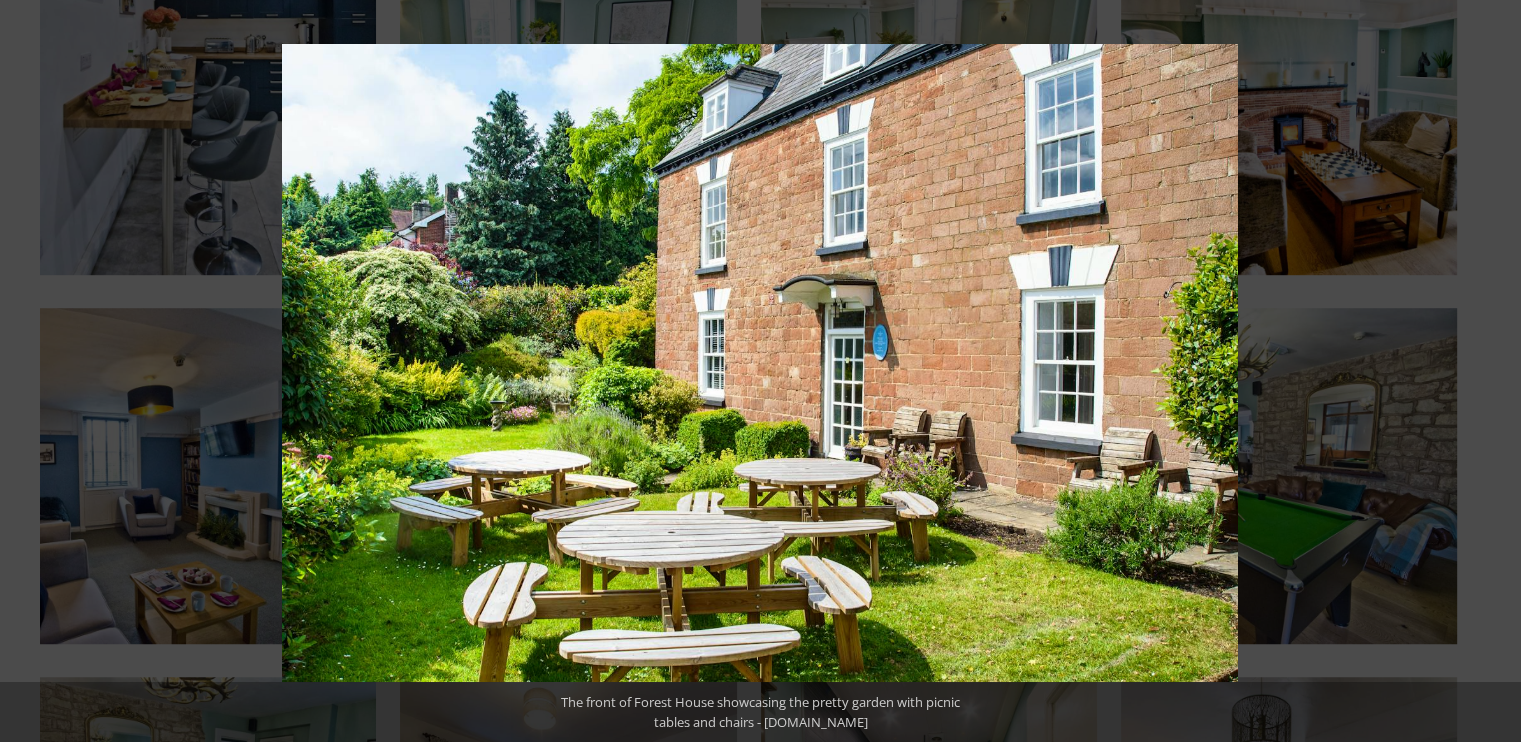 click at bounding box center (1486, 371) 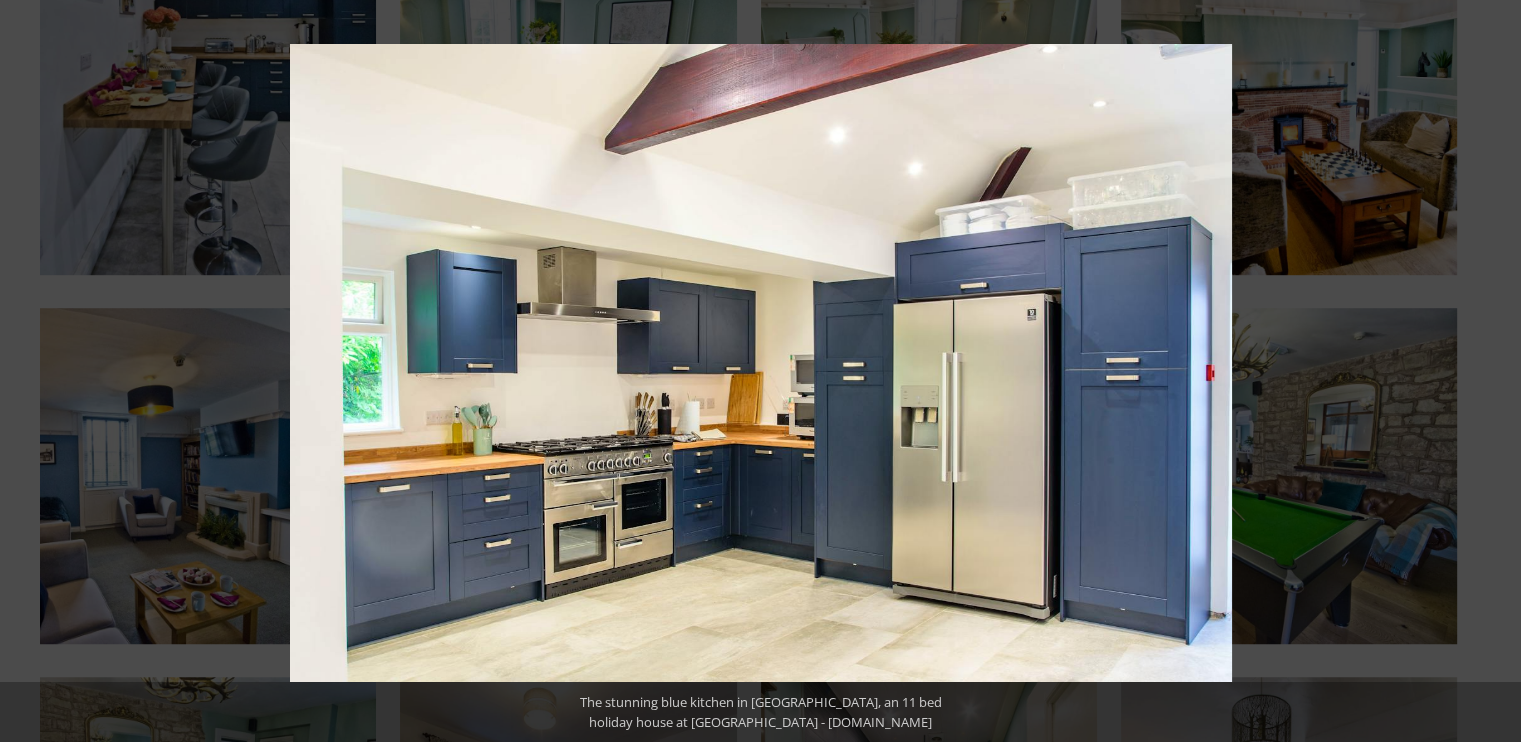 click at bounding box center [1486, 371] 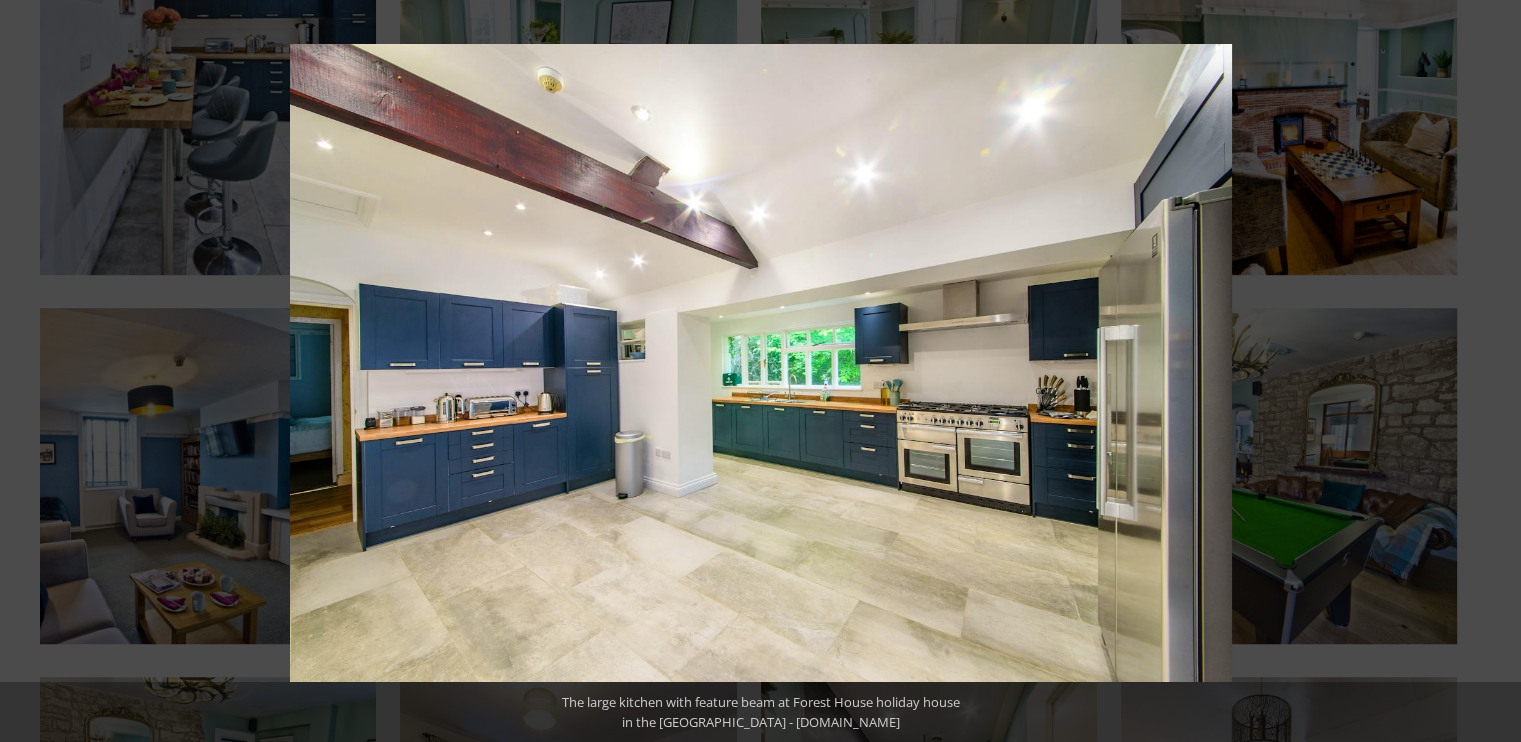 click at bounding box center [1486, 371] 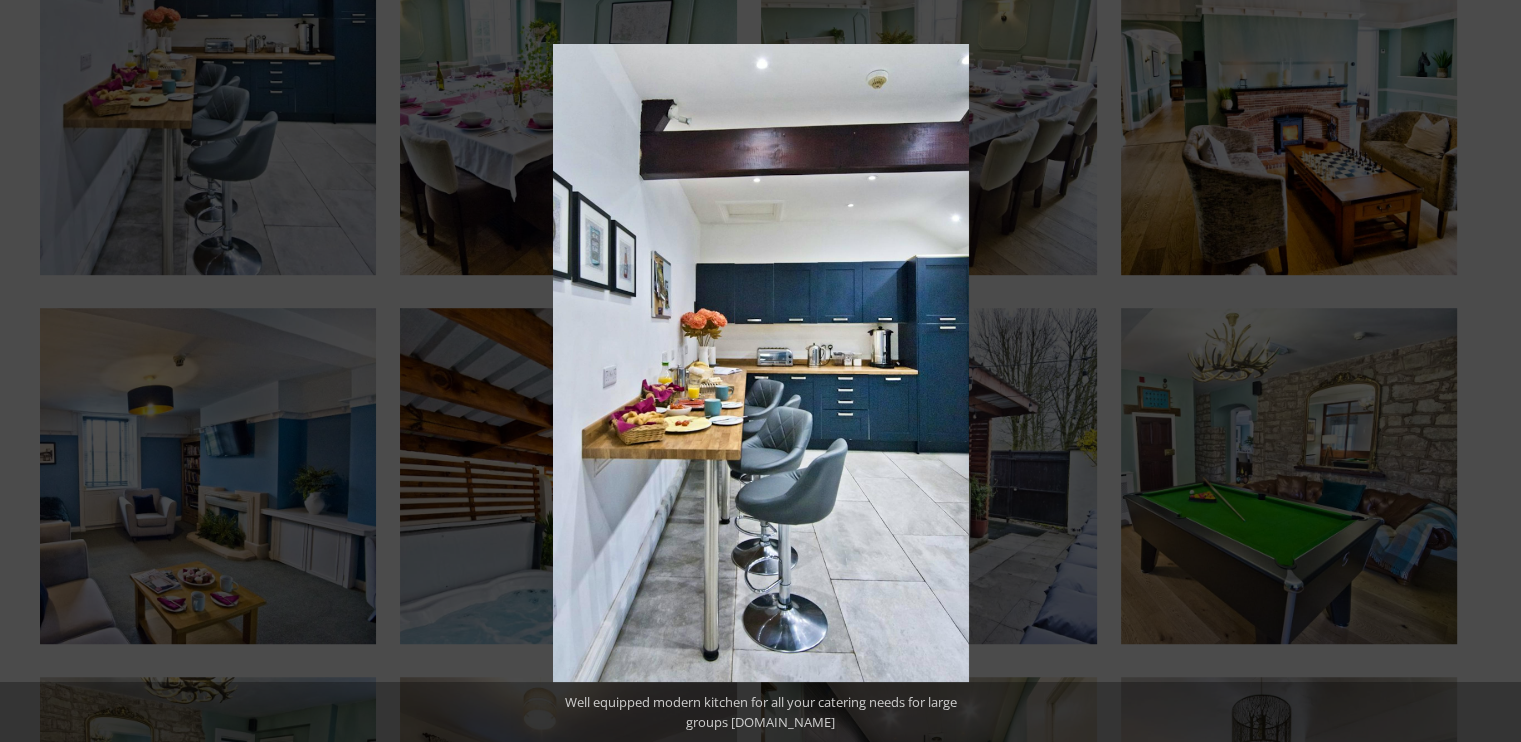 click at bounding box center (1486, 371) 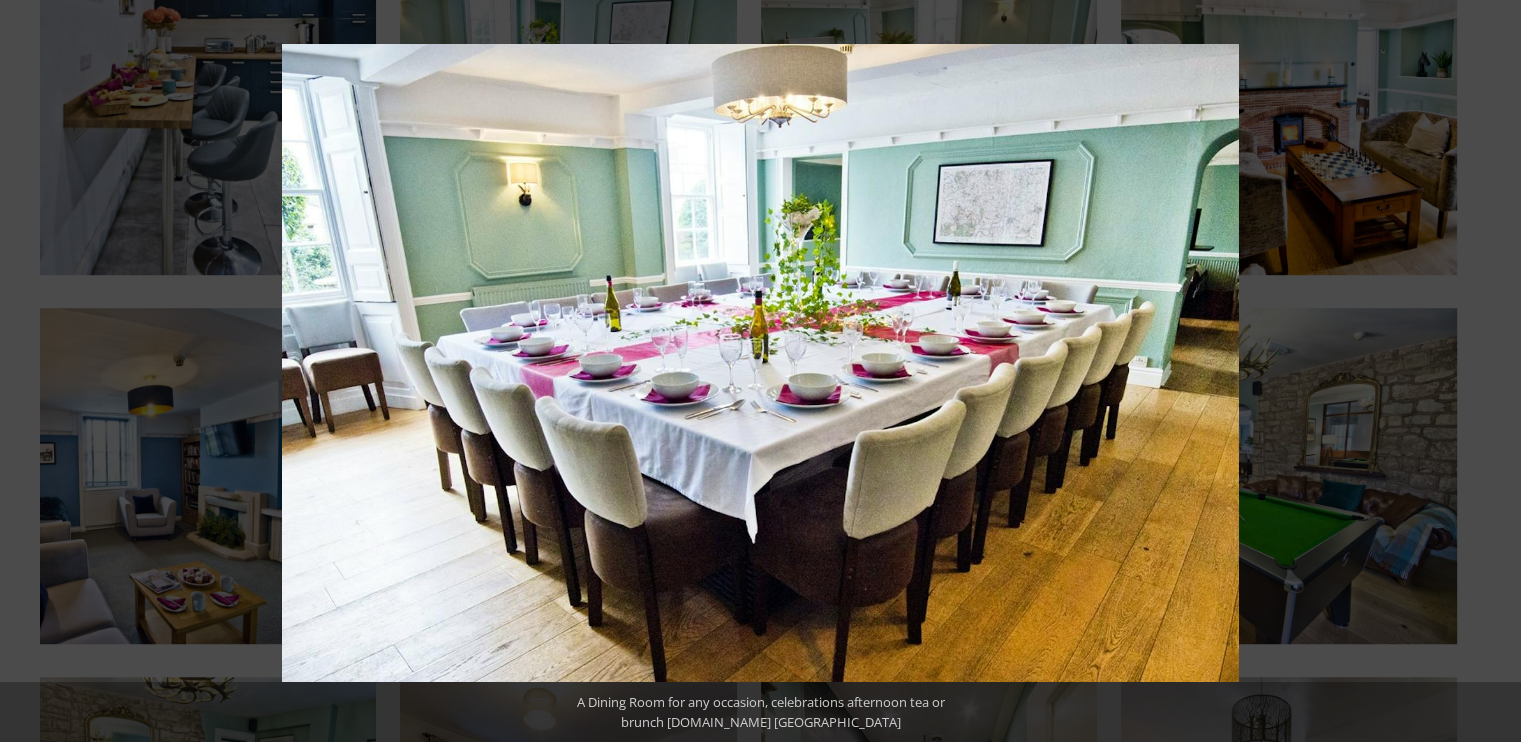 click at bounding box center (1486, 371) 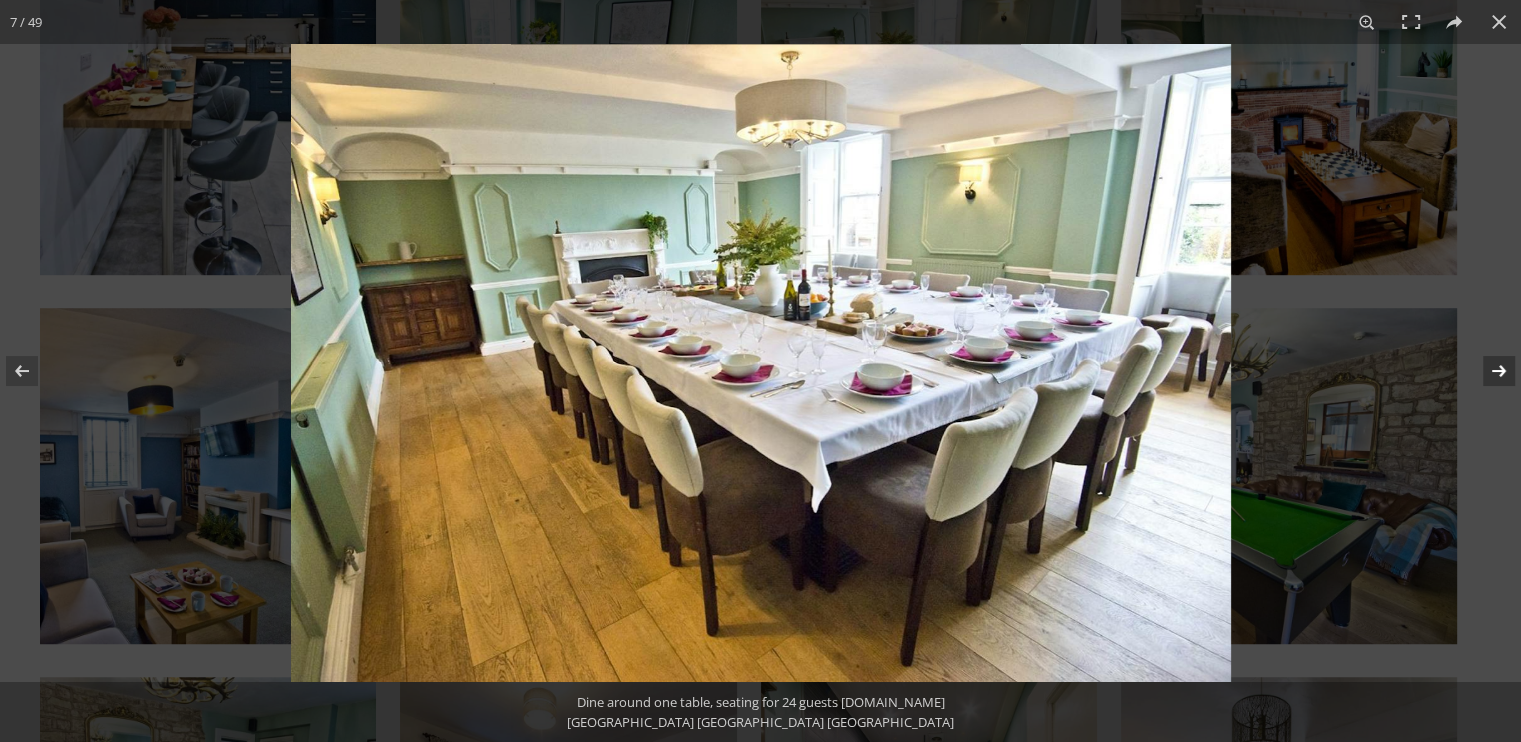 click at bounding box center [1486, 371] 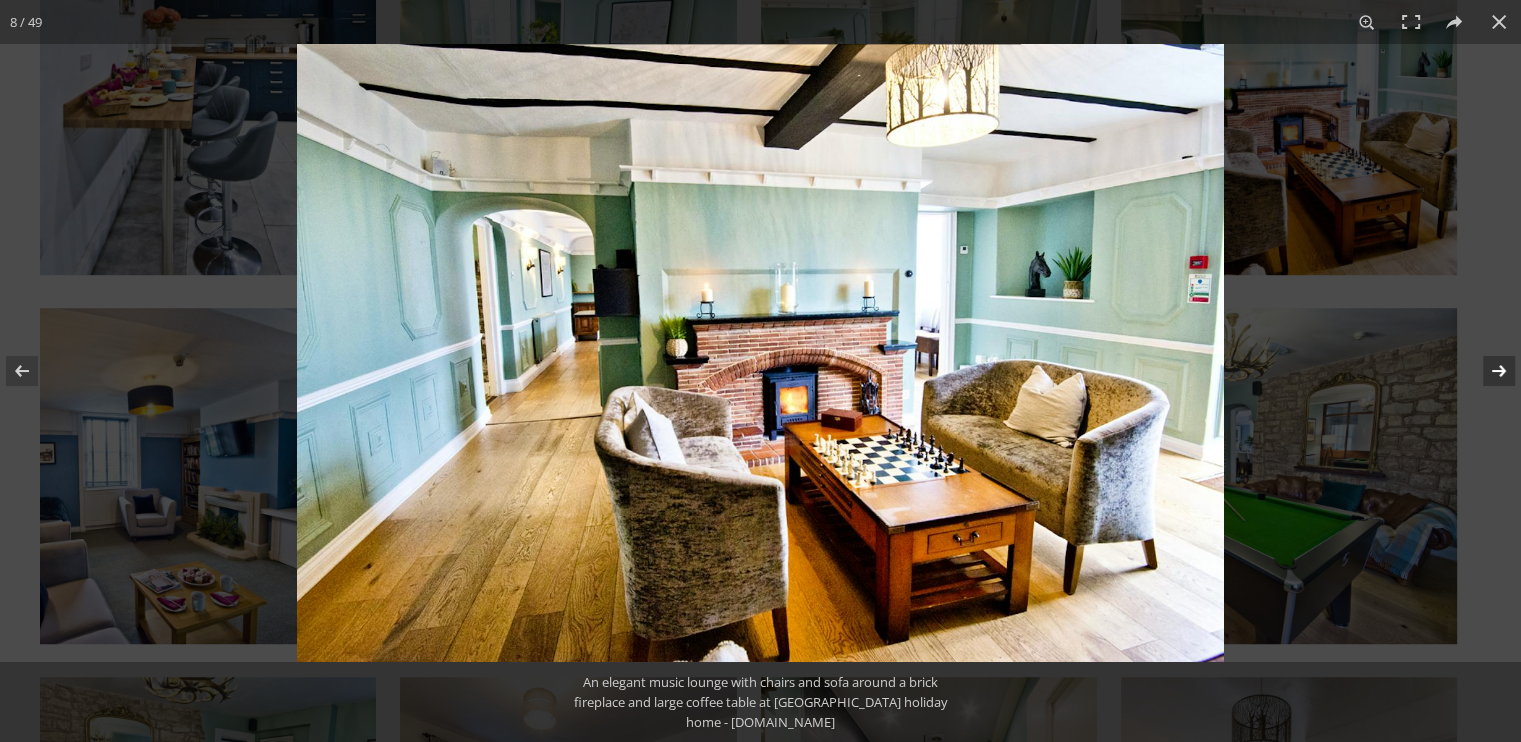 click at bounding box center [1486, 371] 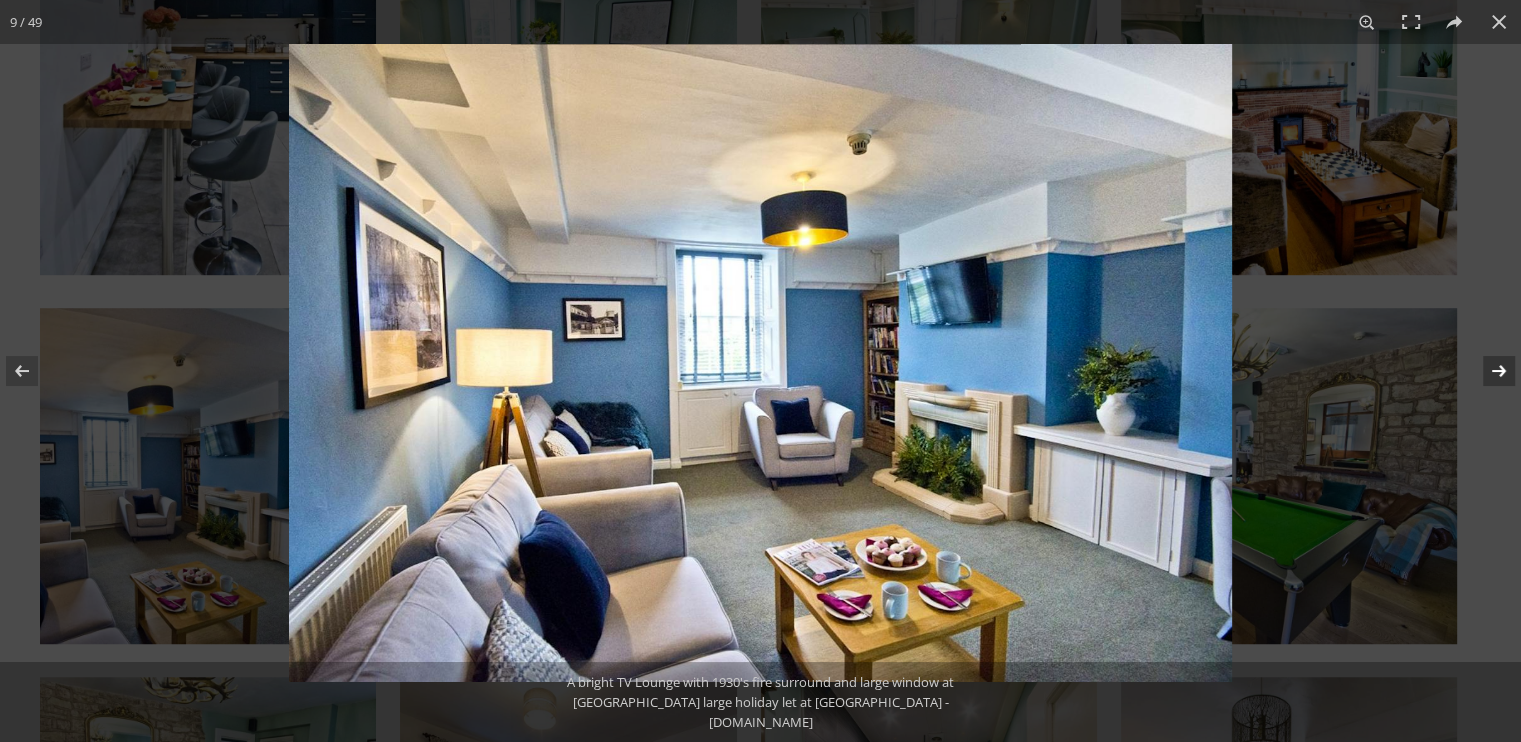 click at bounding box center [1486, 371] 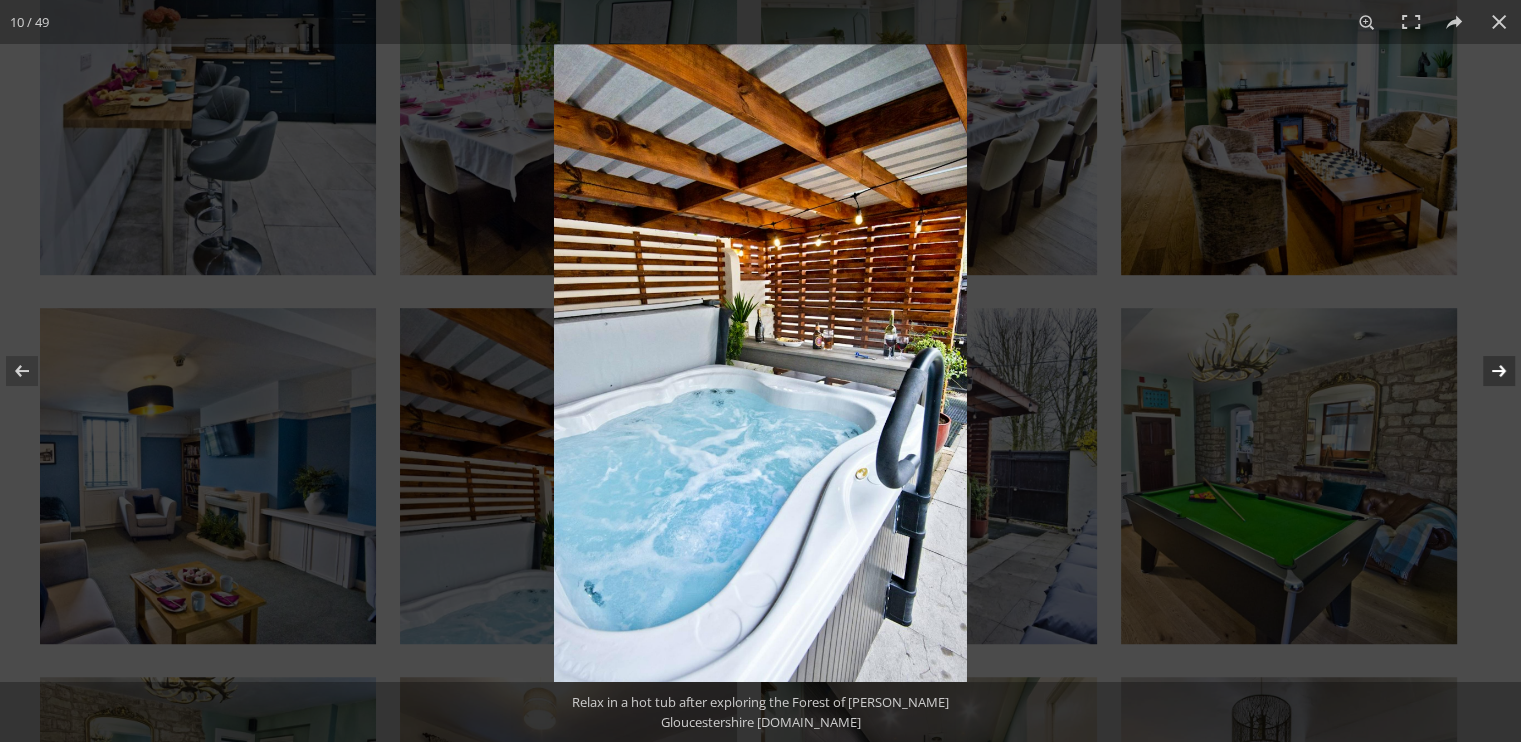click at bounding box center (1486, 371) 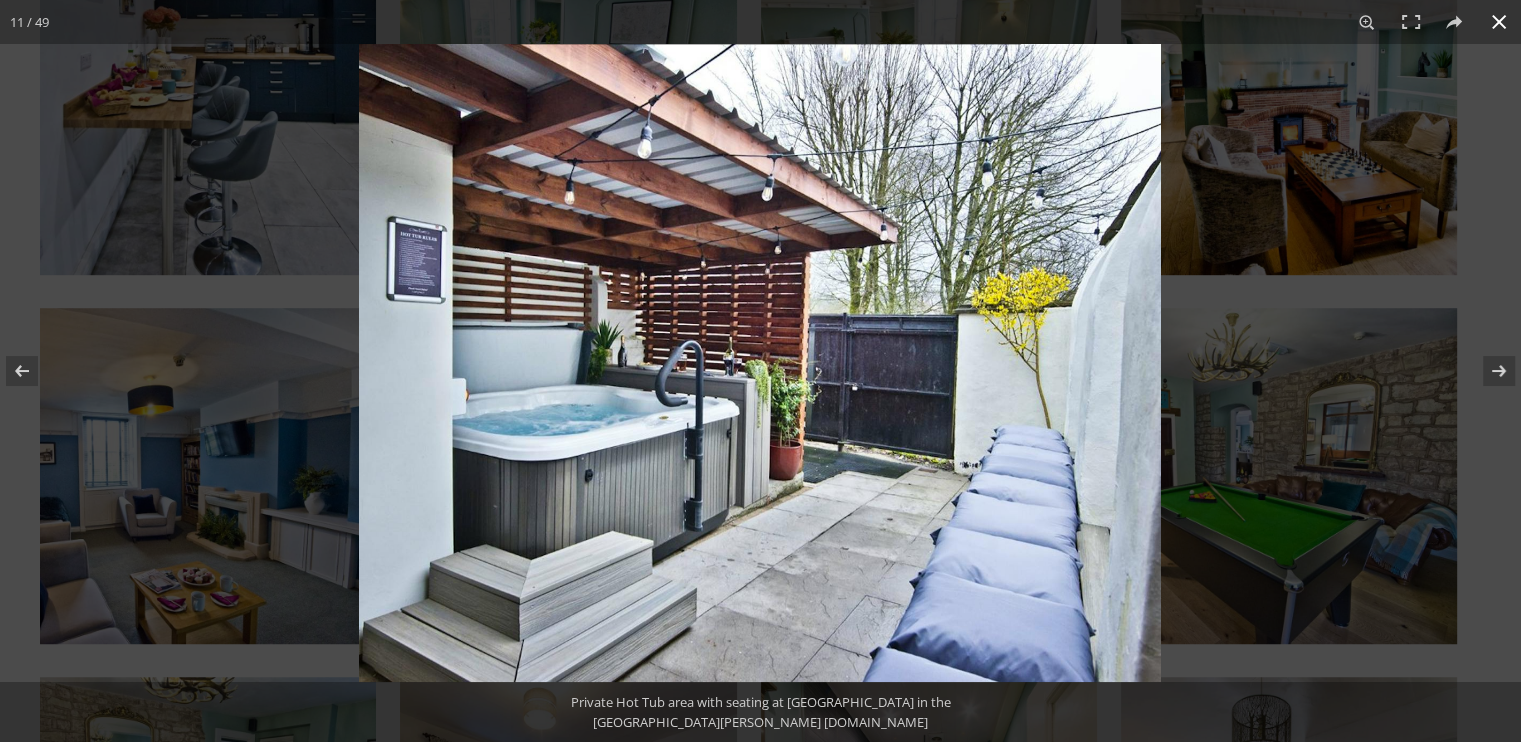 click at bounding box center (1499, 22) 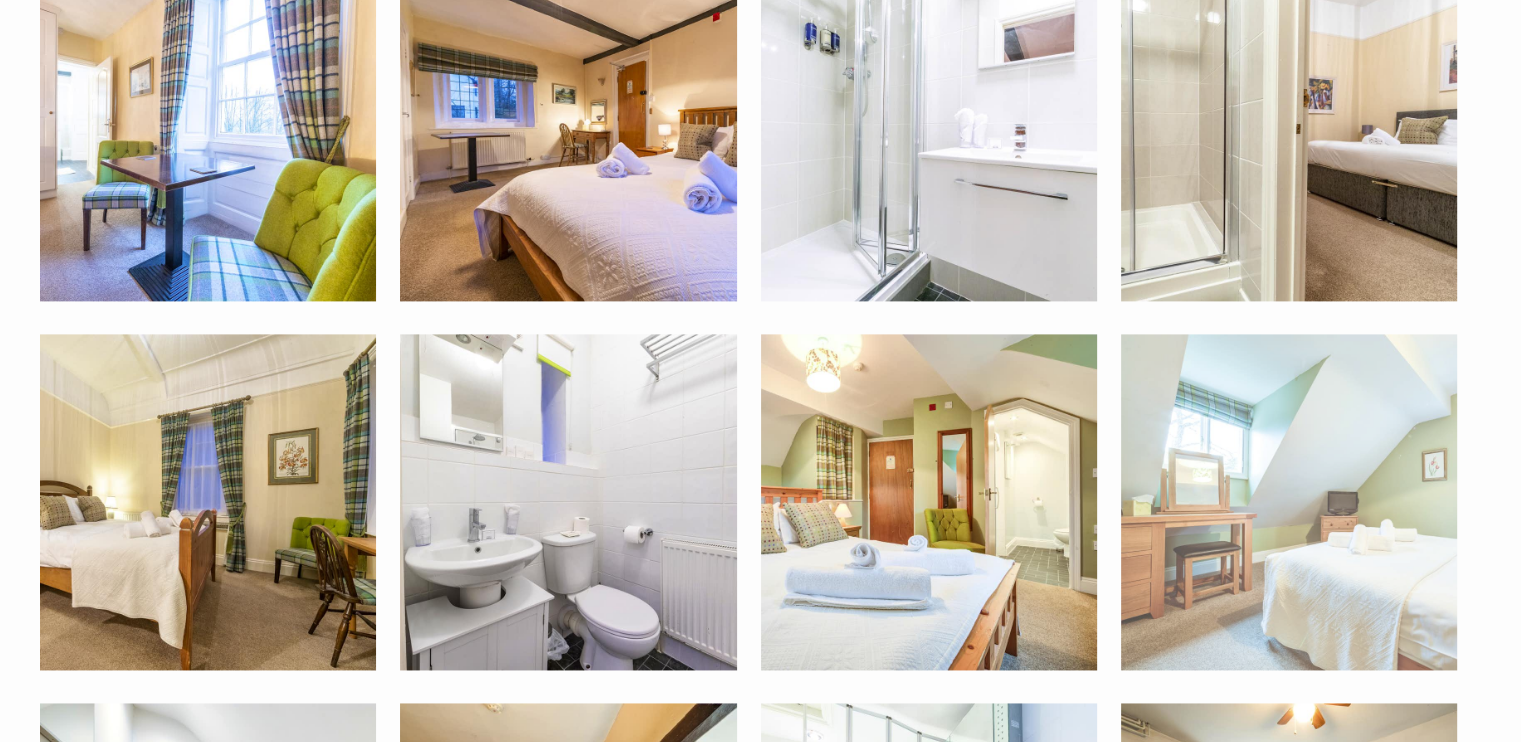 scroll, scrollTop: 2703, scrollLeft: 0, axis: vertical 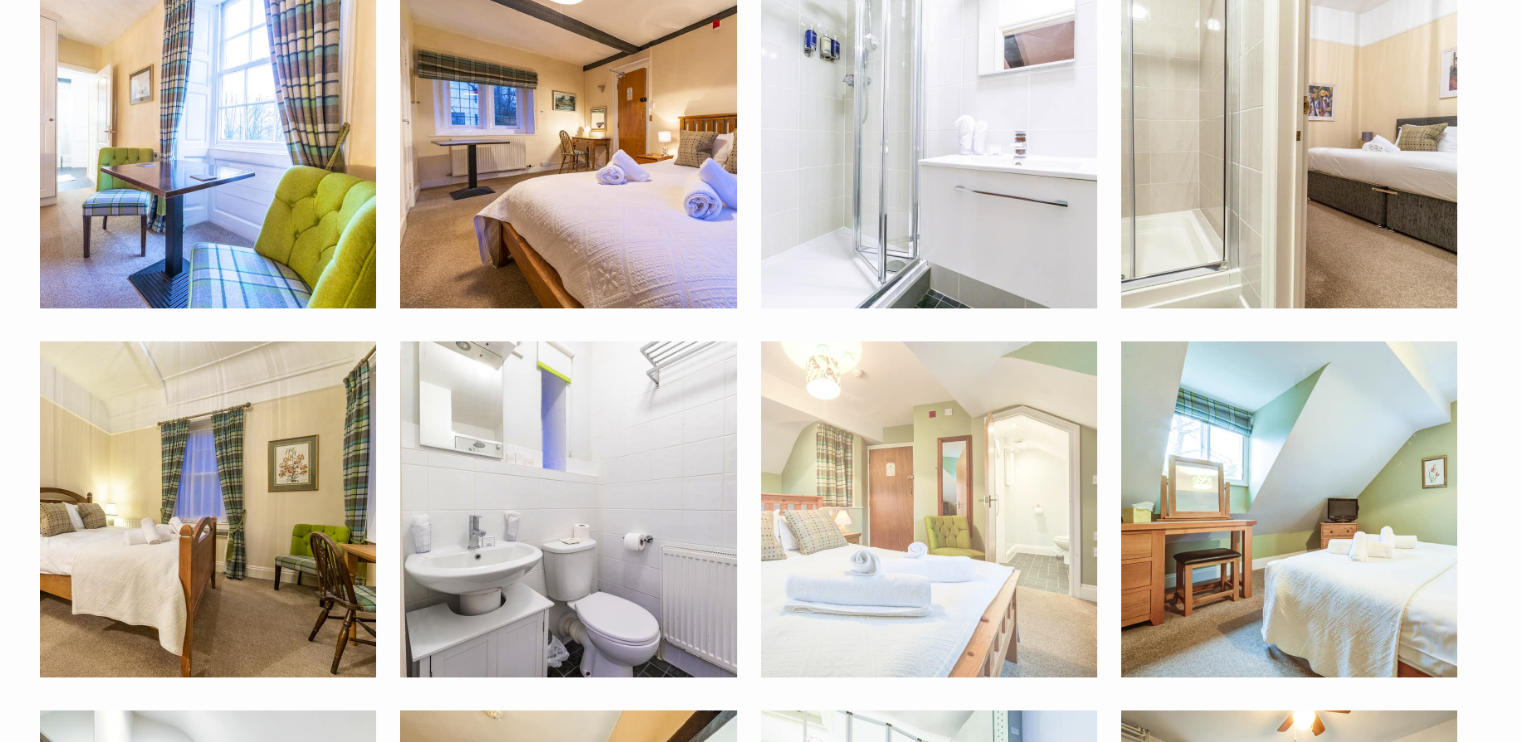 click at bounding box center (929, 509) 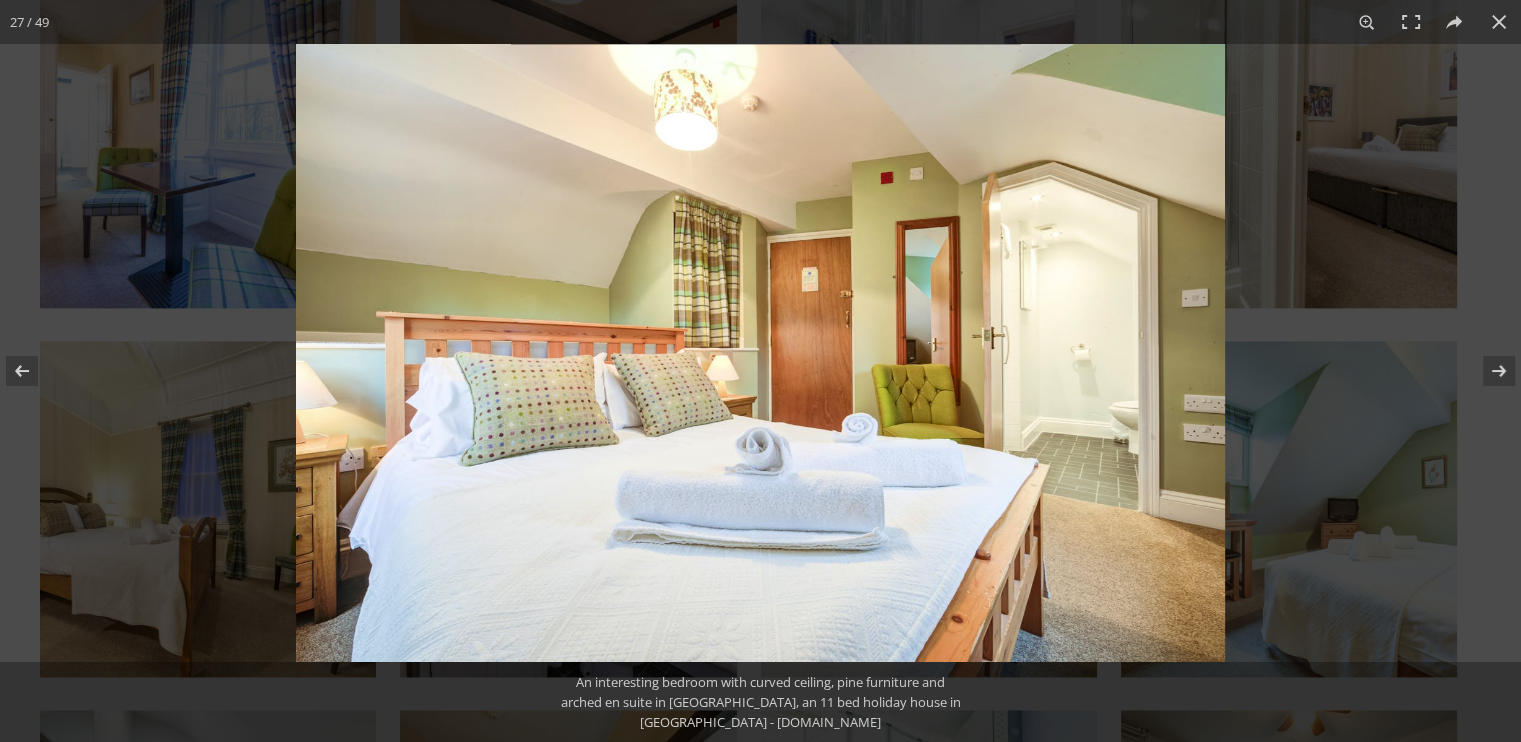 click on "An interesting bedroom with curved ceiling, pine furniture and arched en suite in Forest House, an 11 bed holiday house in Coleford - www.bhhl.co.uk" at bounding box center [761, 702] 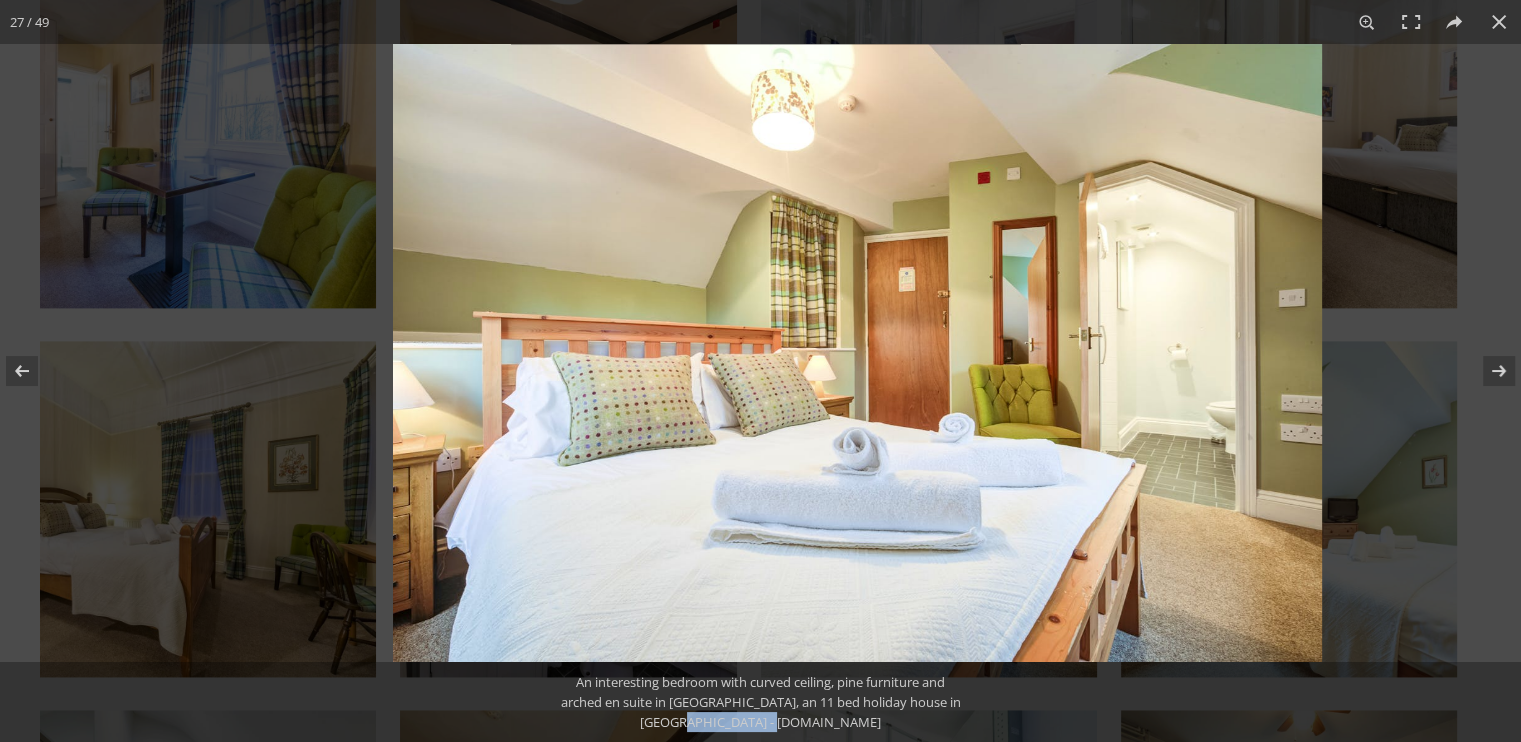 drag, startPoint x: 745, startPoint y: 721, endPoint x: 860, endPoint y: 725, distance: 115.06954 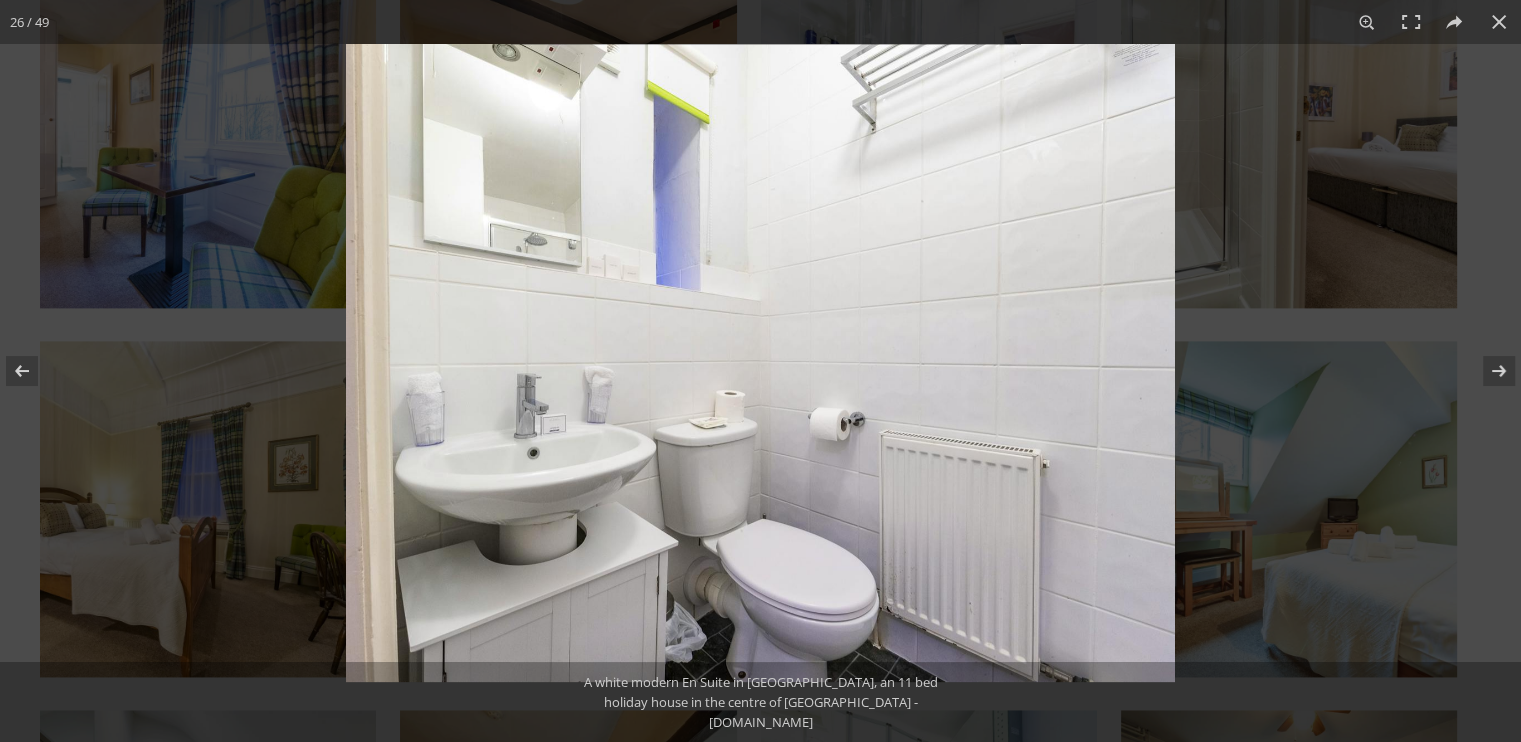 copy on "www.bhhl.co.uk" 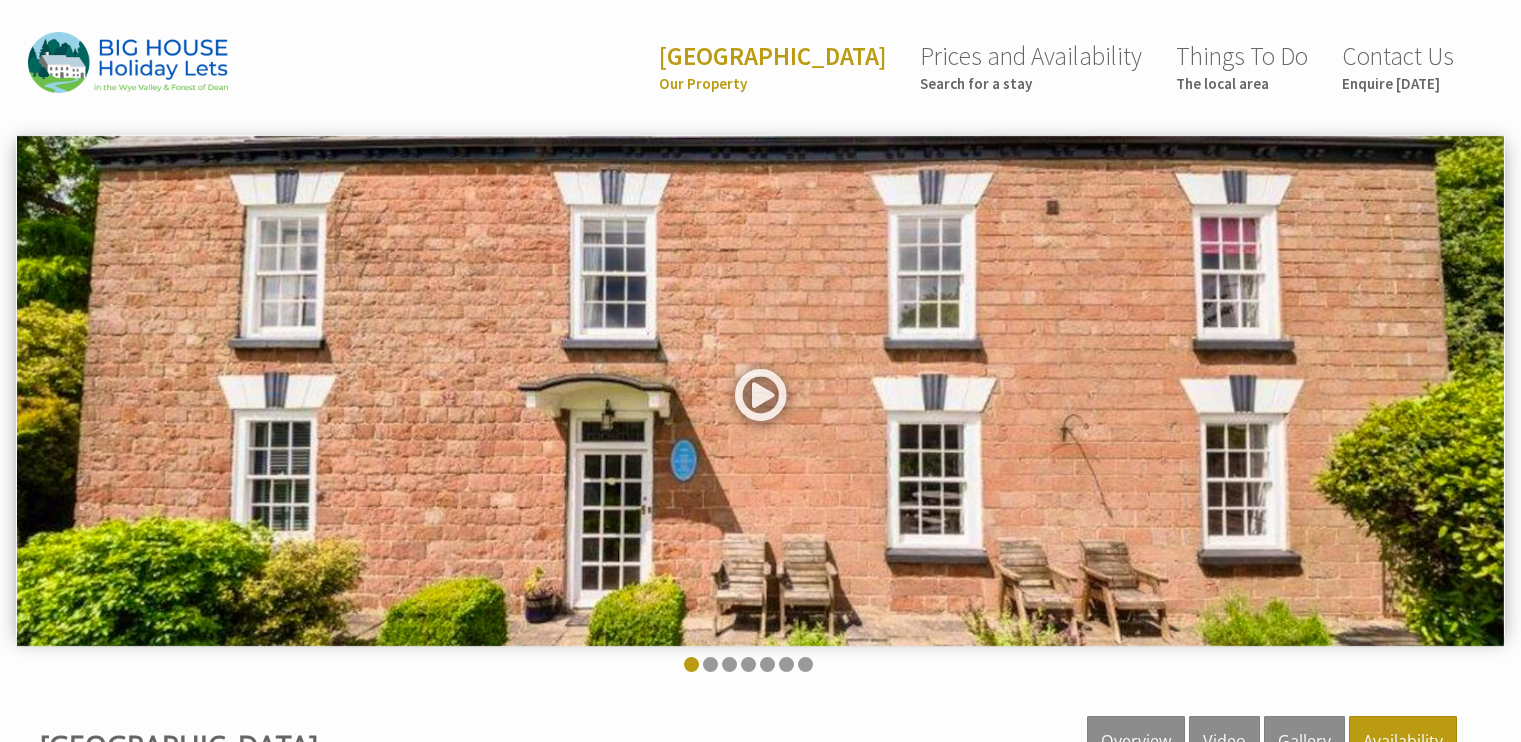 scroll, scrollTop: 0, scrollLeft: 0, axis: both 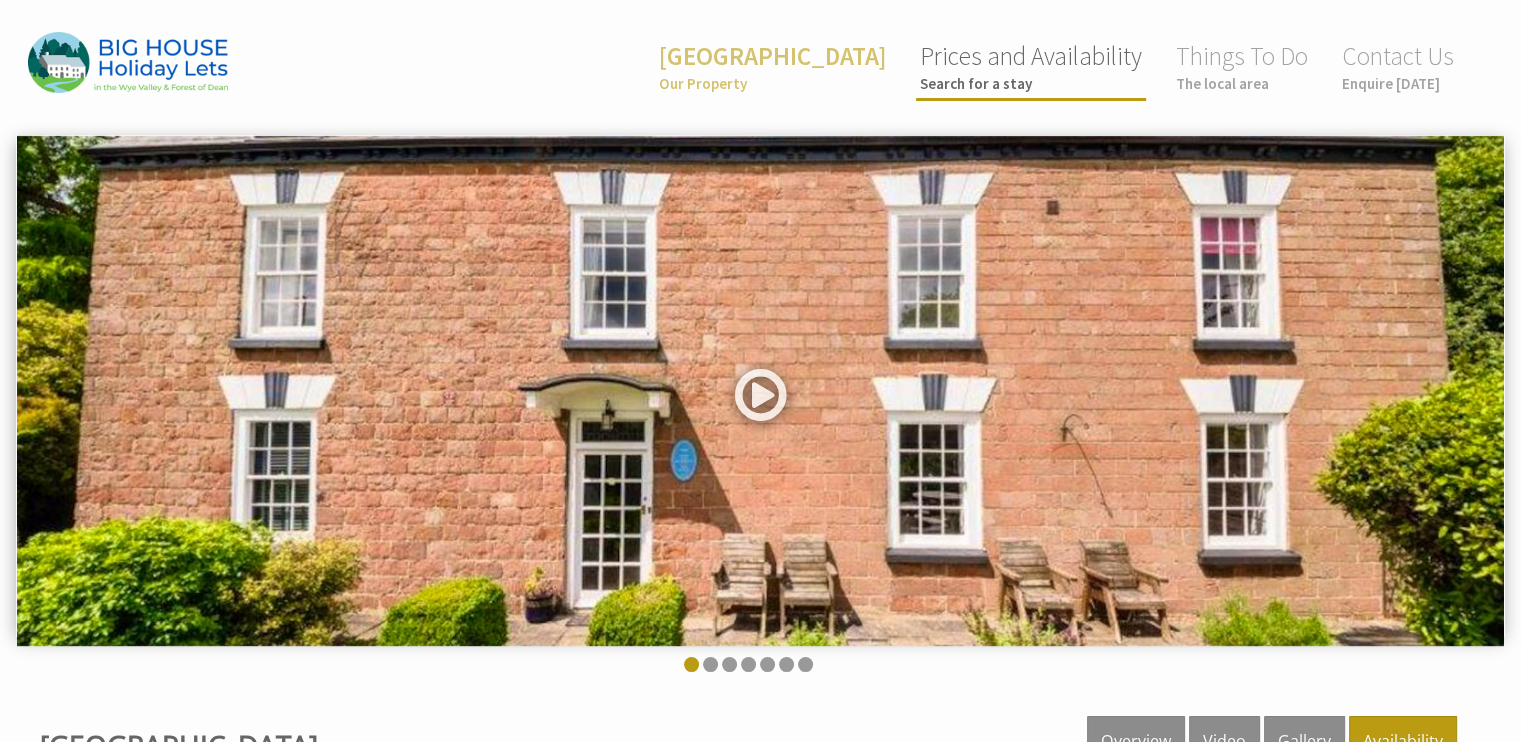 click on "Prices and Availability  Search for a stay" at bounding box center (1031, 66) 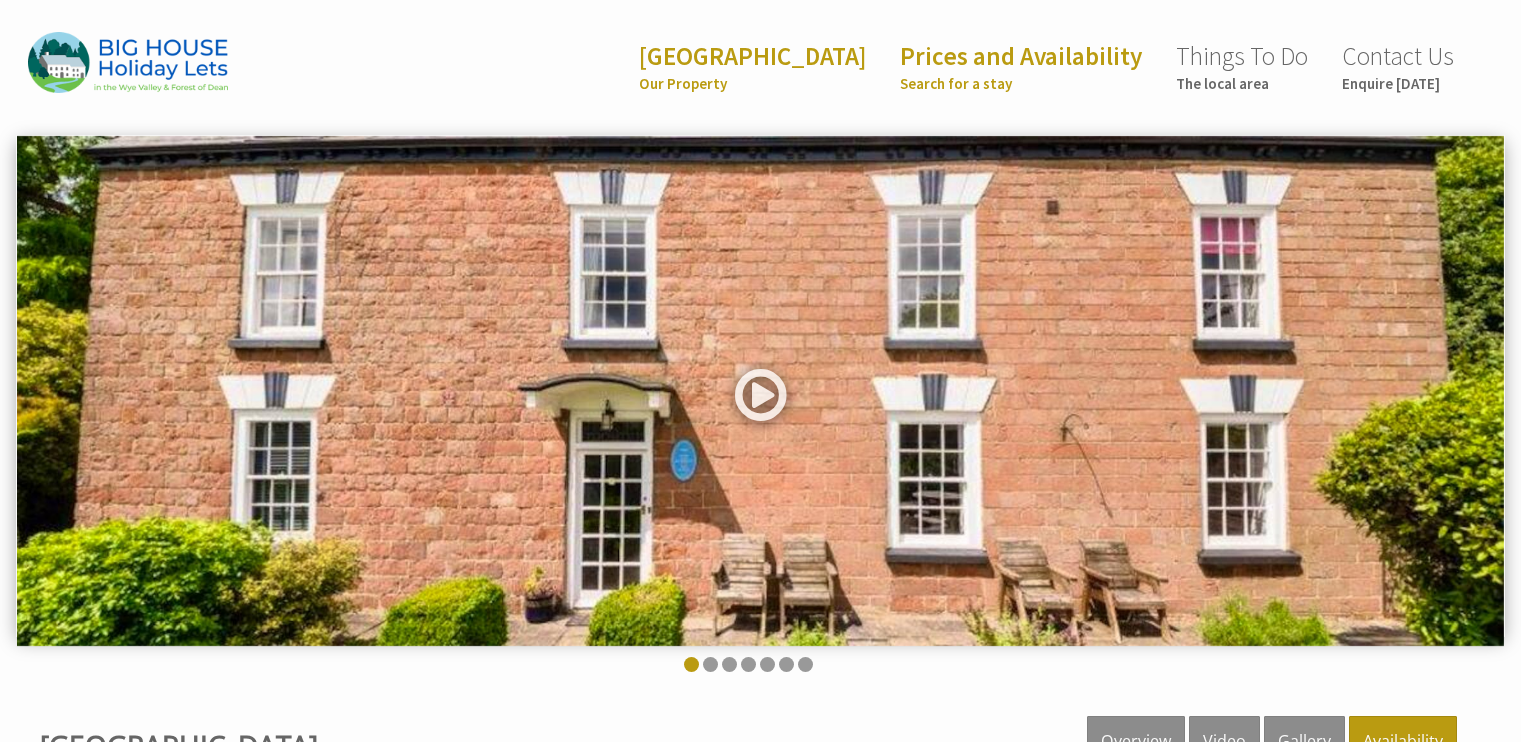 scroll, scrollTop: 0, scrollLeft: 0, axis: both 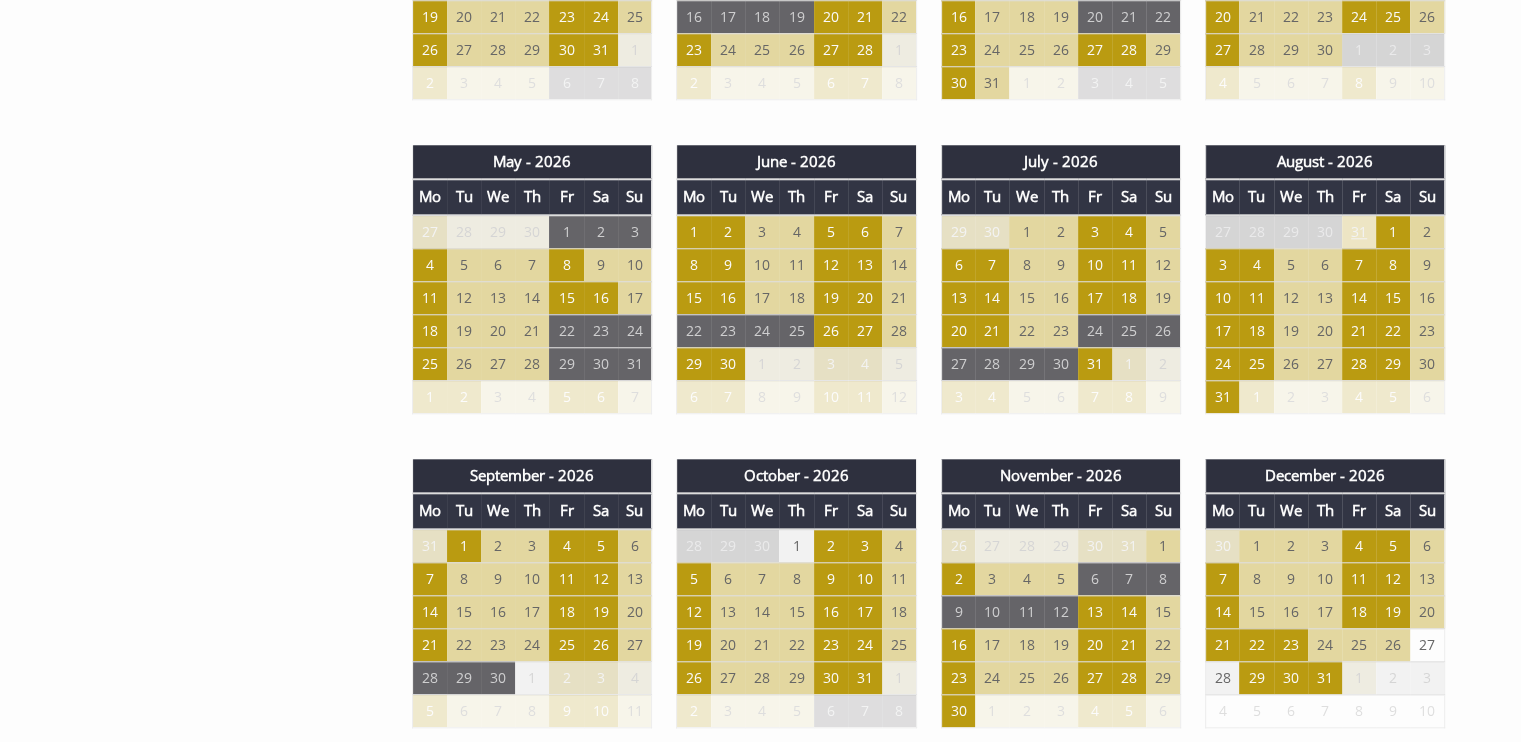 click on "31" at bounding box center (1359, 232) 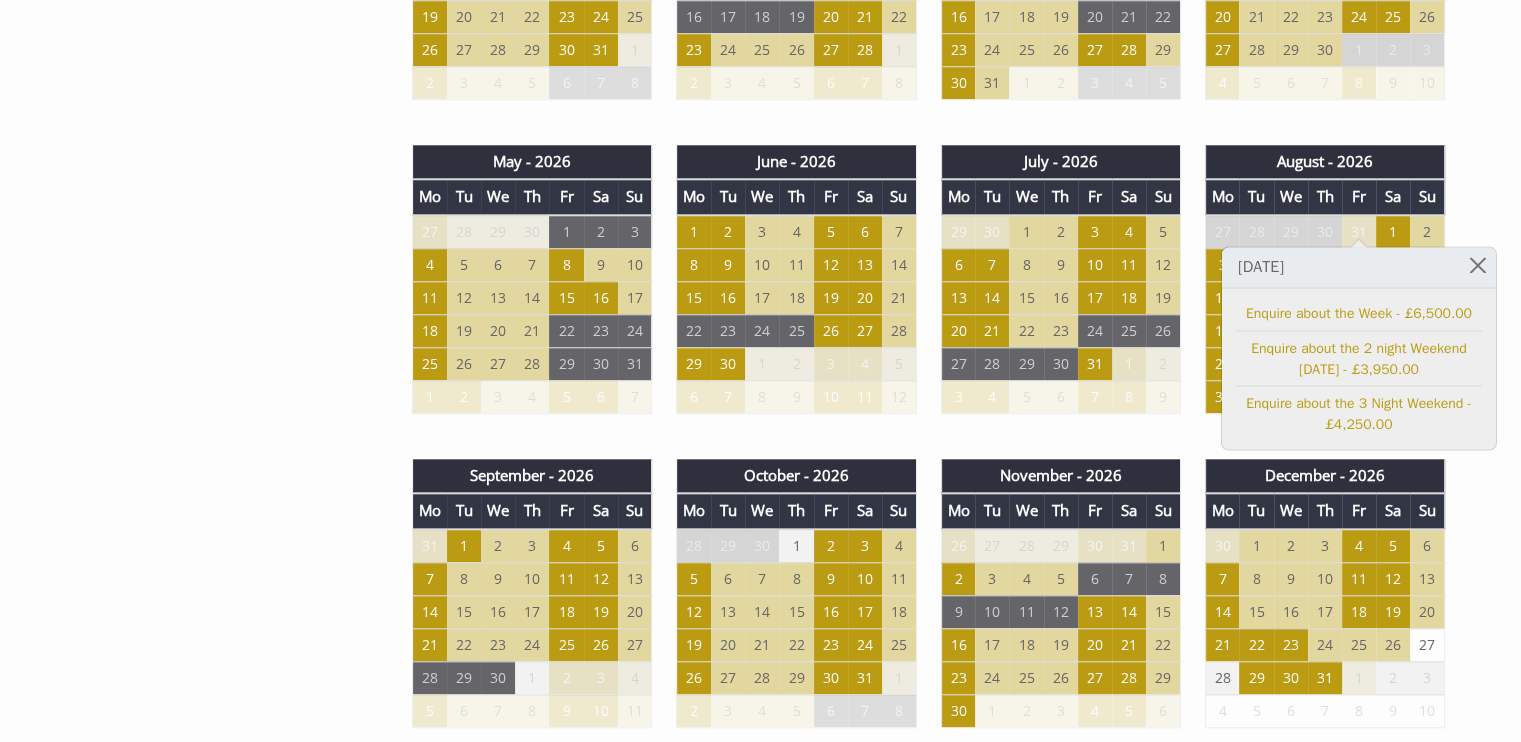 click on "Properties
Forest House
Overview
Video
Gallery
Availability
Special Offers
Catering
Feedback from our Guests
FAQS
Floor Plans
Extras
Things To Do
T&Cs
Prices and Availability
You can browse the calendar to find an available start date for your stay by clicking on a start date or by entering your Arrival & Departure dates below.
Search for a Stay
Search
Check-In / Check-Out
16:00 / 10:00
Key
Available Start Date" at bounding box center (760, -228) 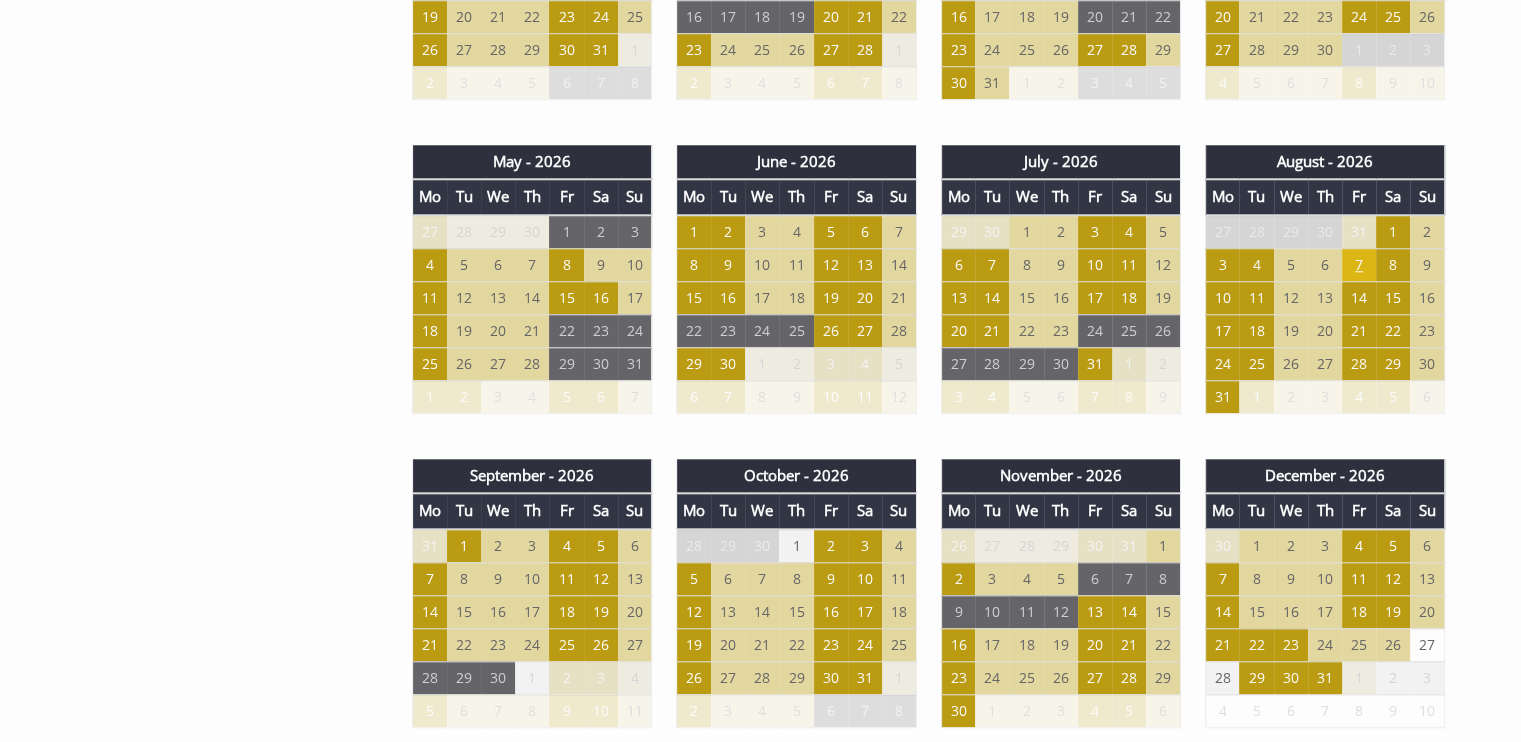 click on "7" at bounding box center (1359, 264) 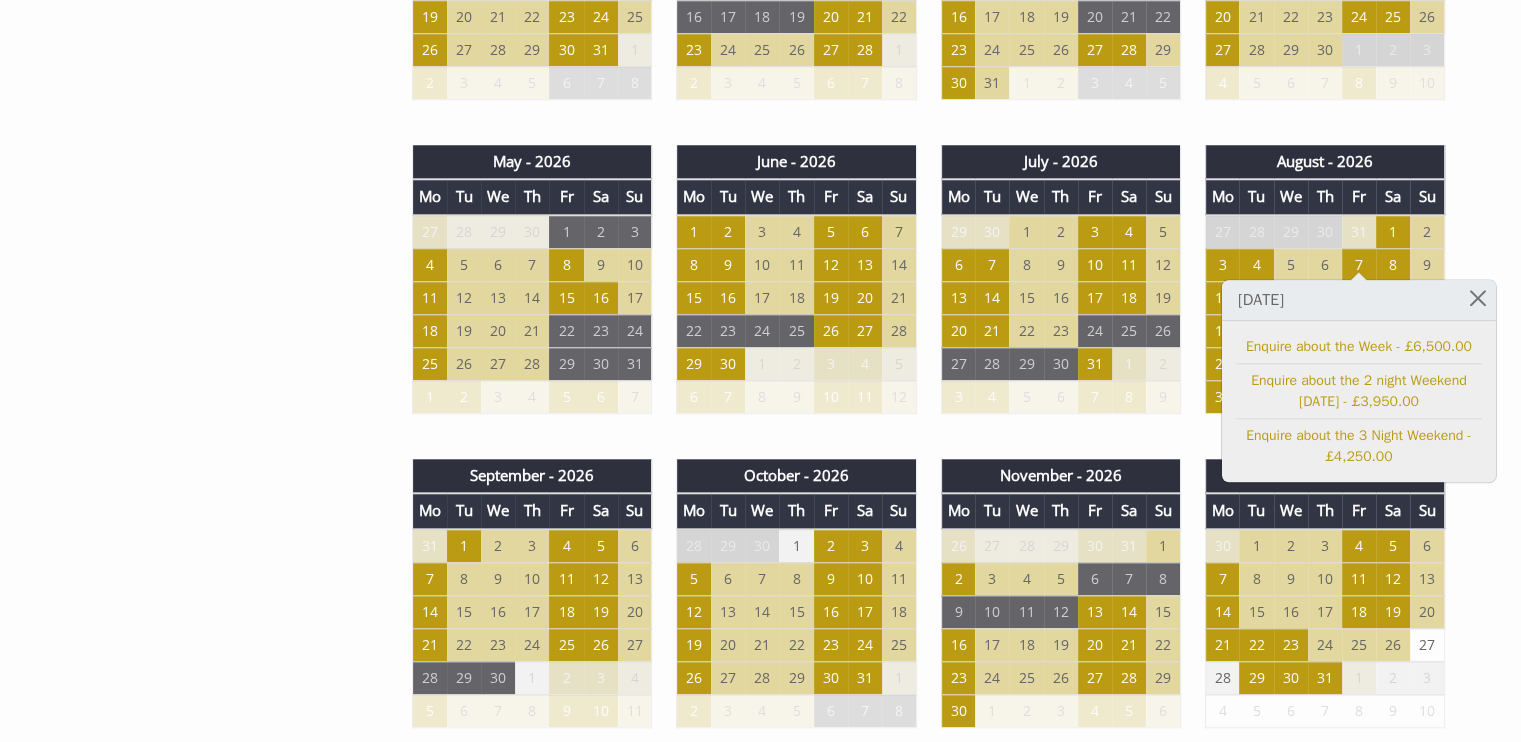 click on "Properties
Forest House
Overview
Video
Gallery
Availability
Special Offers
Catering
Feedback from our Guests
FAQS
Floor Plans
Extras
Things To Do
T&Cs
Prices and Availability
You can browse the calendar to find an available start date for your stay by clicking on a start date or by entering your Arrival & Departure dates below.
Search for a Stay
Search
Check-In / Check-Out
16:00 / 10:00
Key
Available Start Date" at bounding box center [760, -228] 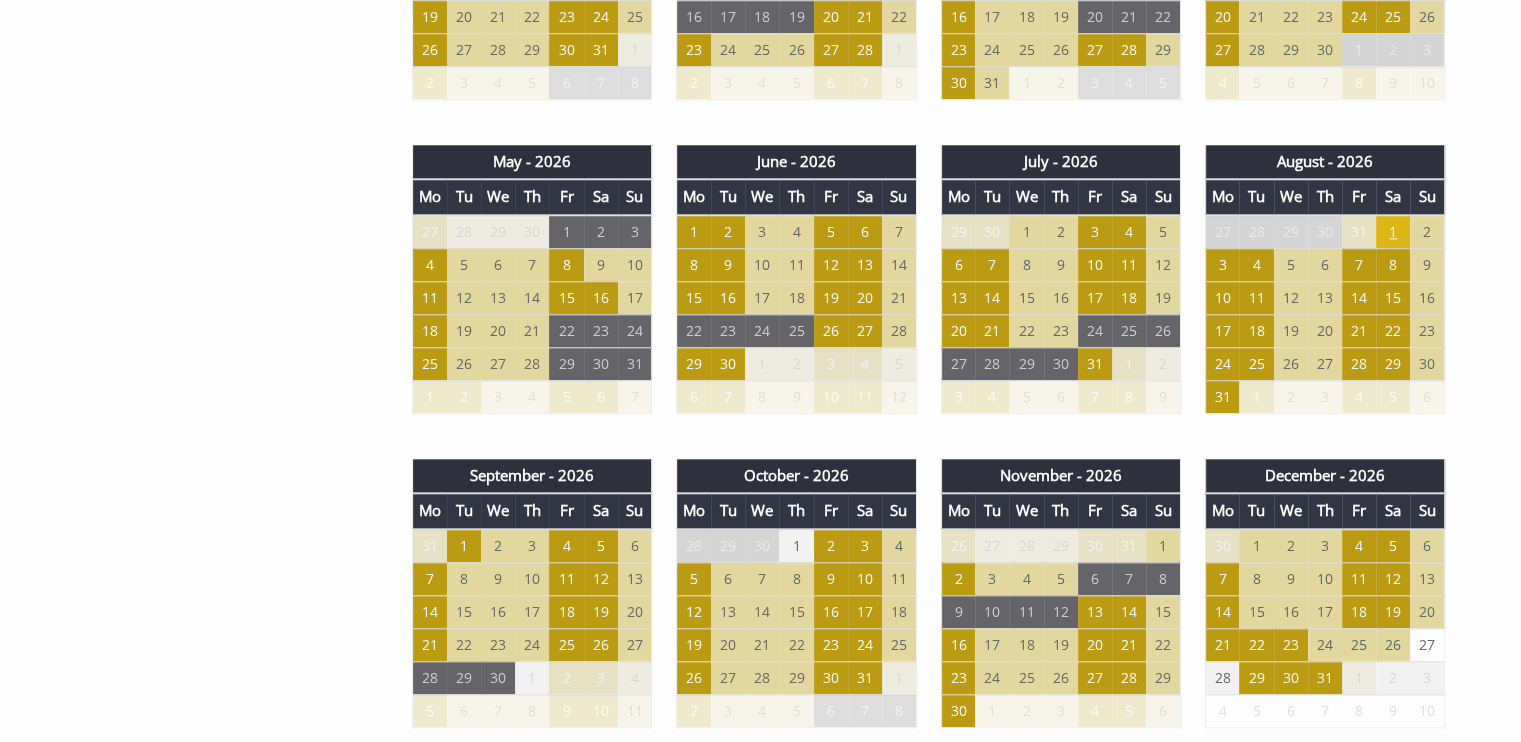 click on "1" at bounding box center (1393, 232) 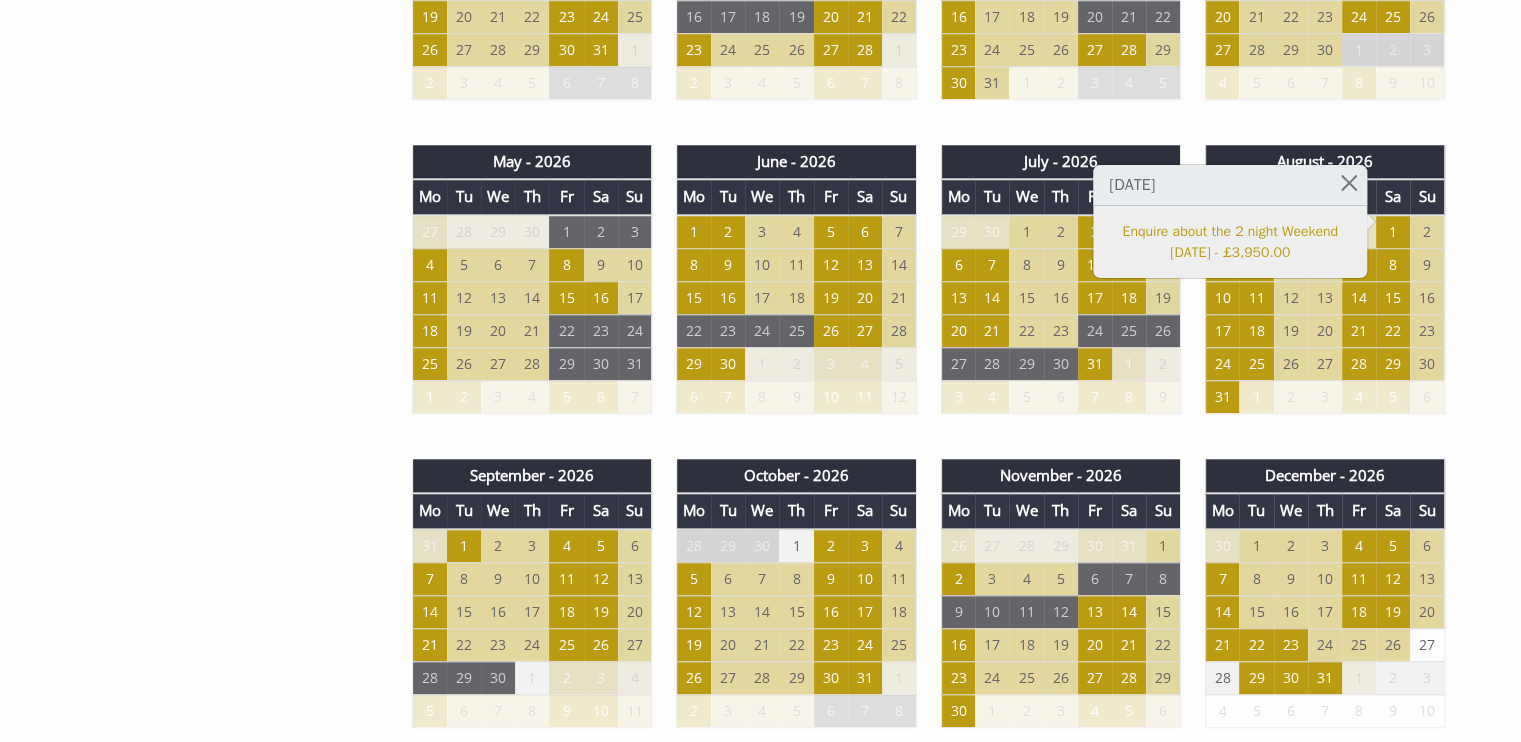 click on "Properties
Forest House
Overview
Video
Gallery
Availability
Special Offers
Catering
Feedback from our Guests
FAQS
Floor Plans
Extras
Things To Do
T&Cs
Prices and Availability
You can browse the calendar to find an available start date for your stay by clicking on a start date or by entering your Arrival & Departure dates below.
Search for a Stay
Search
Check-In / Check-Out
16:00 / 10:00
Key
Available Start Date" at bounding box center (760, -228) 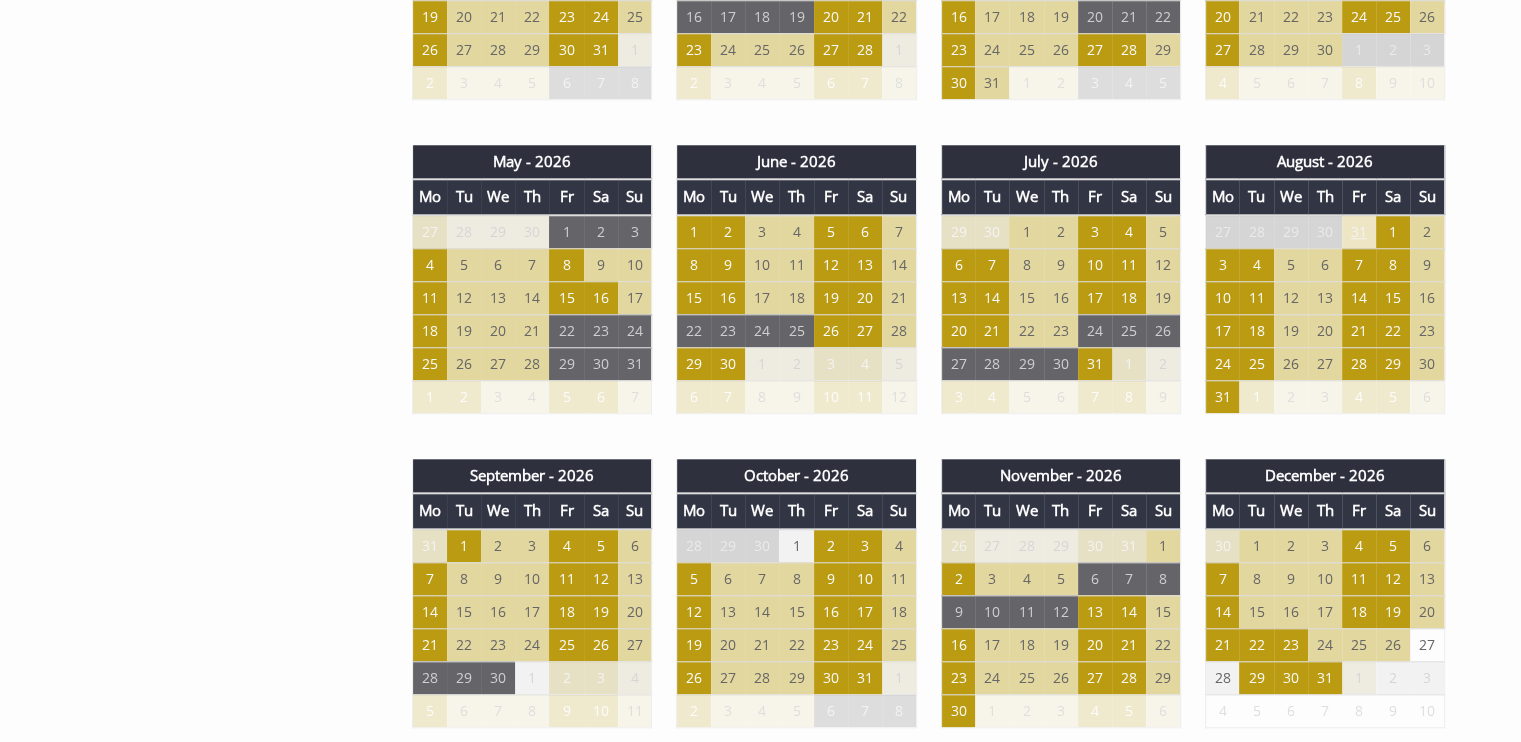 click on "31" at bounding box center [1359, 232] 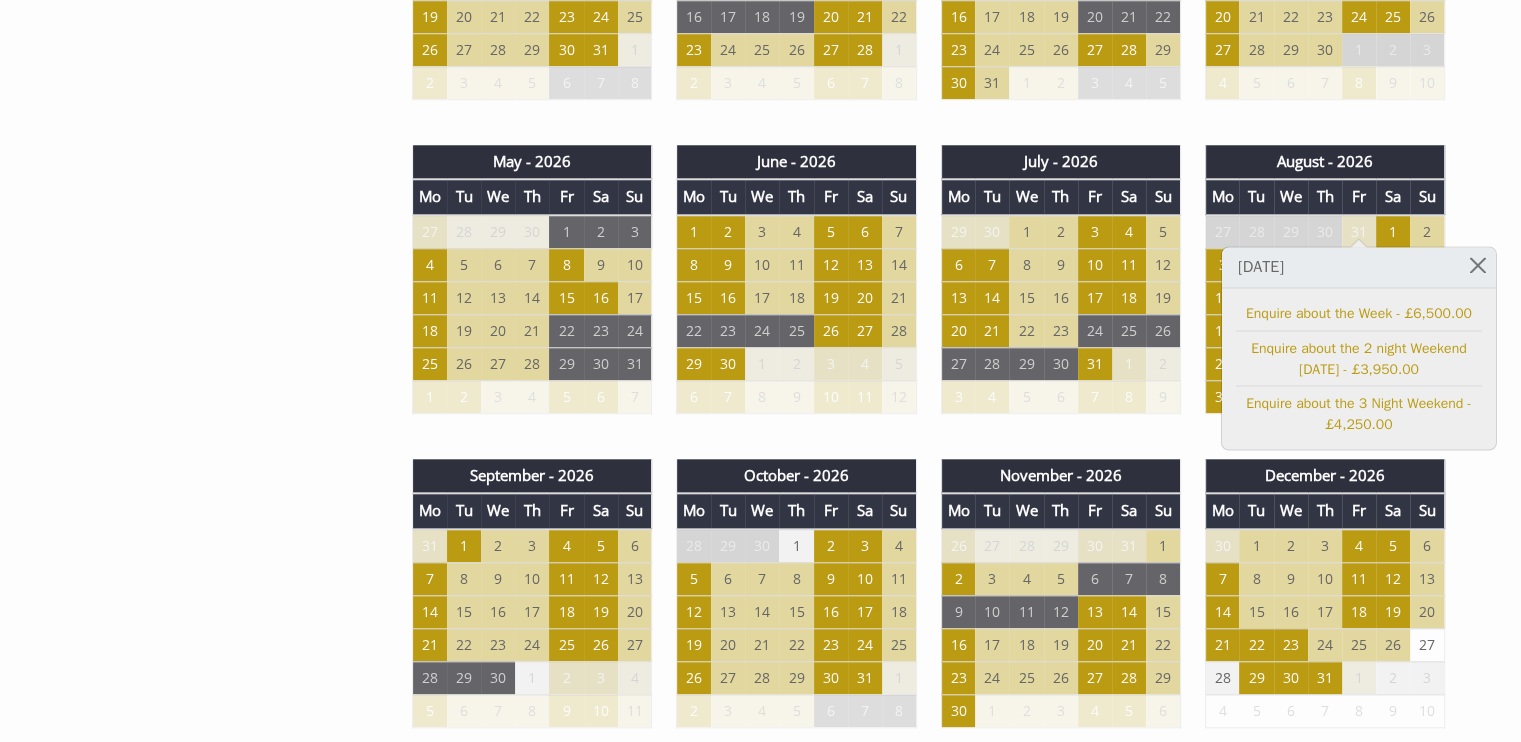 click on "Properties
Forest House
Overview
Video
Gallery
Availability
Special Offers
Catering
Feedback from our Guests
FAQS
Floor Plans
Extras
Things To Do
T&Cs
Prices and Availability
You can browse the calendar to find an available start date for your stay by clicking on a start date or by entering your Arrival & Departure dates below.
Search for a Stay
Search
Check-In / Check-Out
16:00 / 10:00
Key
Available Start Date" at bounding box center (760, -228) 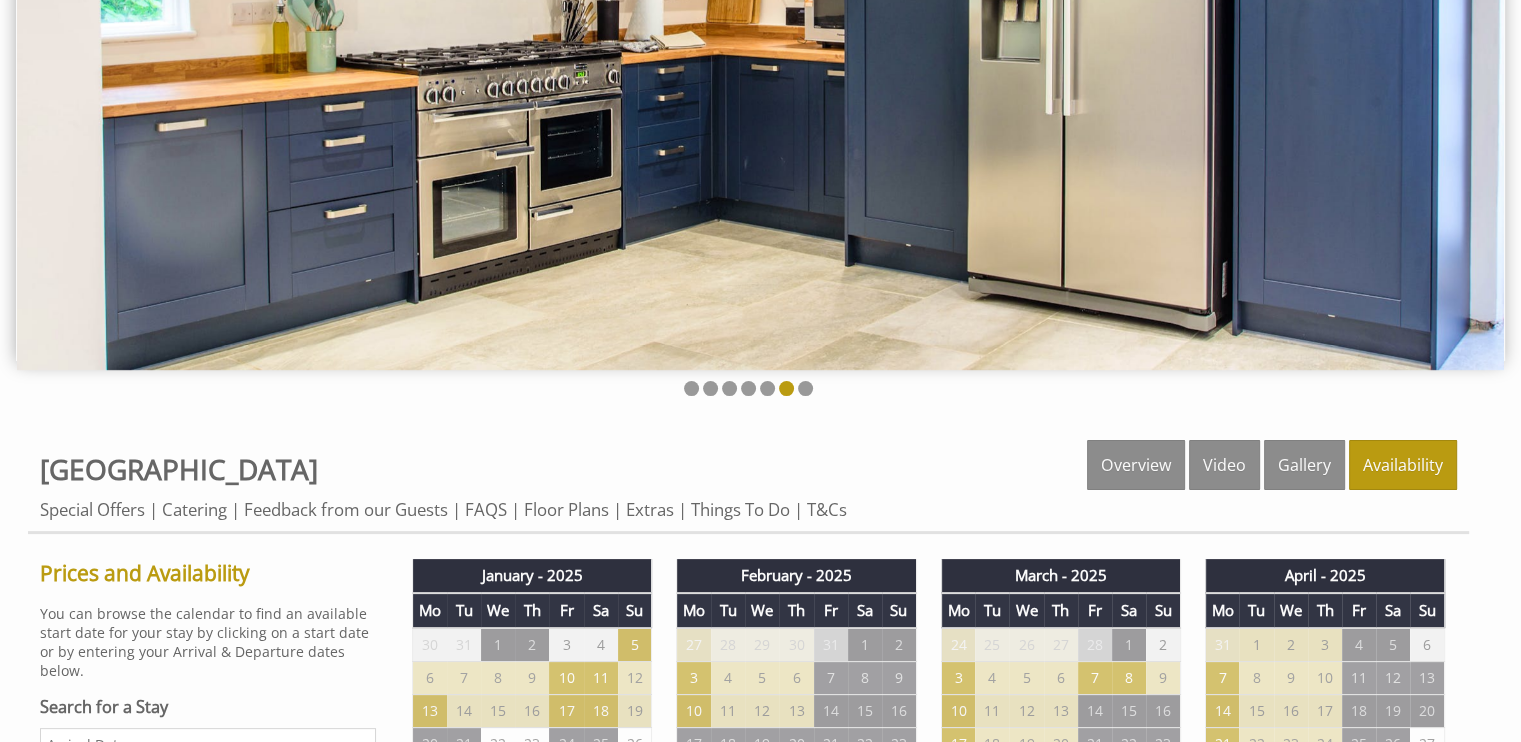 scroll, scrollTop: 0, scrollLeft: 0, axis: both 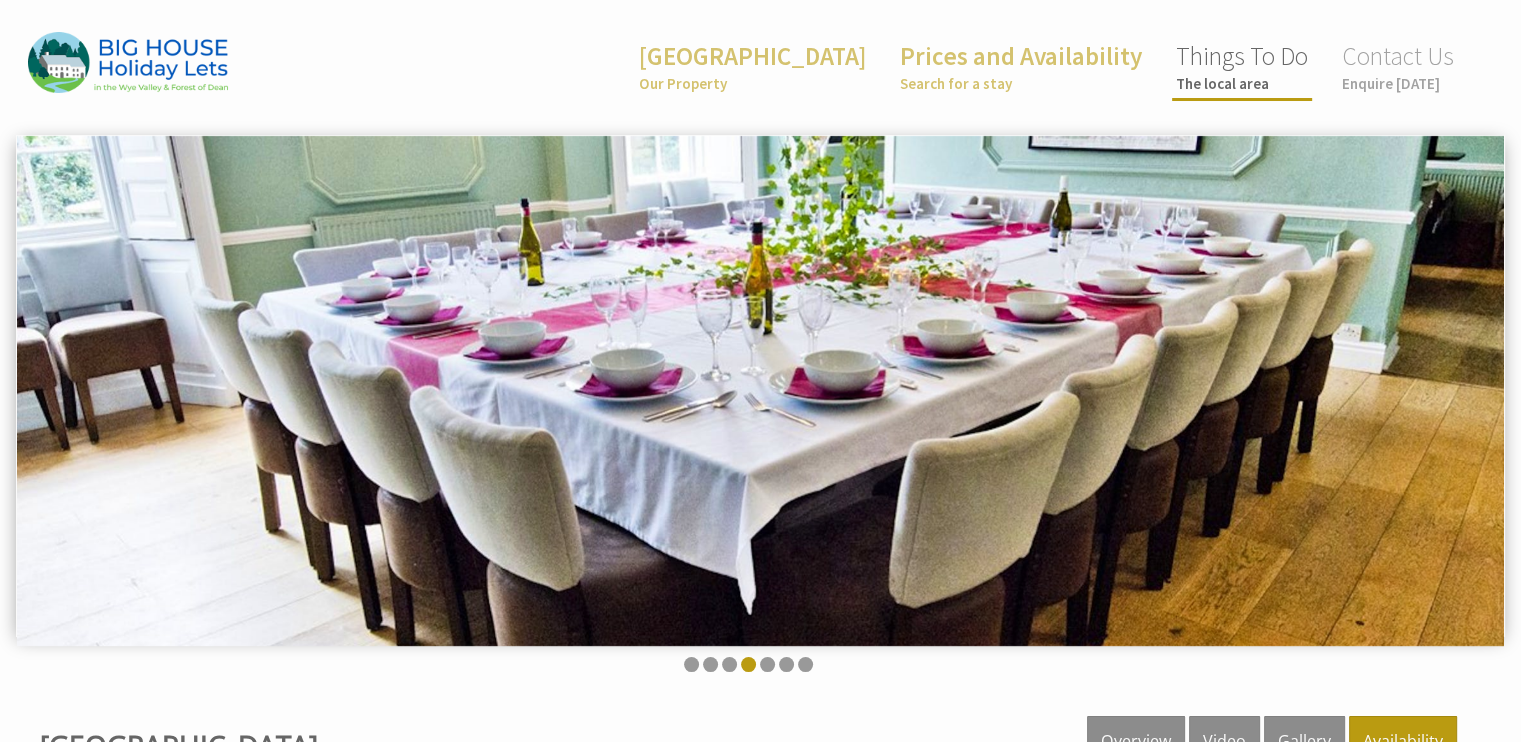 click on "Things To Do  The local area" at bounding box center (1242, 66) 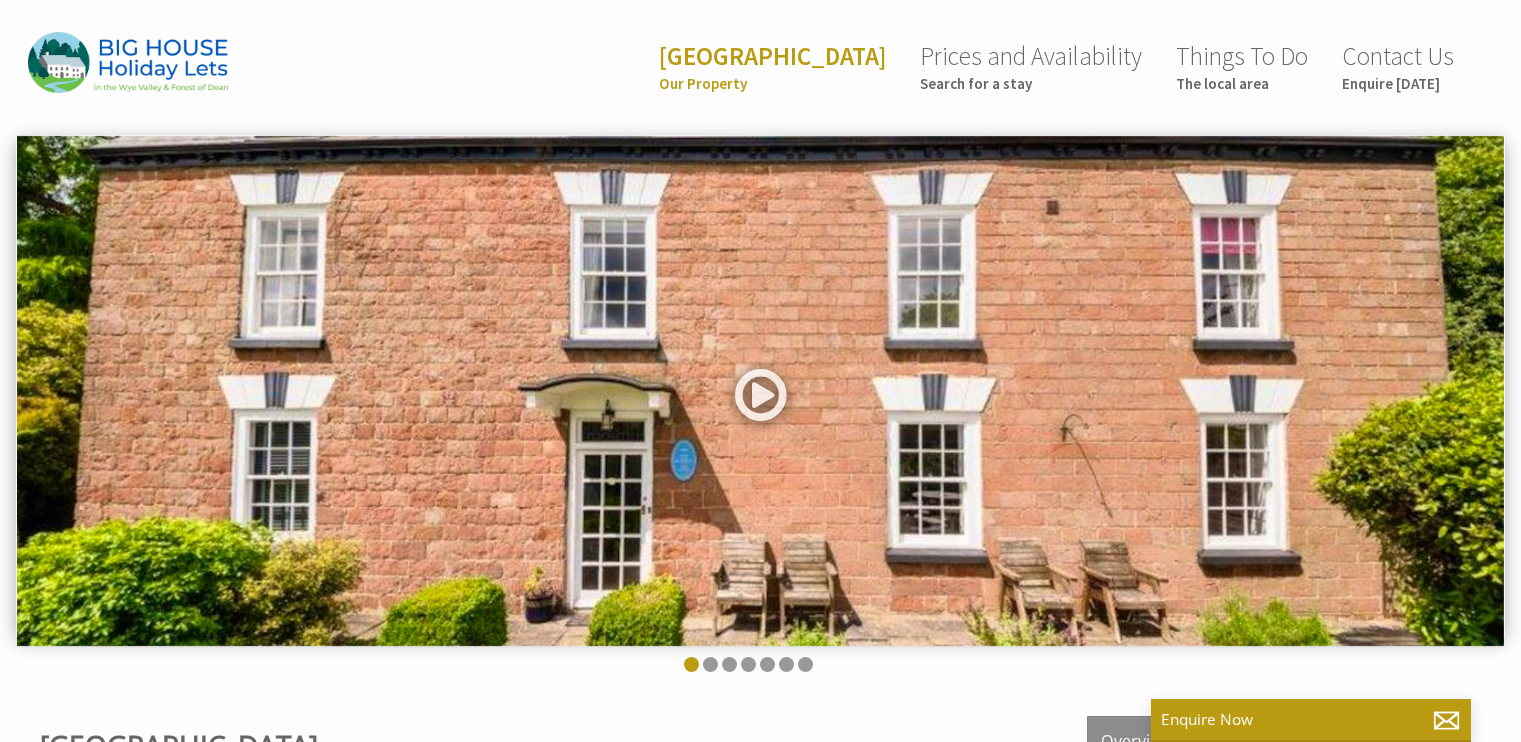 scroll, scrollTop: 0, scrollLeft: 0, axis: both 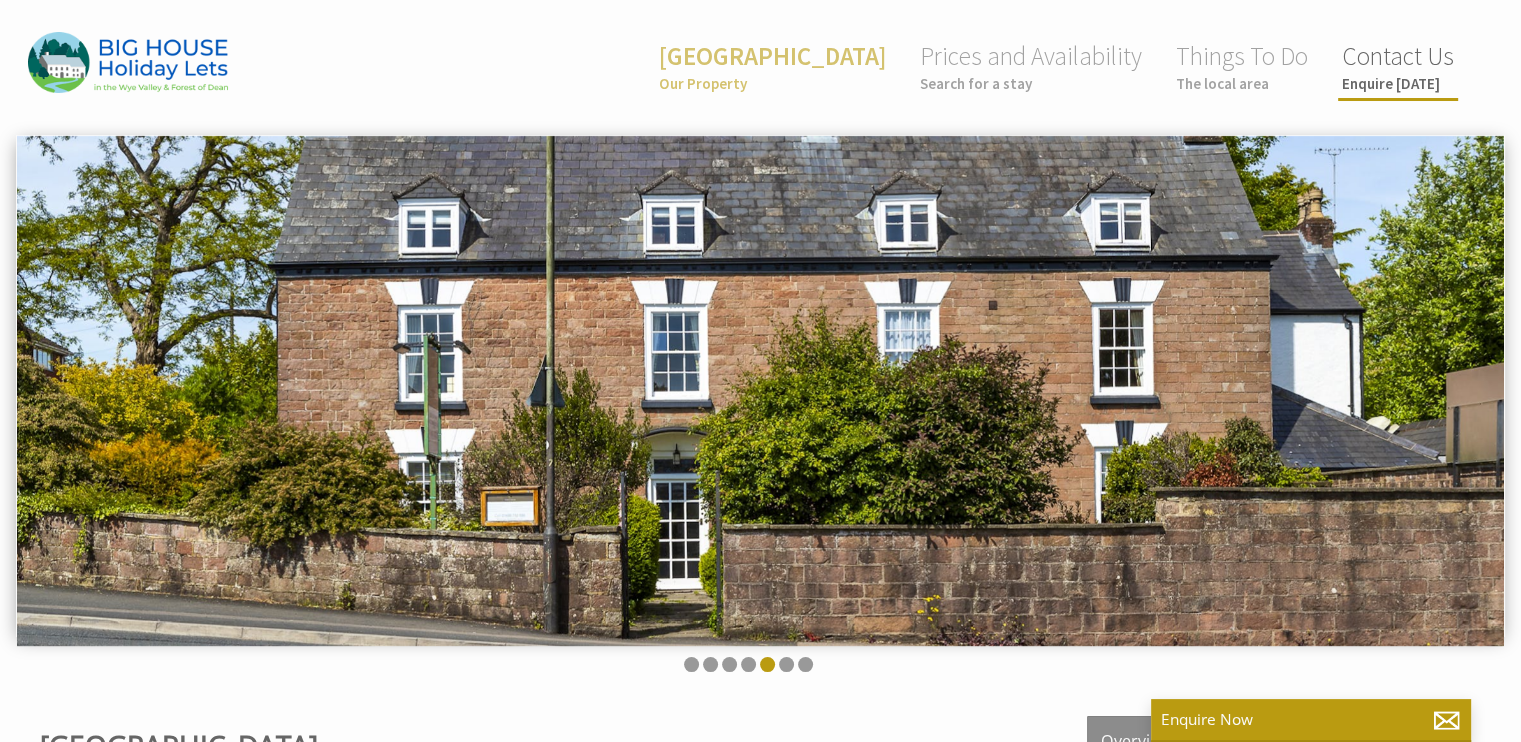 click on "Enquire [DATE]" at bounding box center [1398, 83] 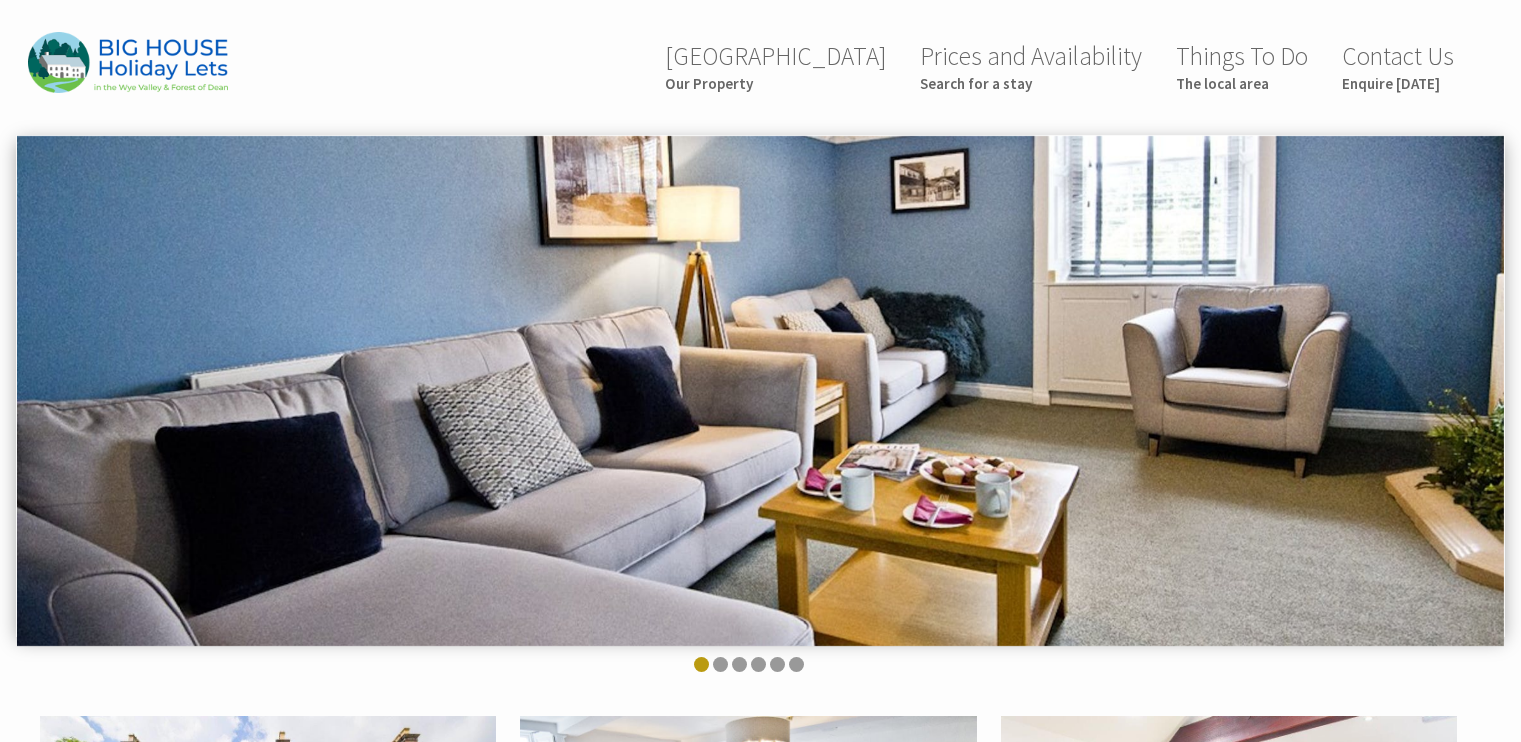 scroll, scrollTop: 0, scrollLeft: 0, axis: both 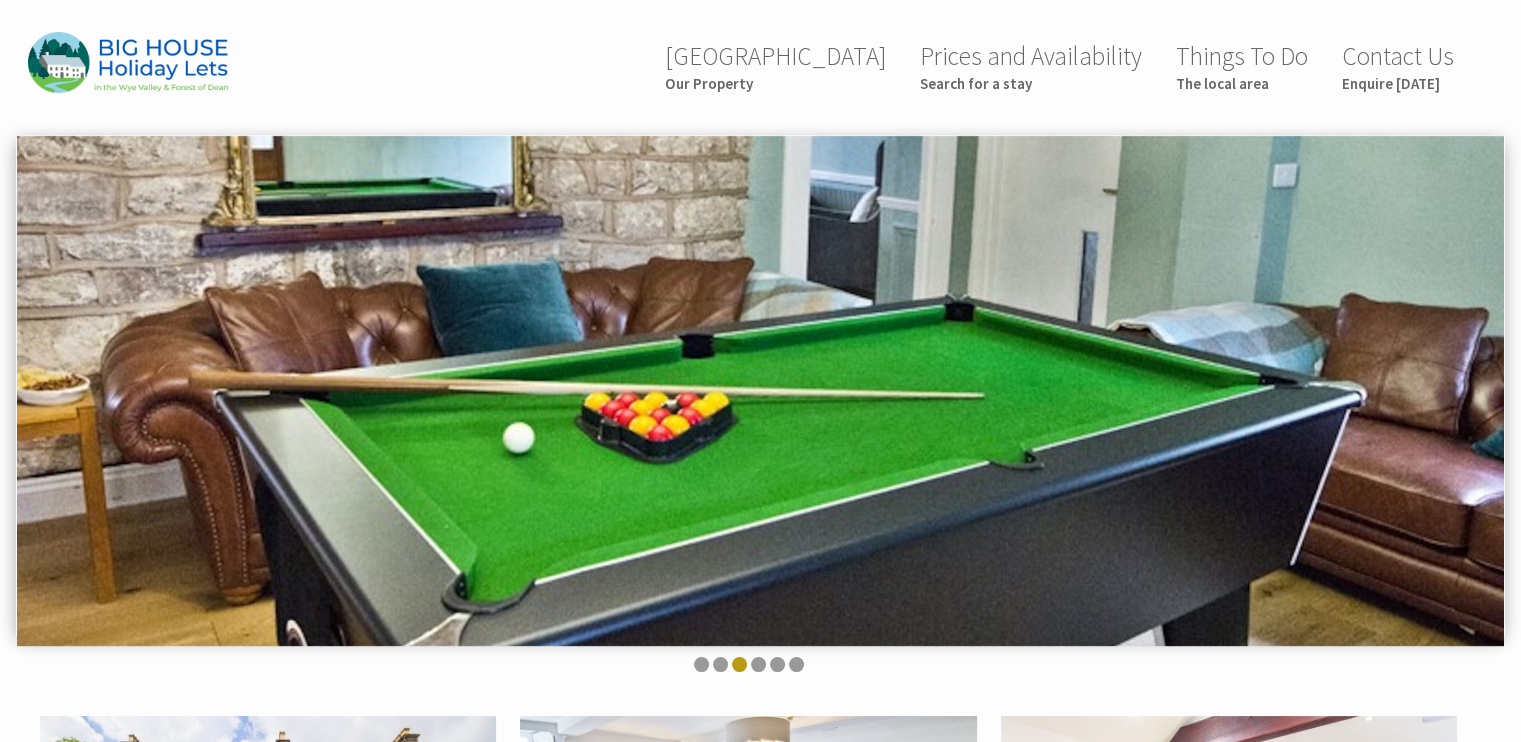 click on "[GEOGRAPHIC_DATA]  Our Property
Prices and Availability  Search for a stay
Things To Do  The local area
Contact Us  Enquire [DATE]" at bounding box center [760, 62] 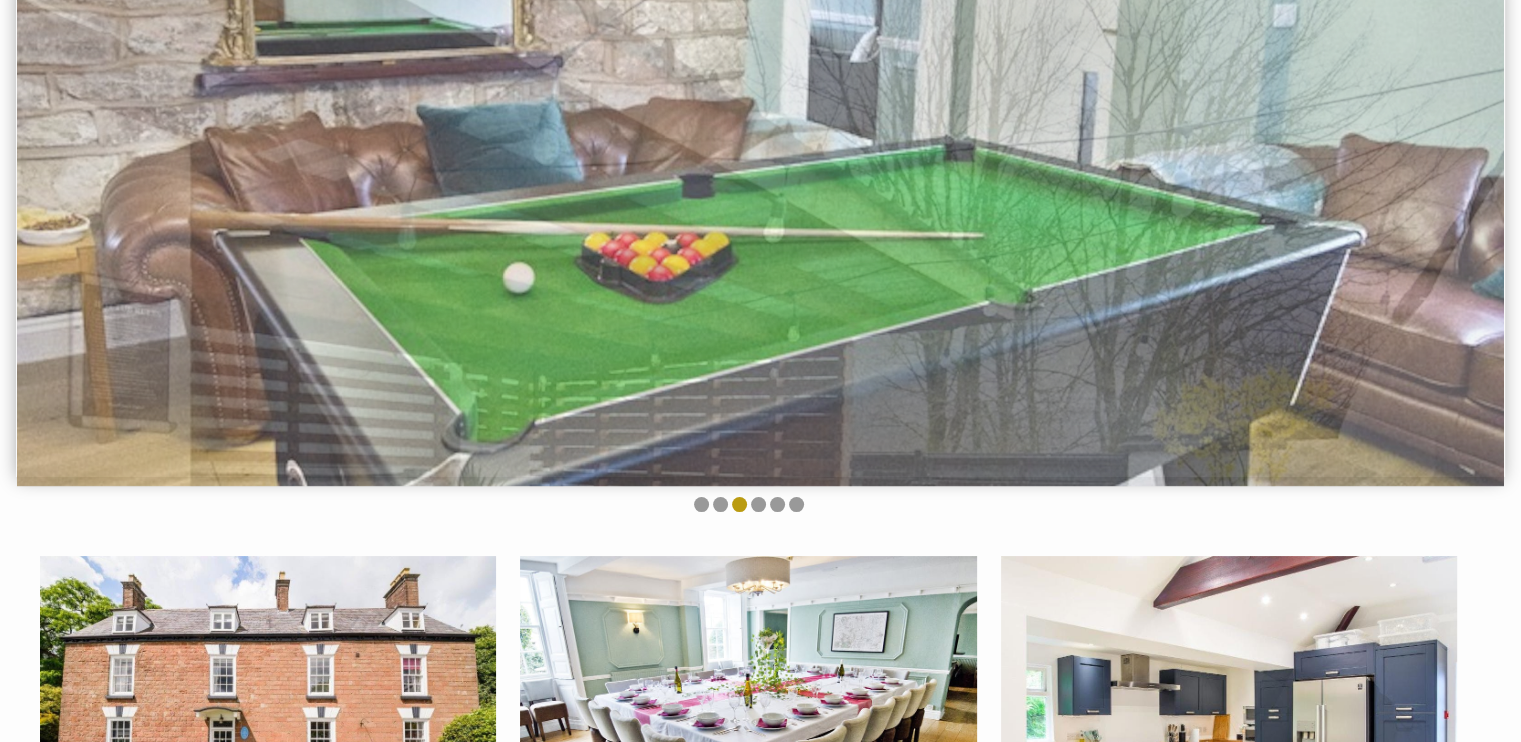 scroll, scrollTop: 124, scrollLeft: 0, axis: vertical 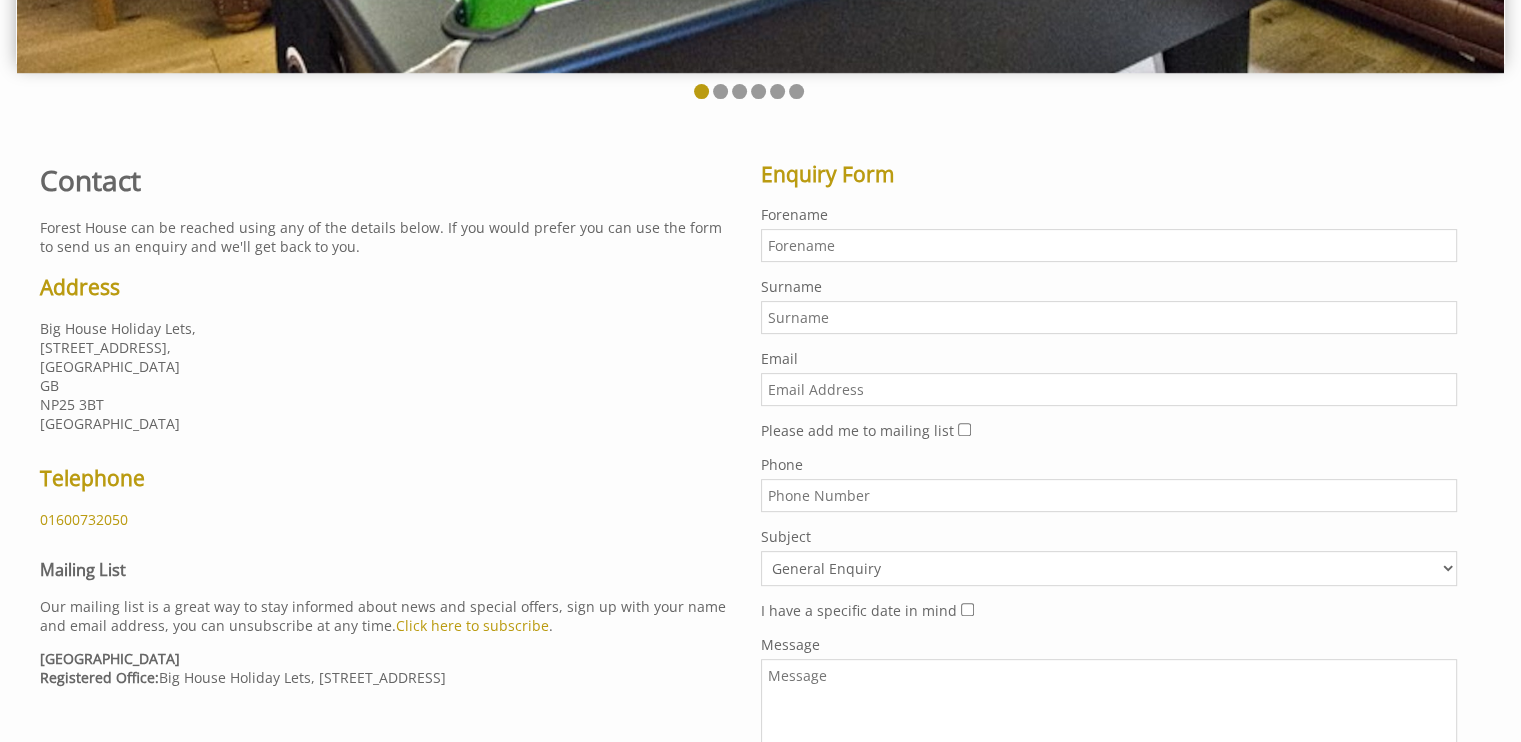 click on "Forename" at bounding box center [1109, 245] 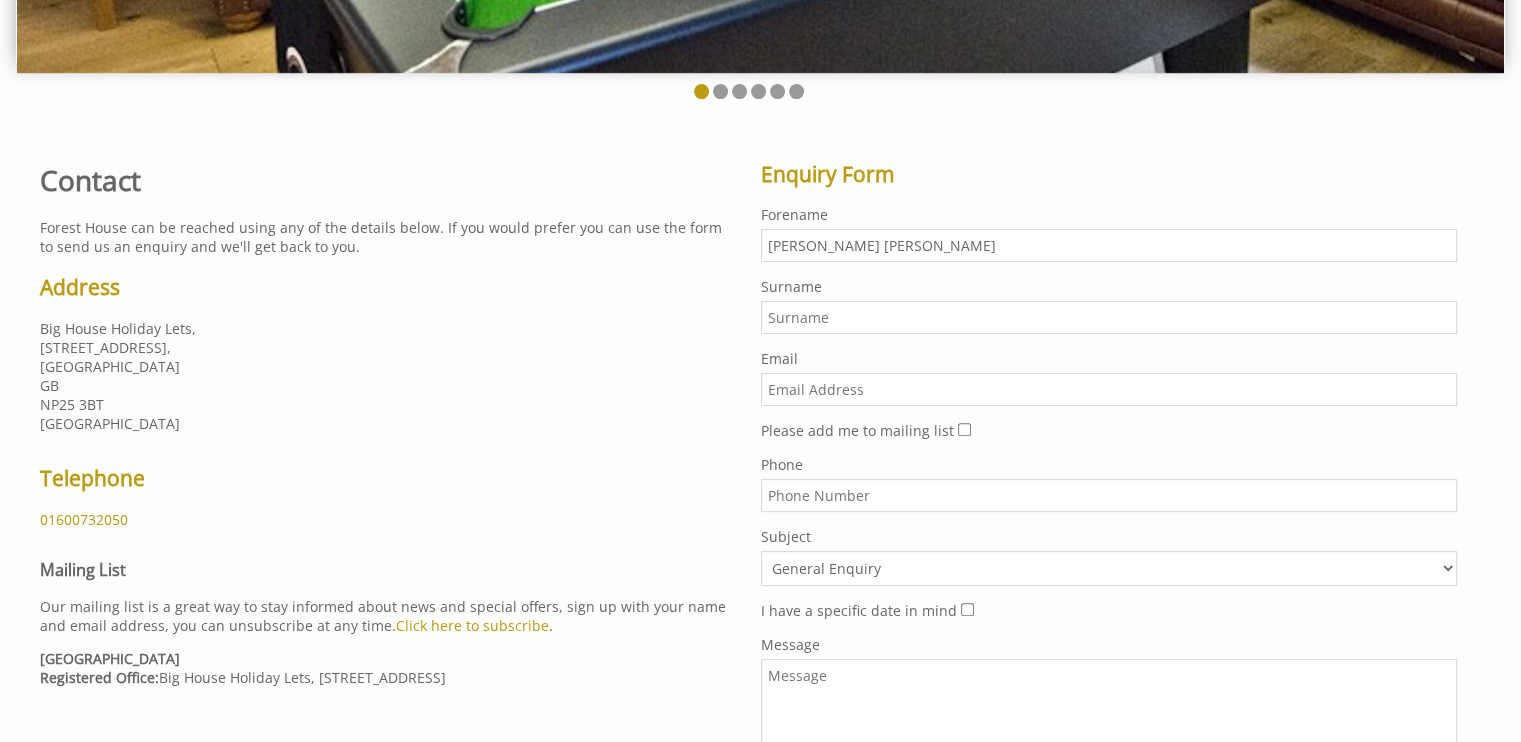 type on "king" 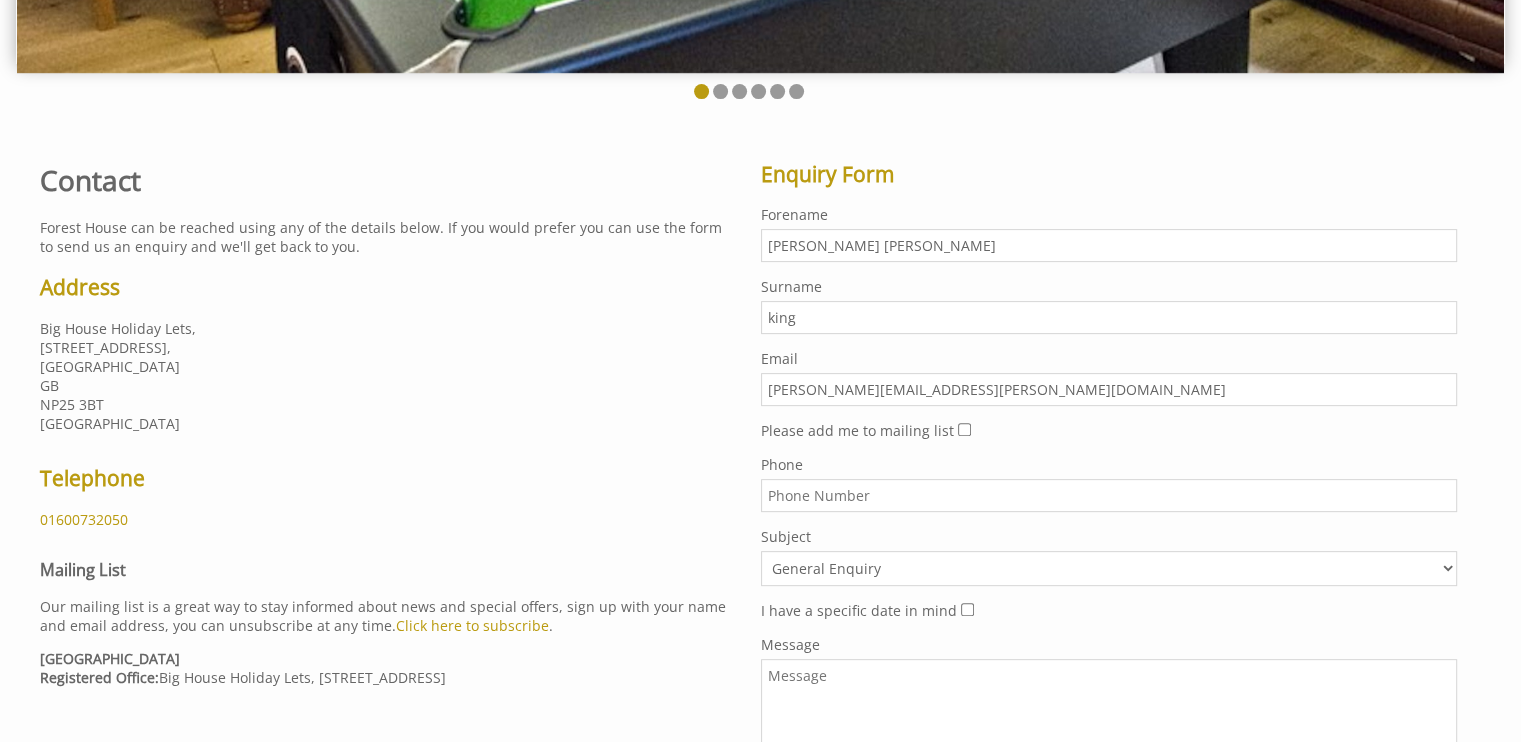 type on "07765989244" 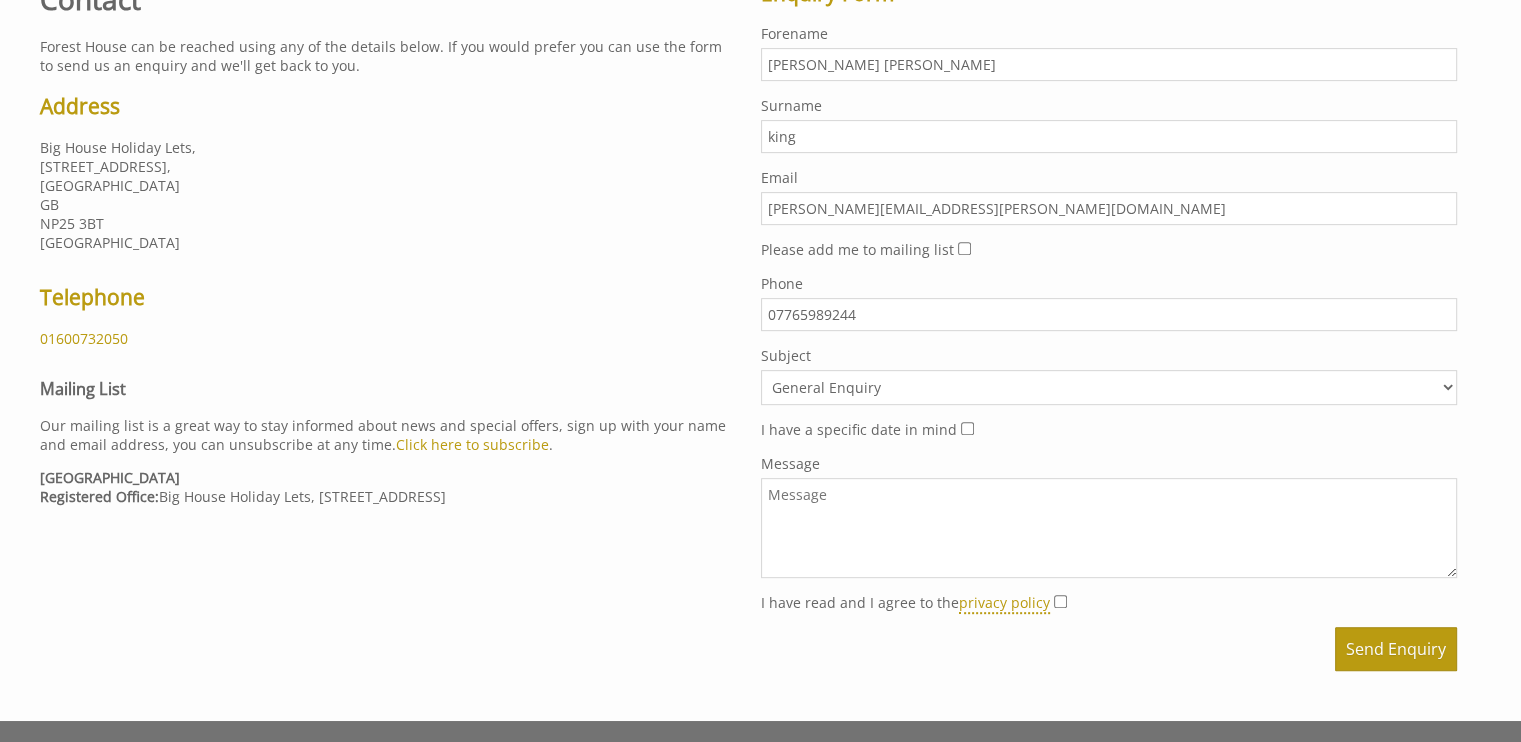 scroll, scrollTop: 766, scrollLeft: 0, axis: vertical 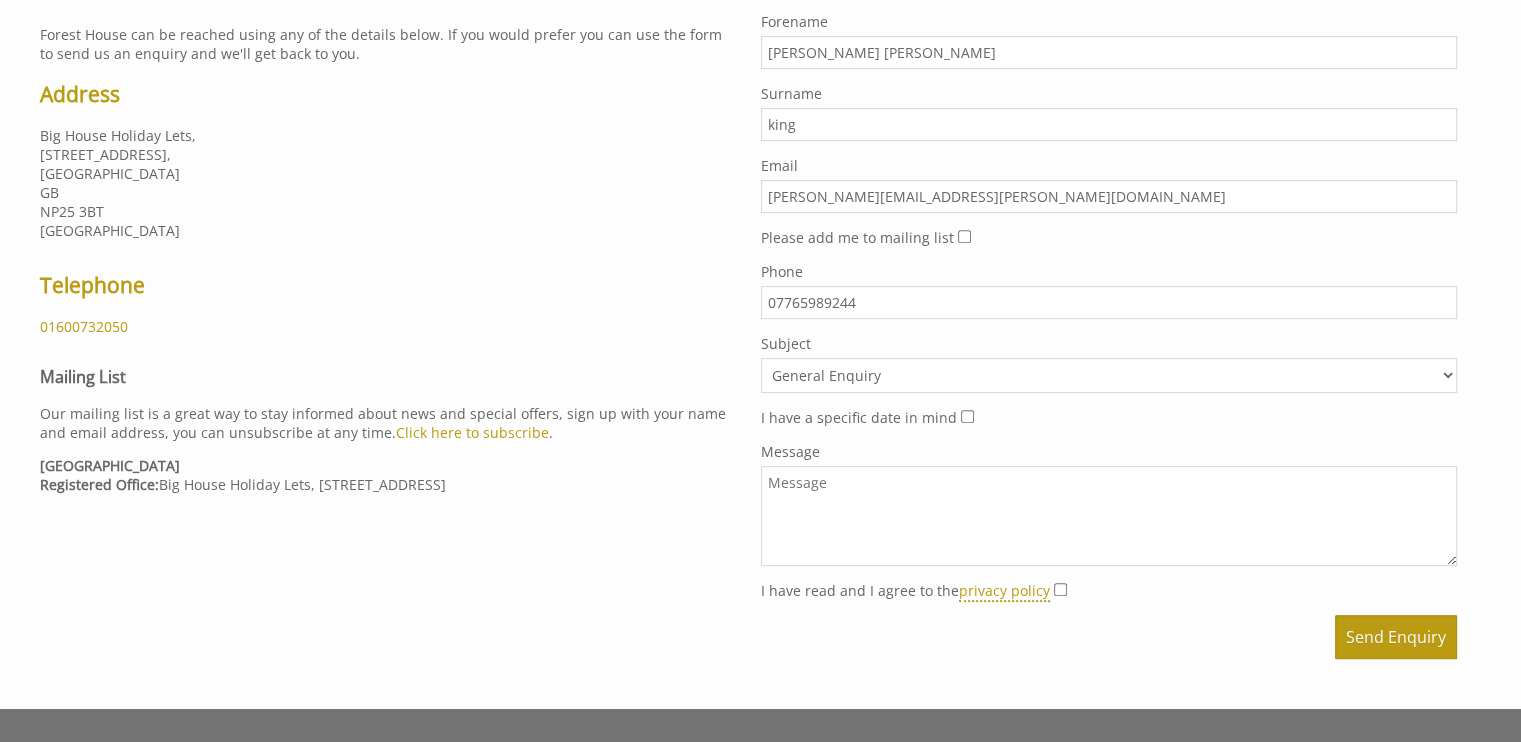 click on "General Enquiry
Forest House" at bounding box center [1109, 375] 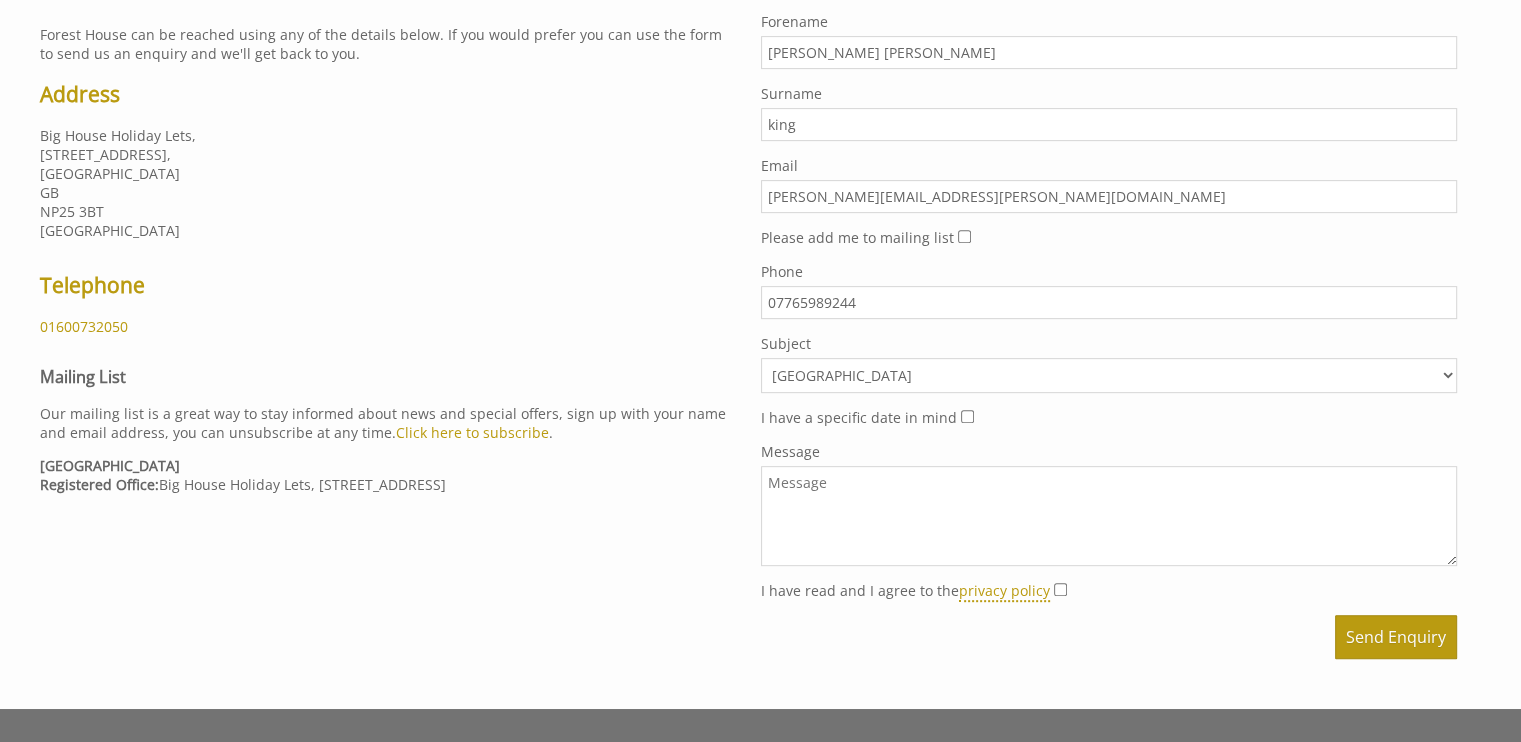 click on "Message" at bounding box center (1109, 516) 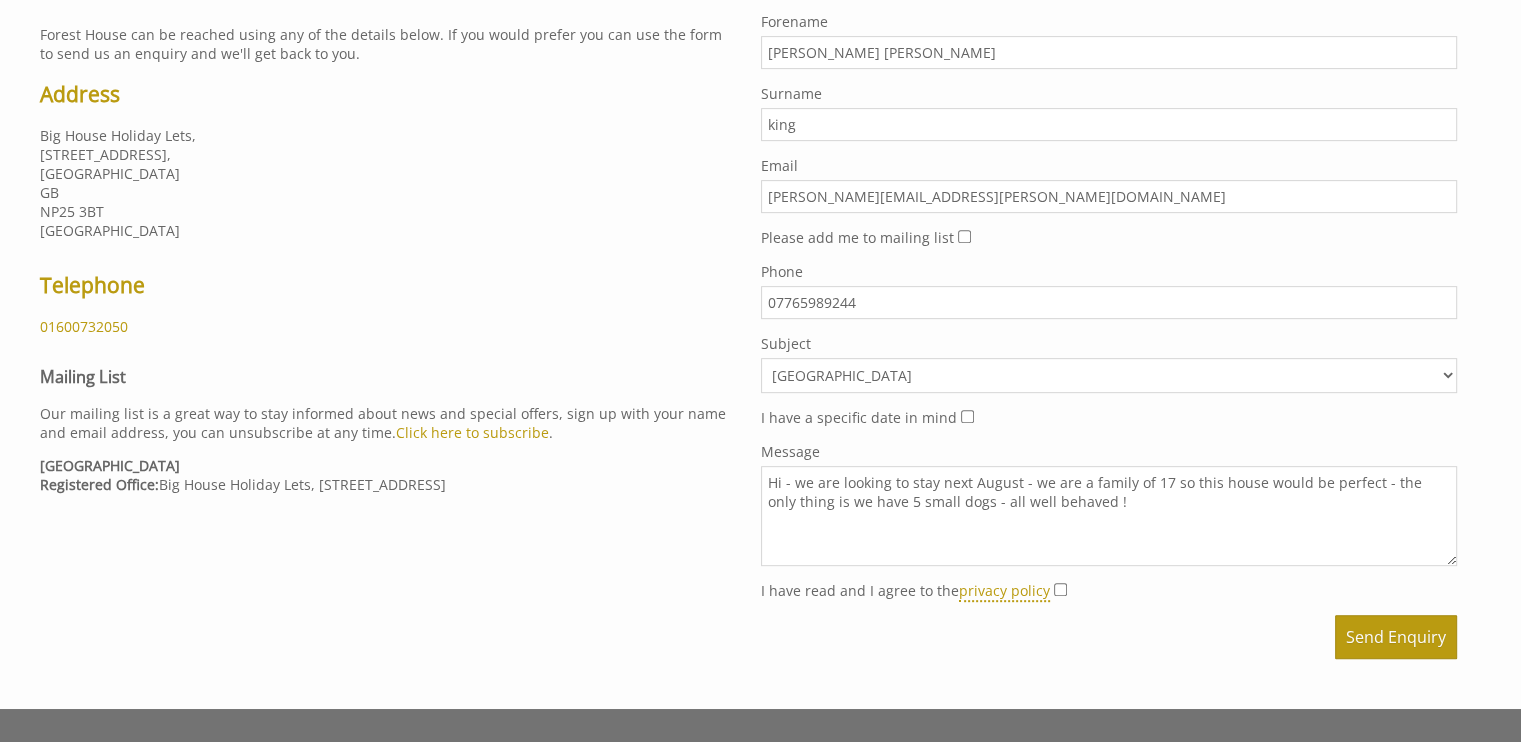 click on "Hi - we are looking to stay next August - we are a family of 17 so this house would be perfect - the only thing is we have 5 small dogs - all well behaved !" at bounding box center (1109, 516) 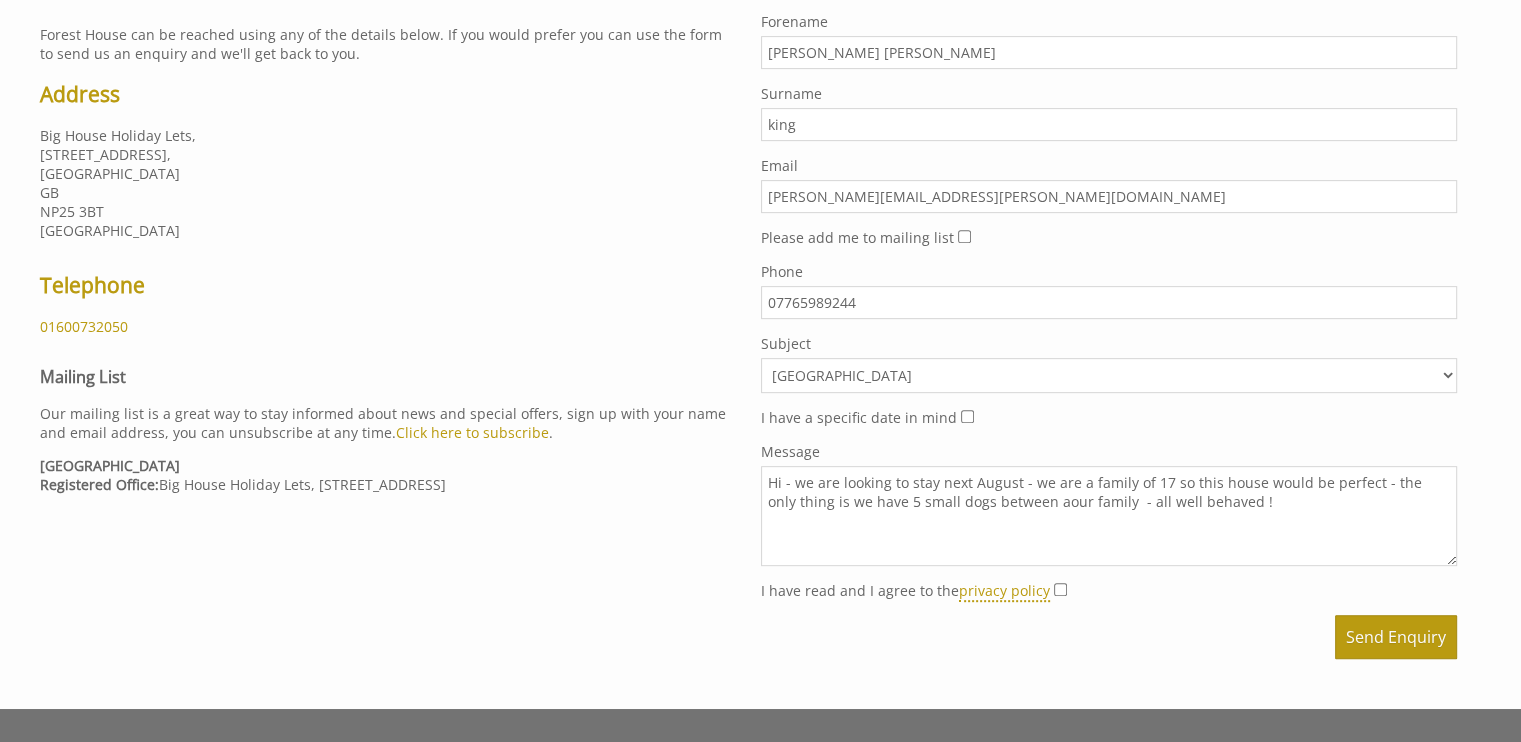 click on "Hi - we are looking to stay next August - we are a family of 17 so this house would be perfect - the only thing is we have 5 small dogs between aour family  - all well behaved !" at bounding box center [1109, 516] 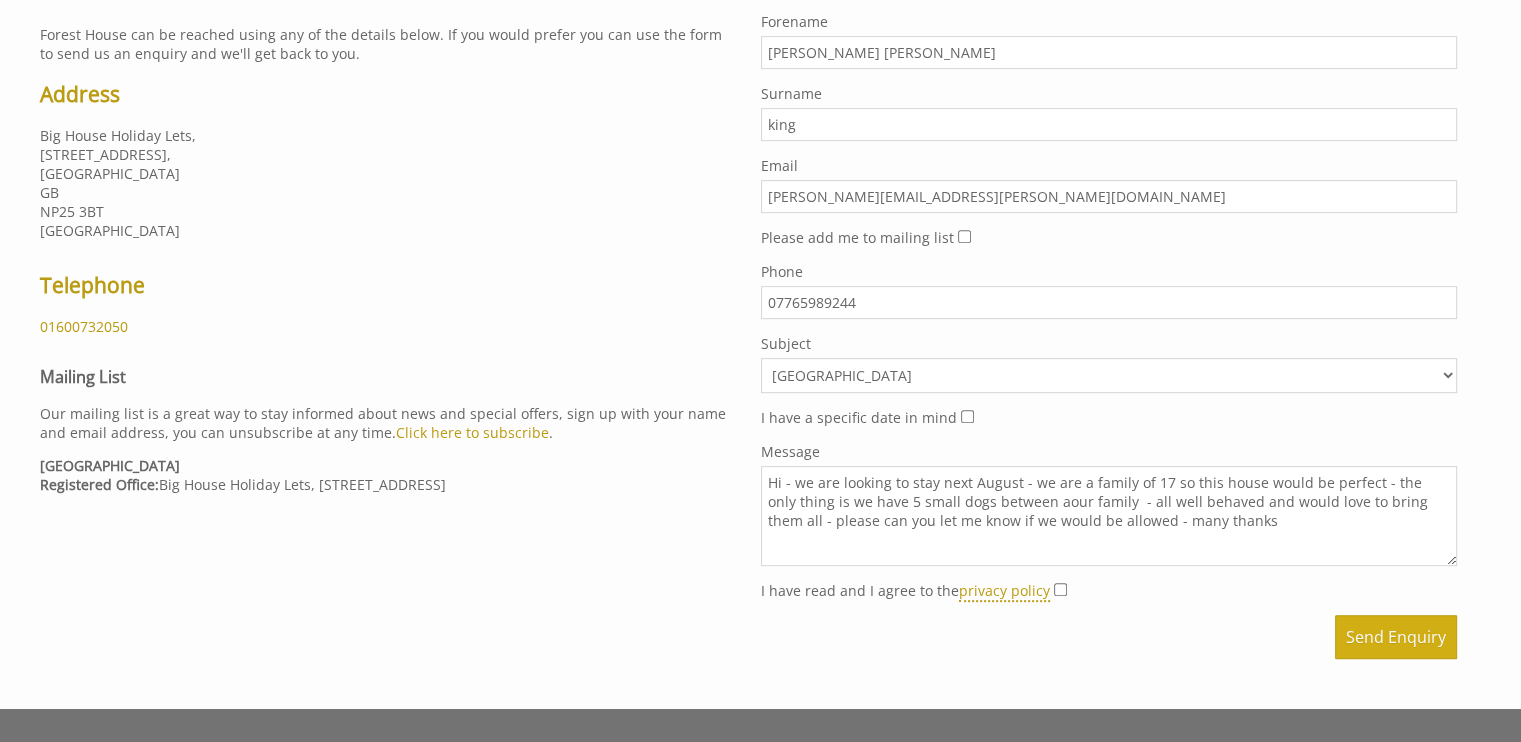 type on "Hi - we are looking to stay next August - we are a family of 17 so this house would be perfect - the only thing is we have 5 small dogs between aour family  - all well behaved and would love to bring them all - please can you let me know if we would be allowed - many thanks" 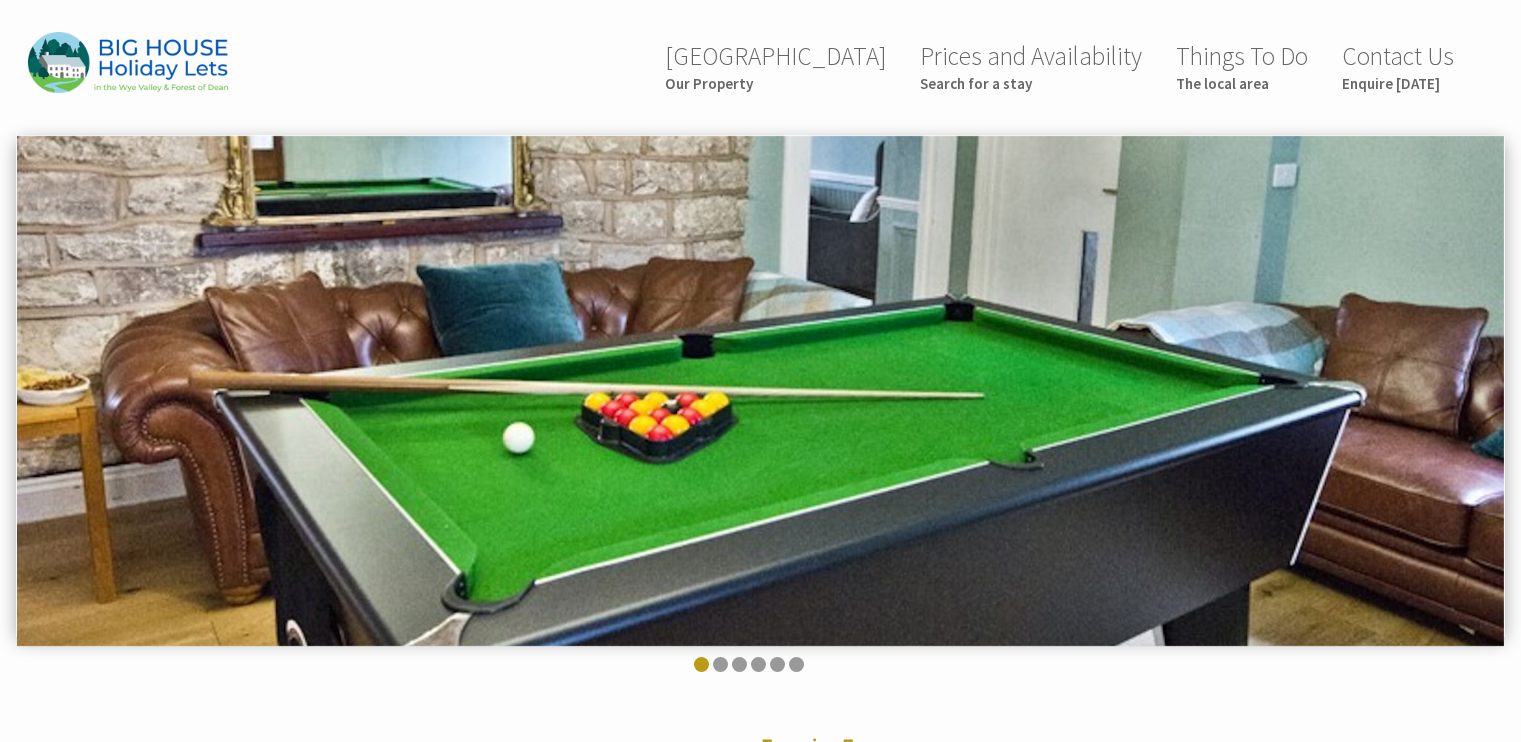 scroll, scrollTop: 0, scrollLeft: 0, axis: both 